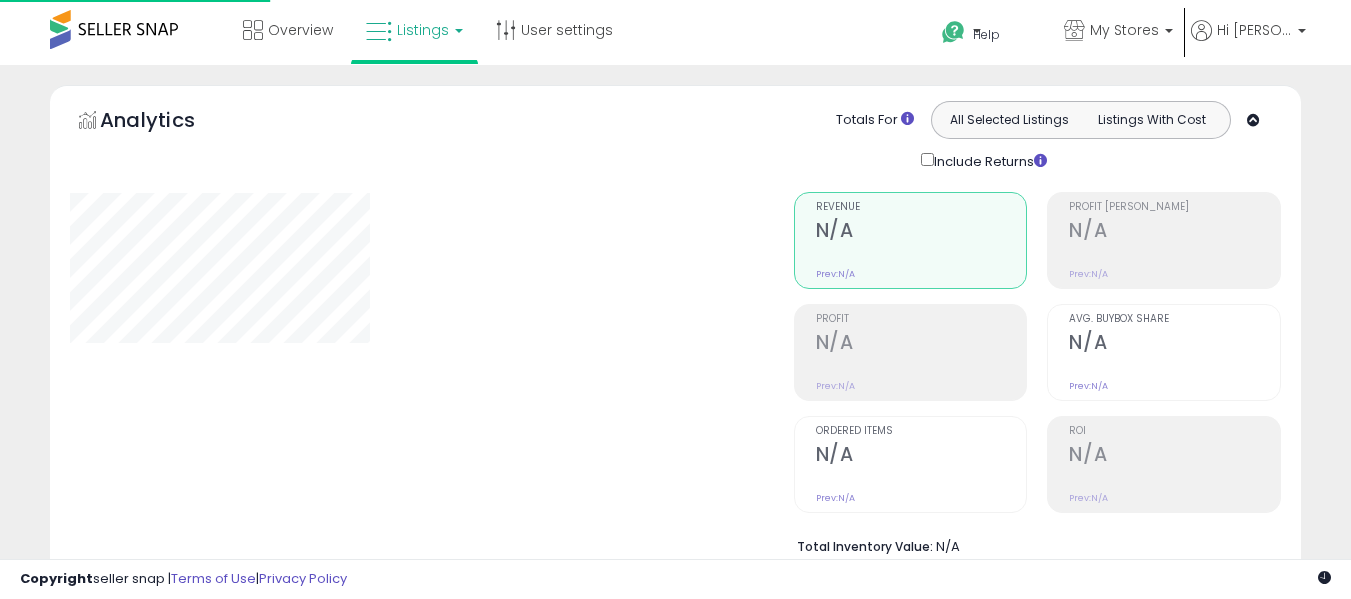 scroll, scrollTop: 692, scrollLeft: 0, axis: vertical 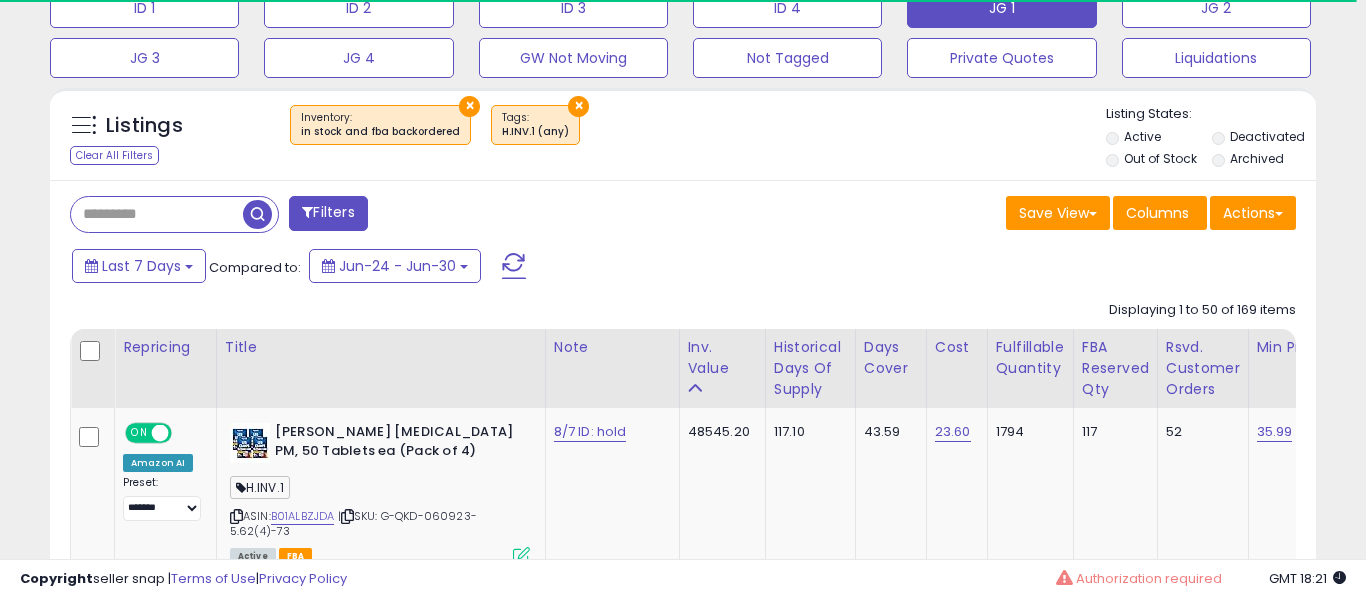 select on "**" 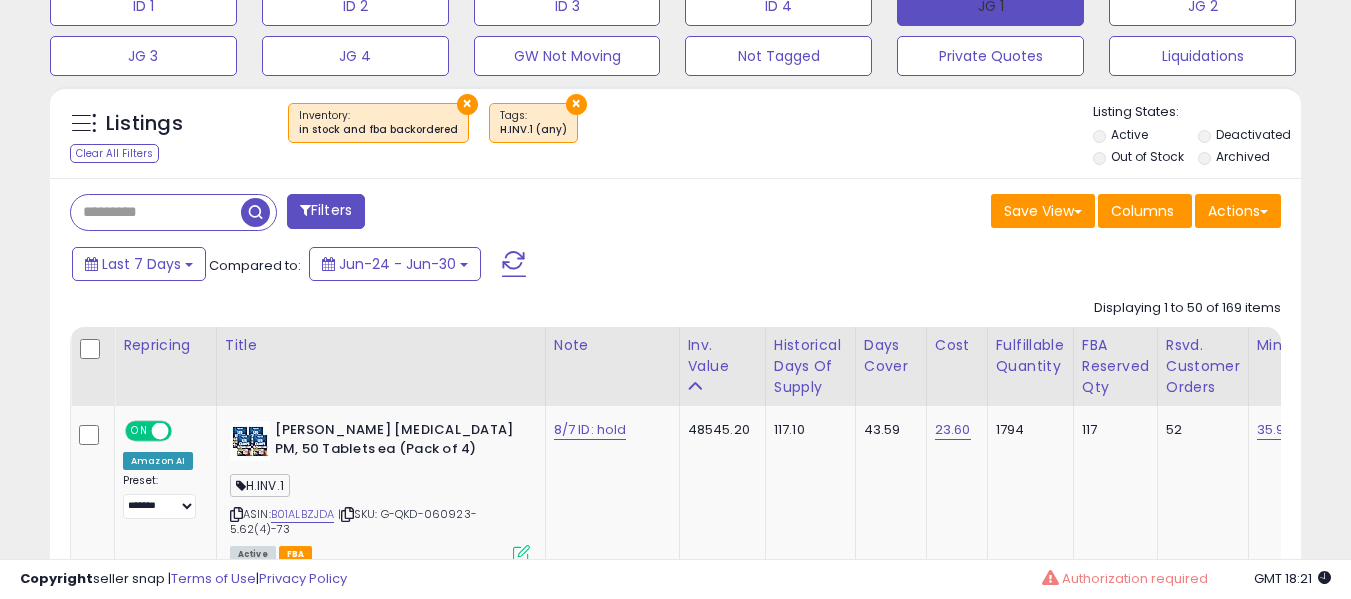 scroll, scrollTop: 392, scrollLeft: 0, axis: vertical 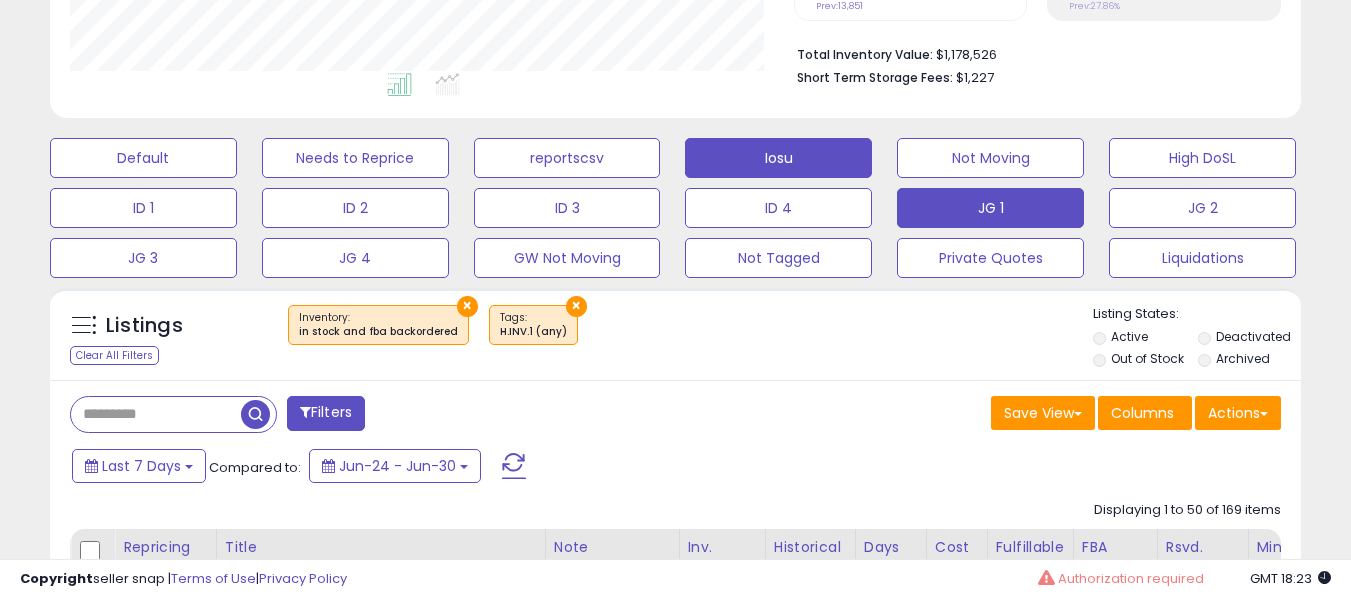 click on "Iosu" at bounding box center (143, 158) 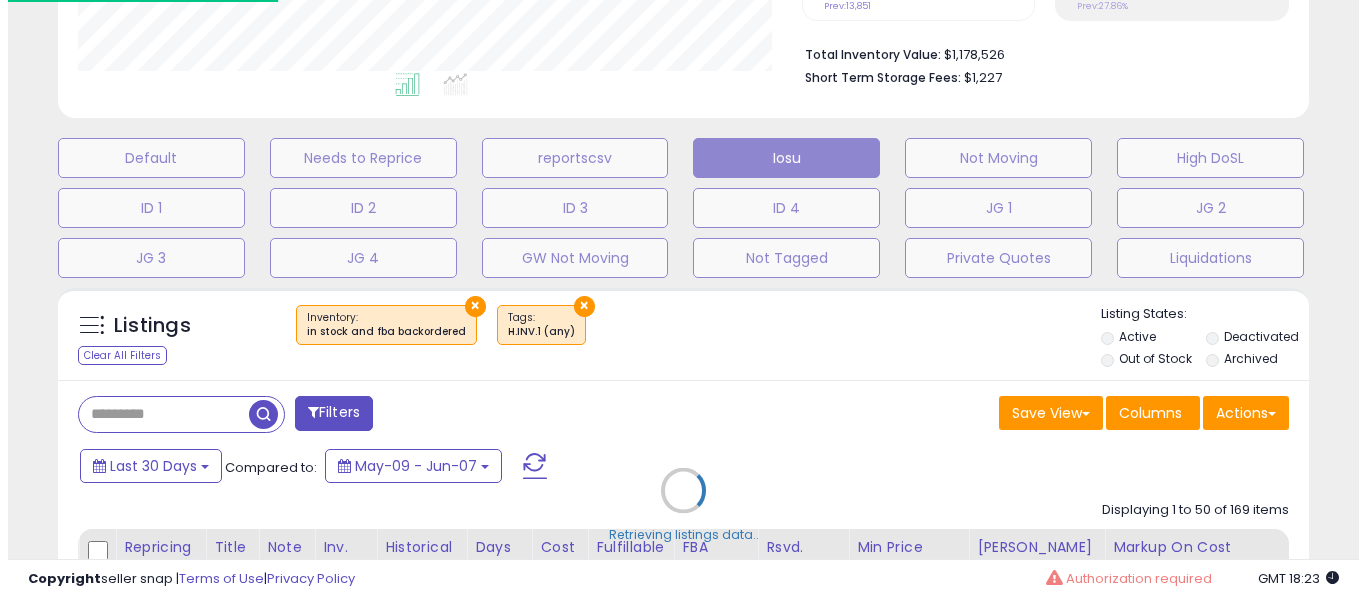 scroll, scrollTop: 999590, scrollLeft: 999267, axis: both 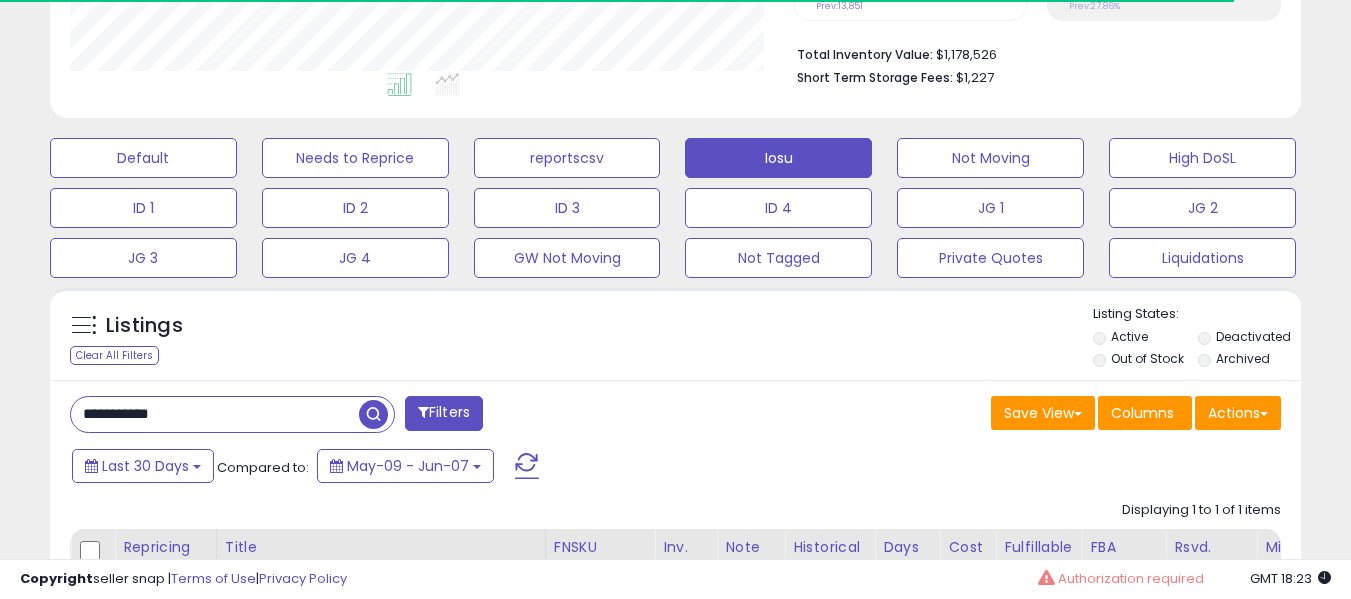 click on "**********" at bounding box center (215, 414) 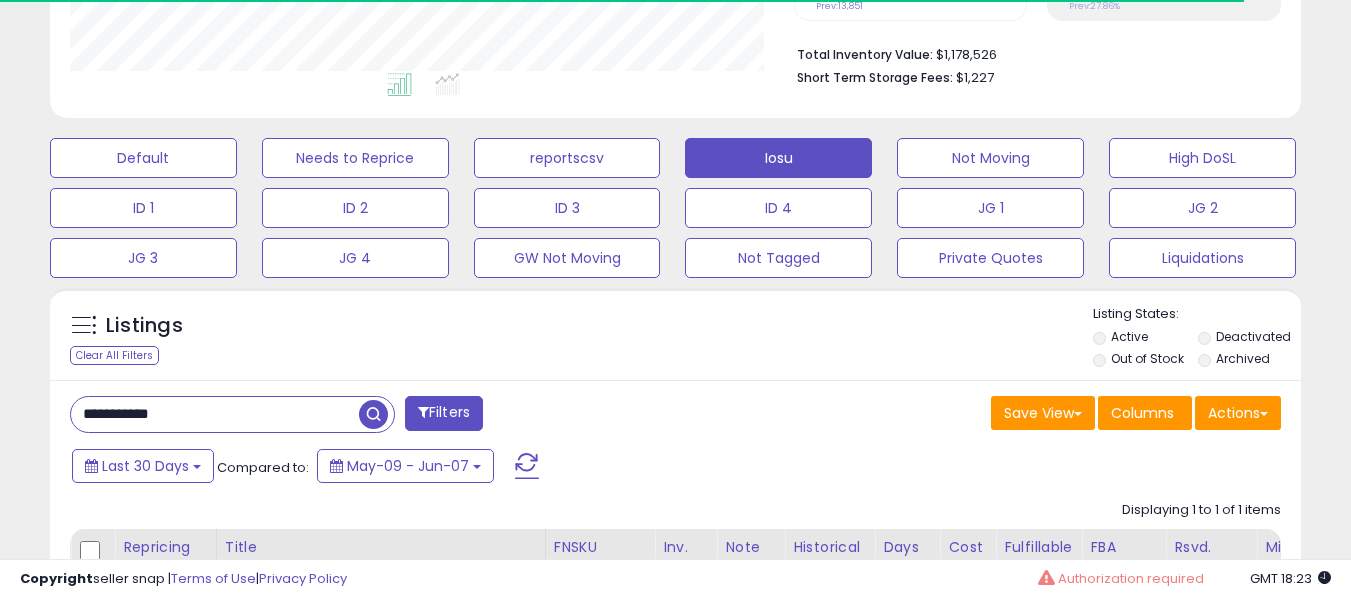 paste 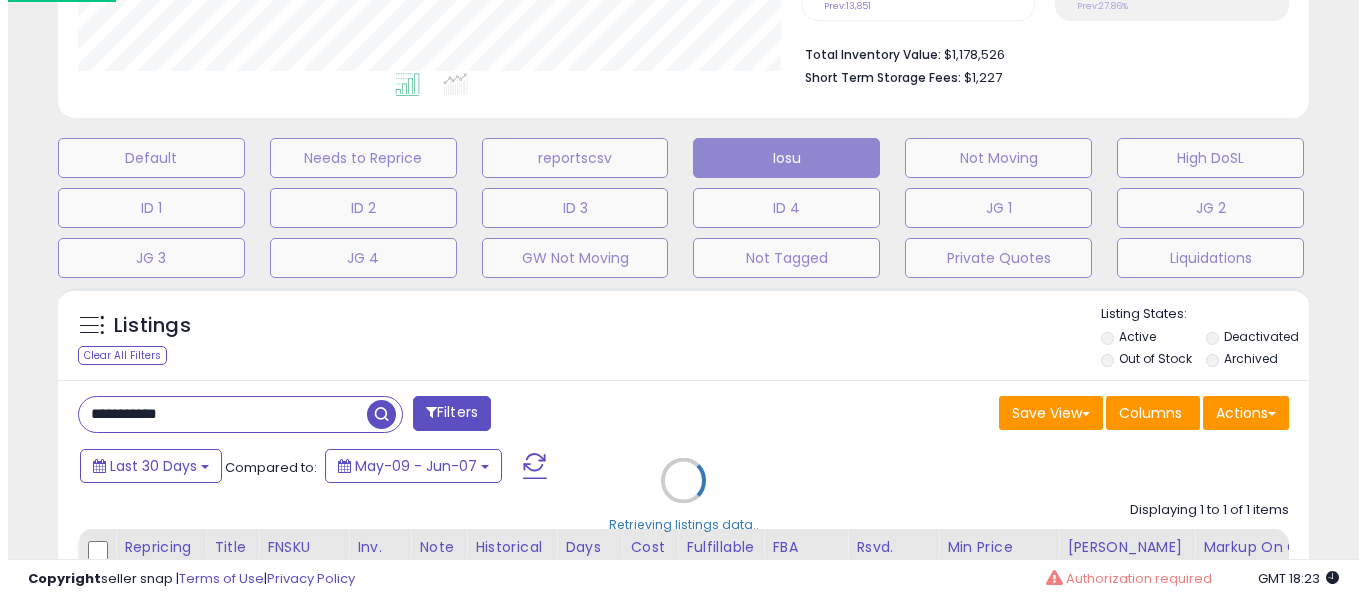 scroll, scrollTop: 999590, scrollLeft: 999267, axis: both 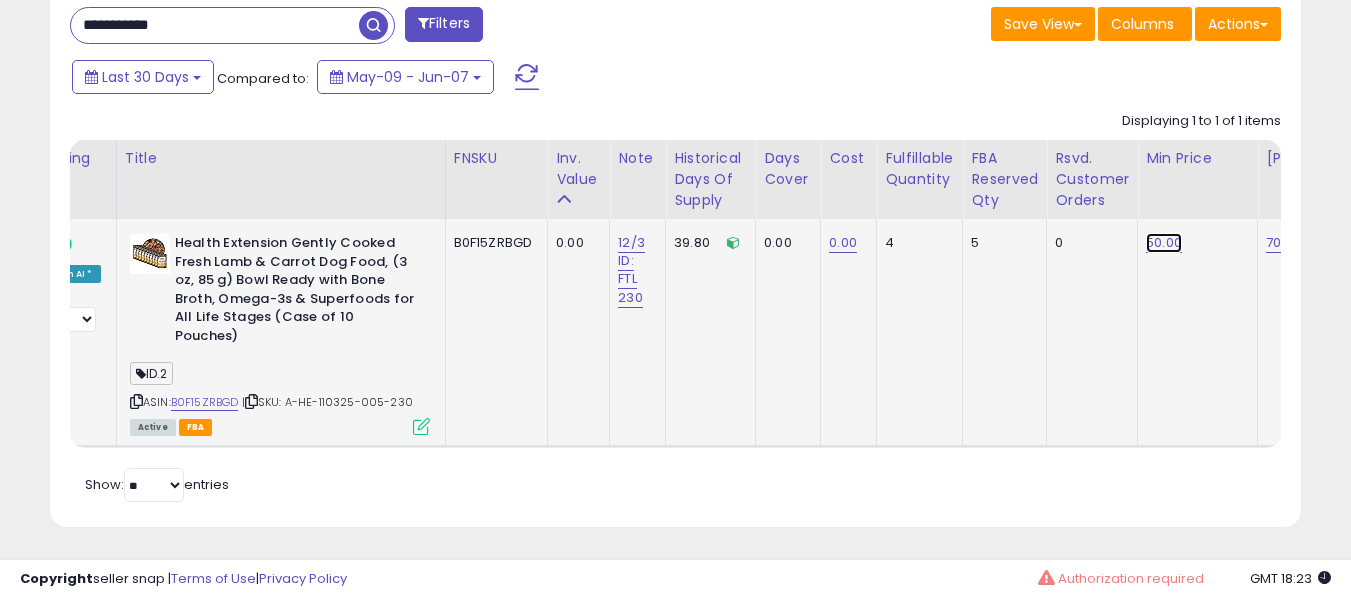 click on "50.00" at bounding box center [1164, 243] 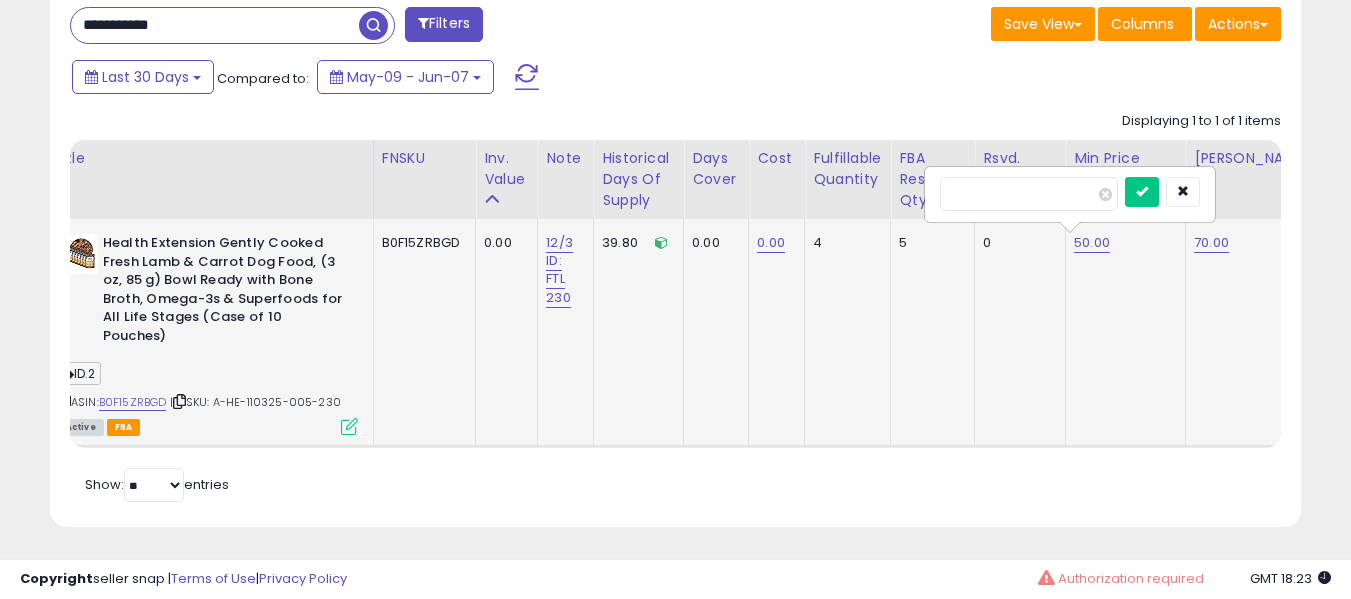 type on "*****" 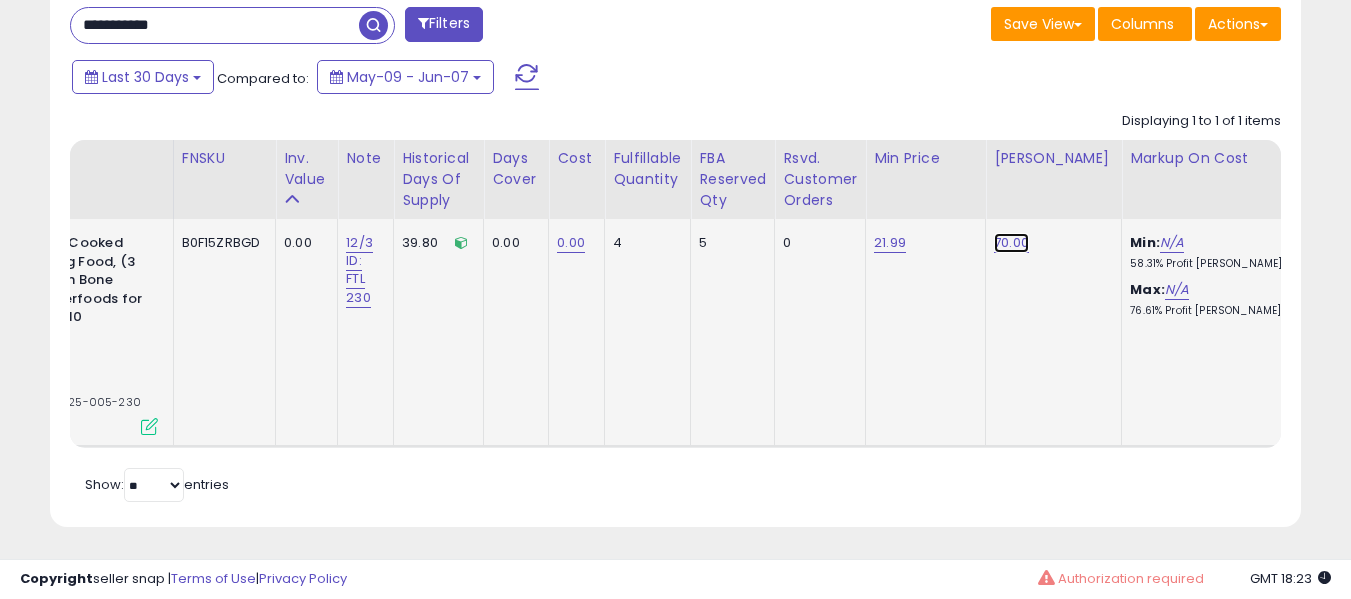 click on "70.00" at bounding box center [1011, 243] 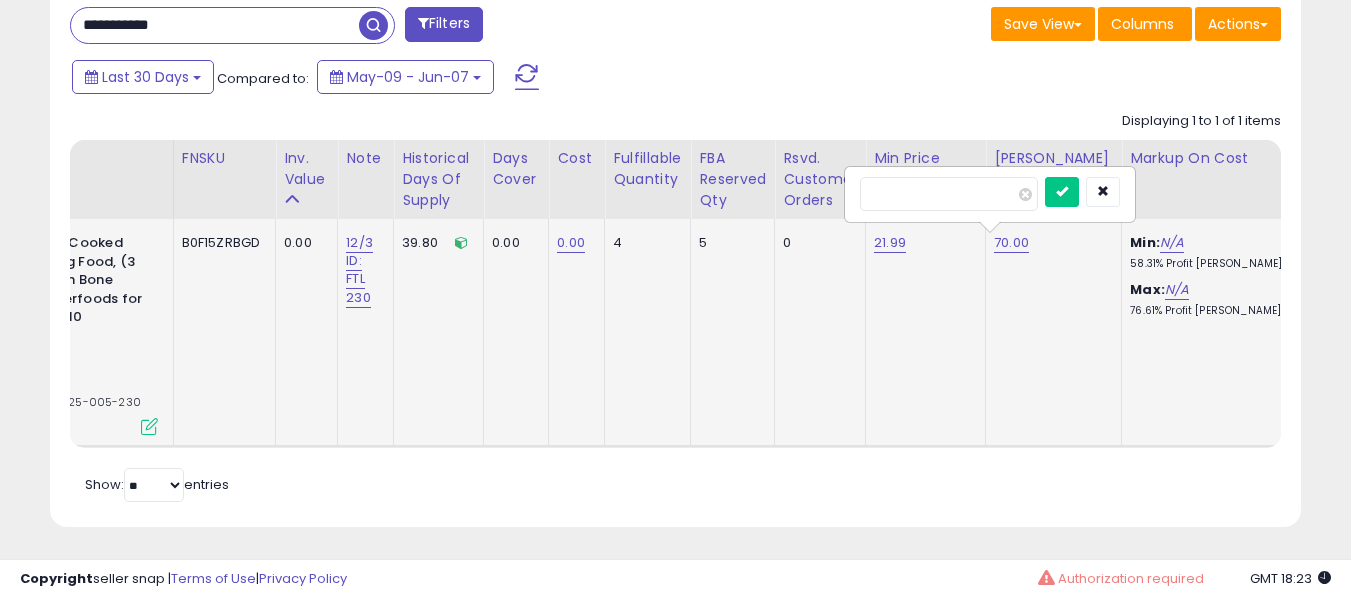 type on "*****" 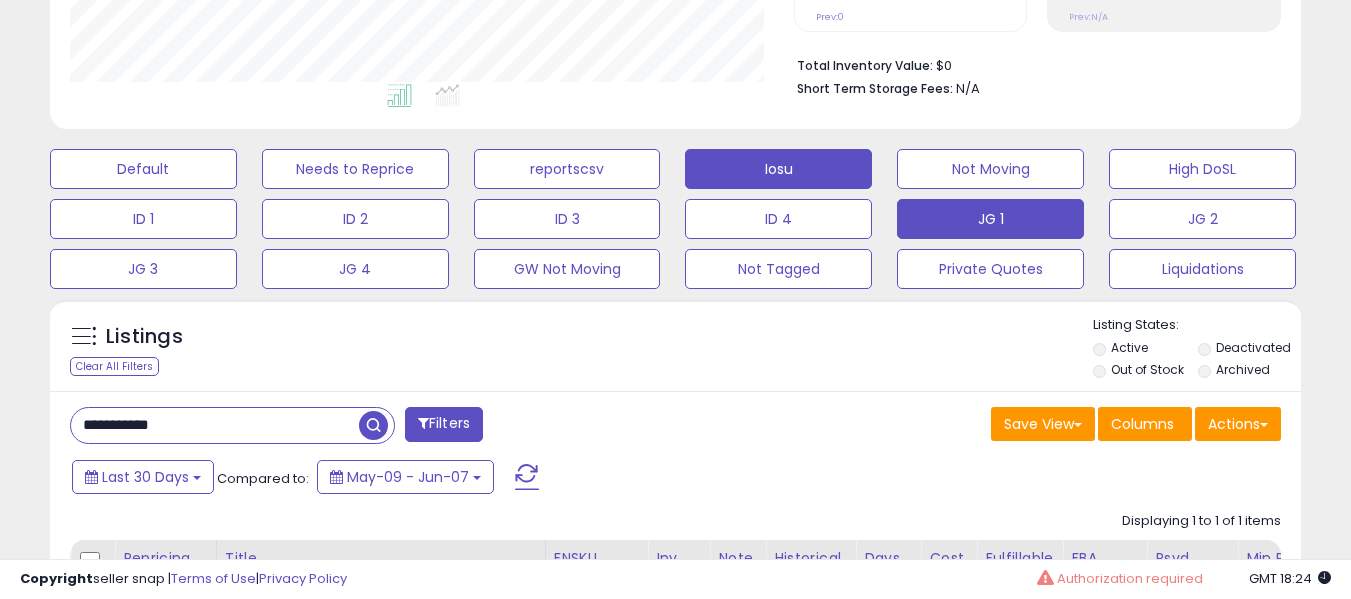 click on "JG 1" at bounding box center (143, 169) 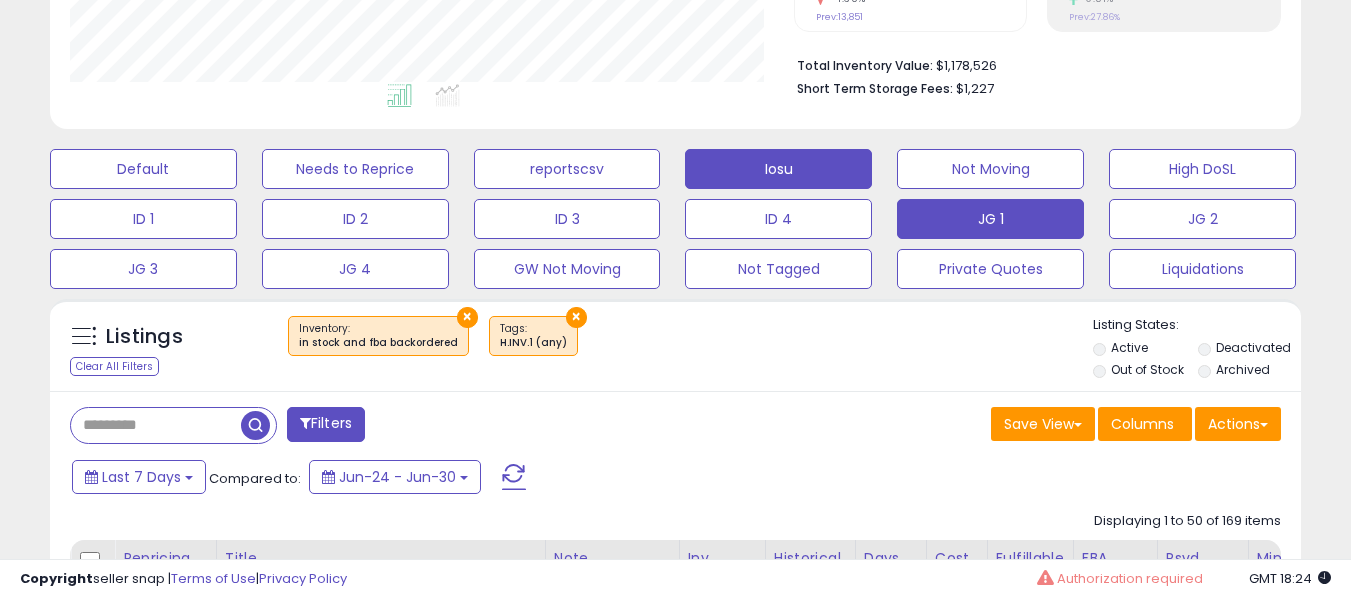 click on "Iosu" at bounding box center [143, 169] 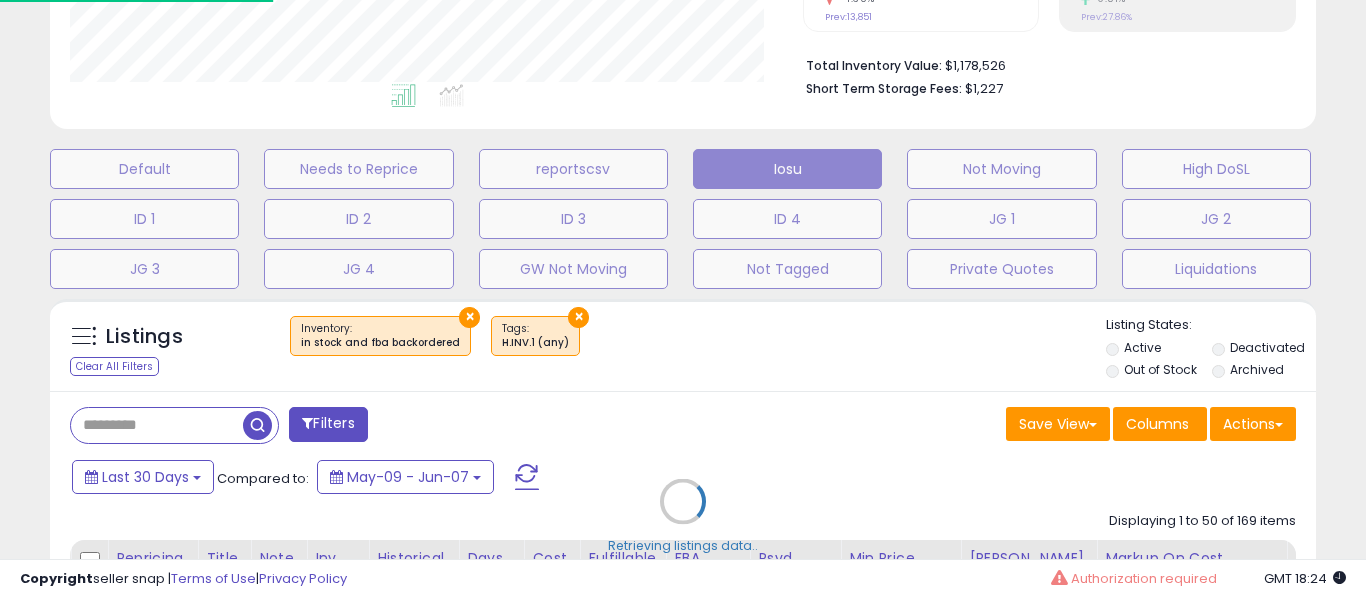 scroll, scrollTop: 999590, scrollLeft: 999267, axis: both 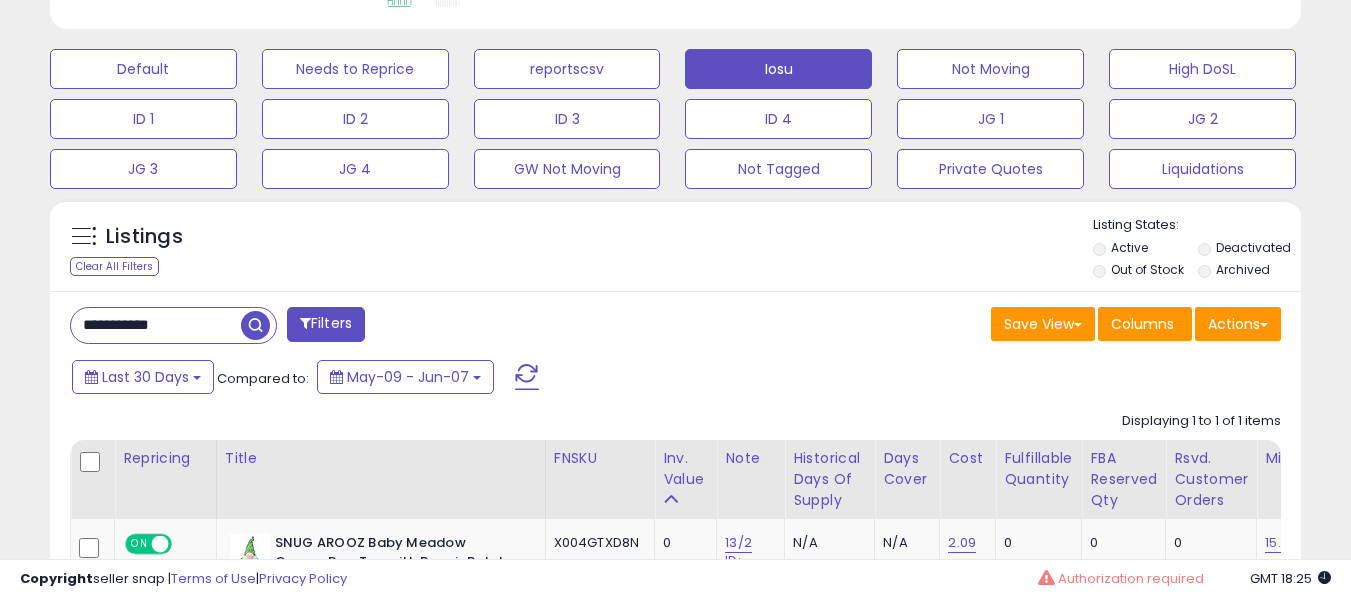 click on "**********" at bounding box center (156, 325) 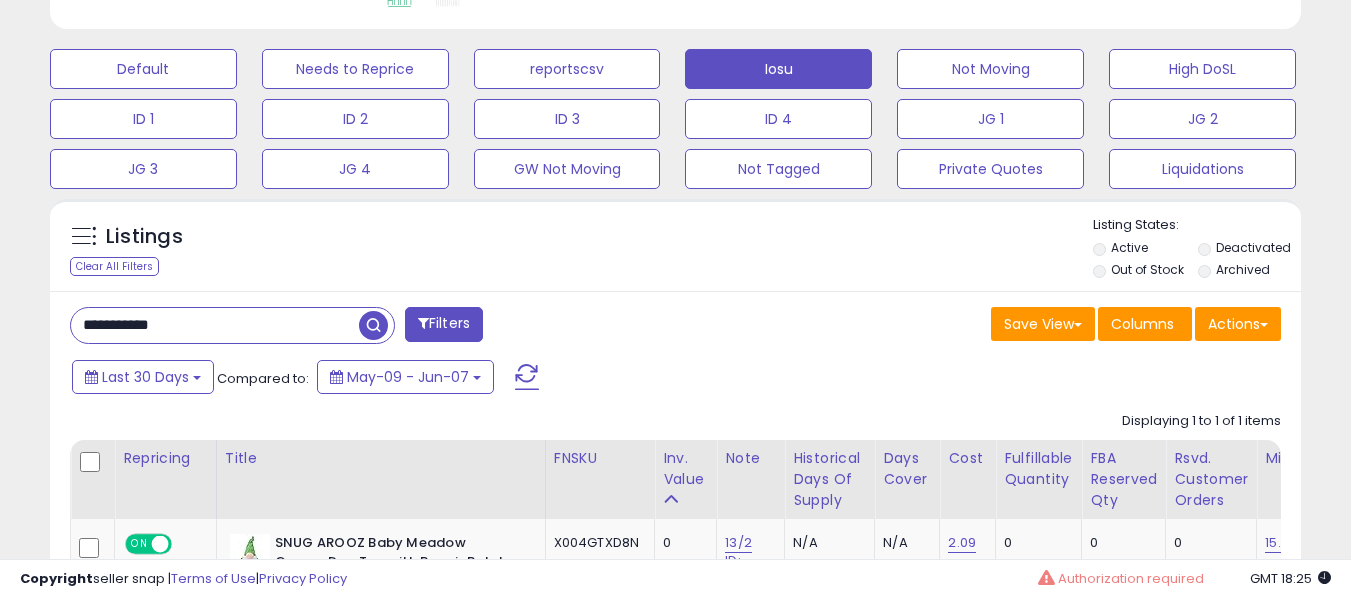 paste 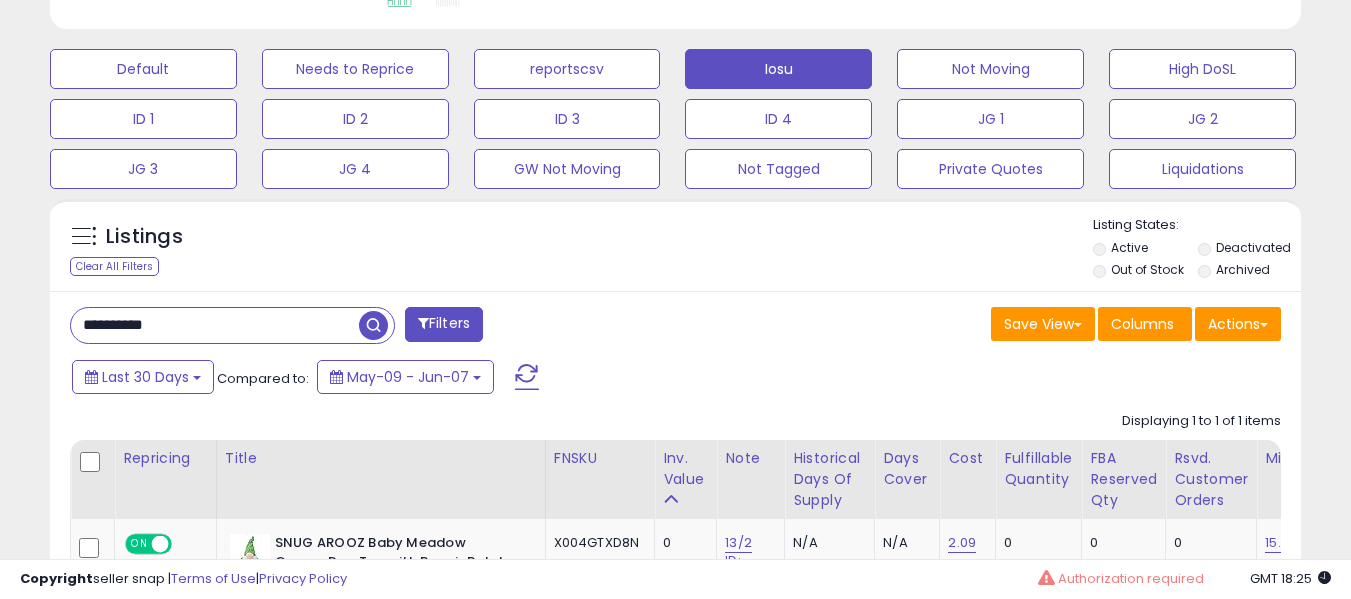 type on "**********" 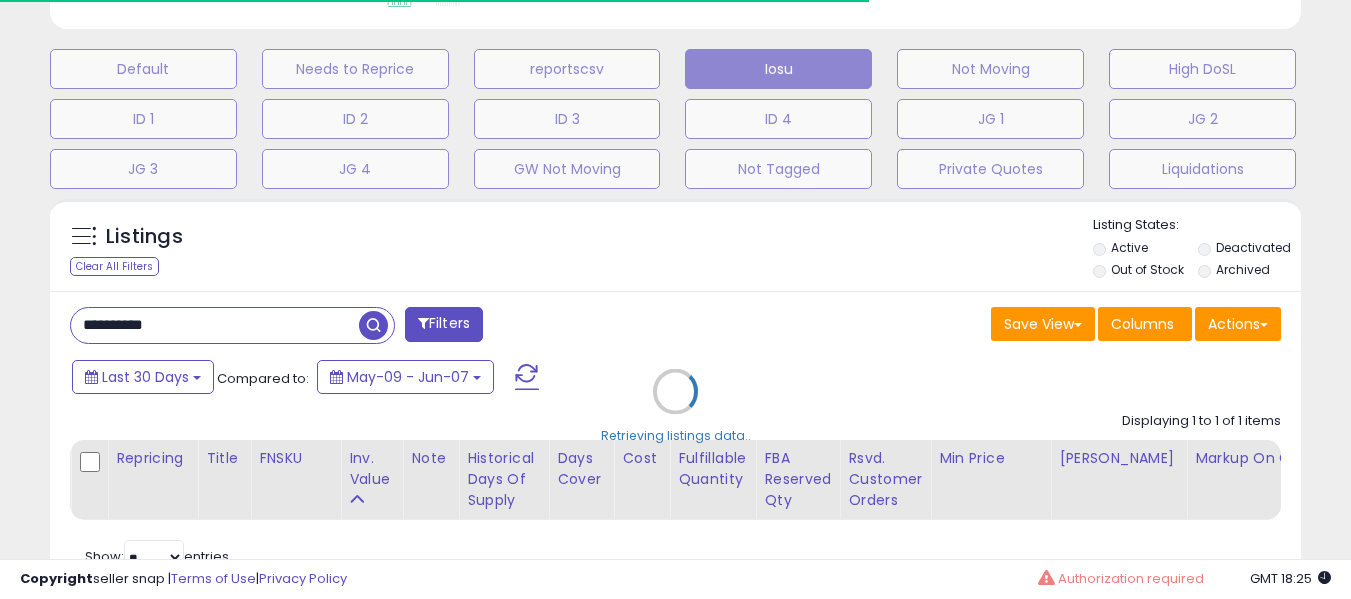 scroll, scrollTop: 410, scrollLeft: 724, axis: both 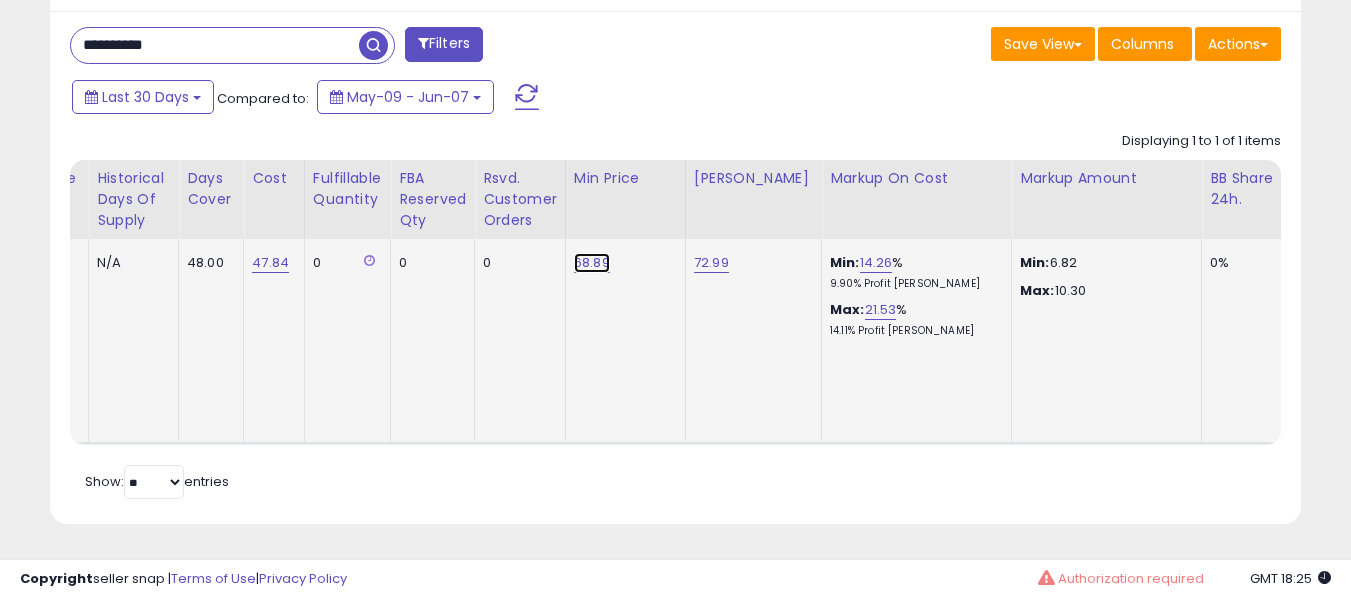 click on "68.89" at bounding box center [592, 263] 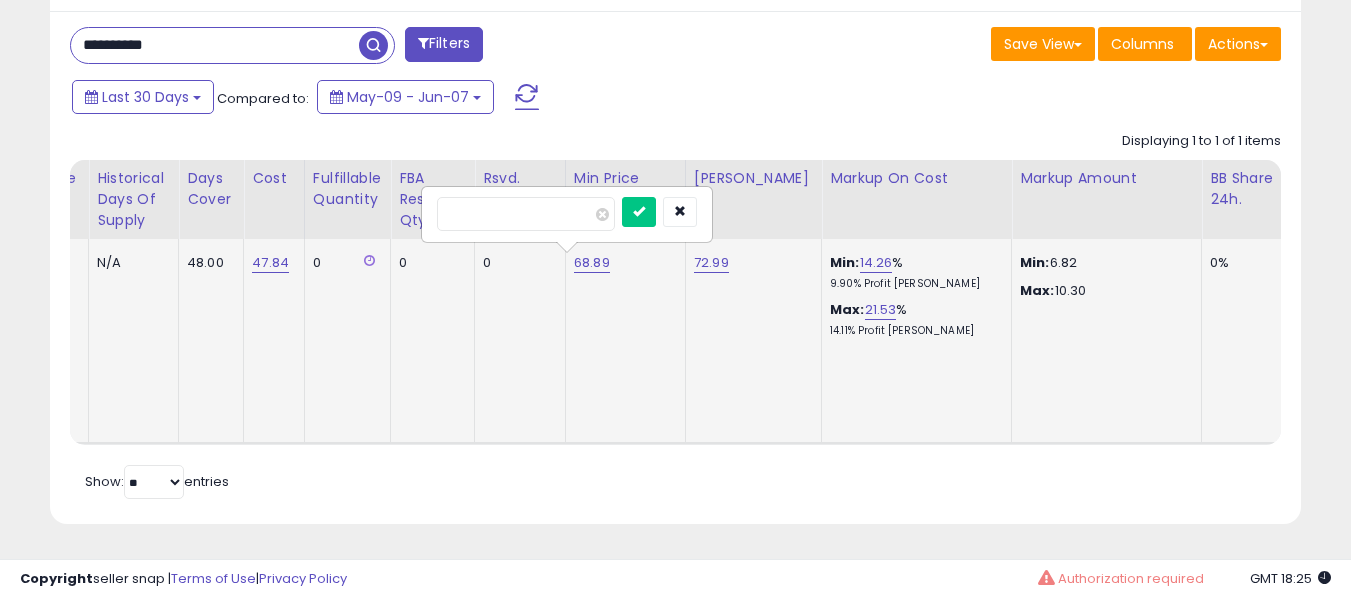 type on "*****" 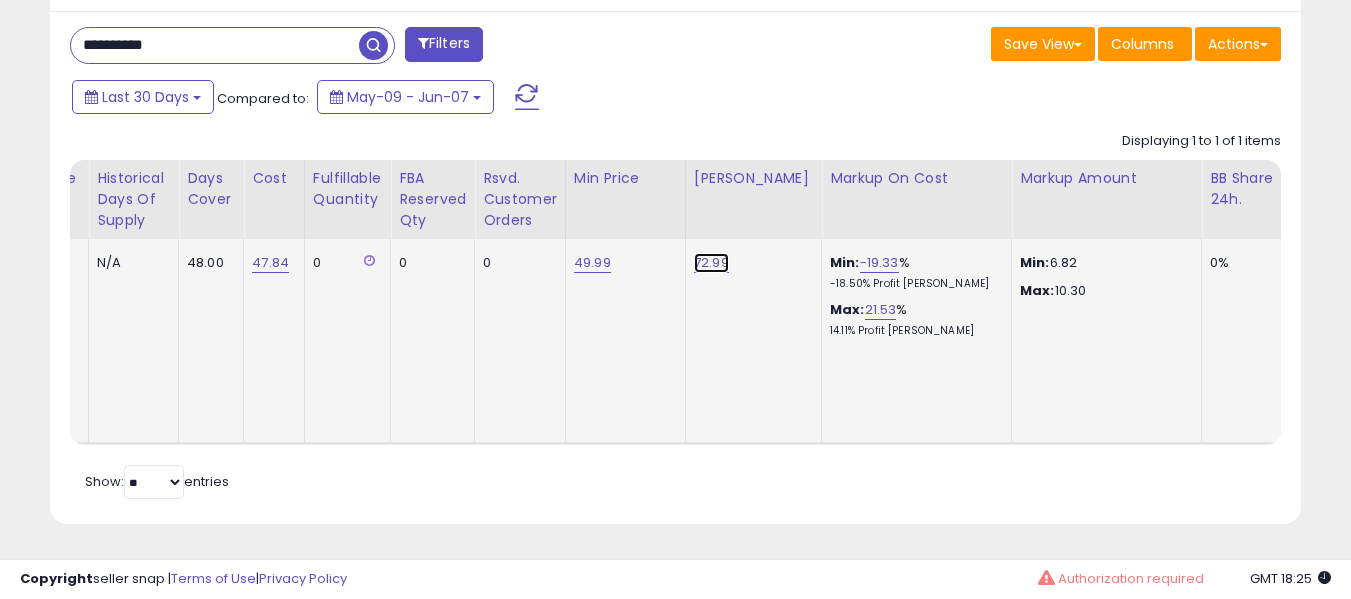 click on "72.99" at bounding box center [711, 263] 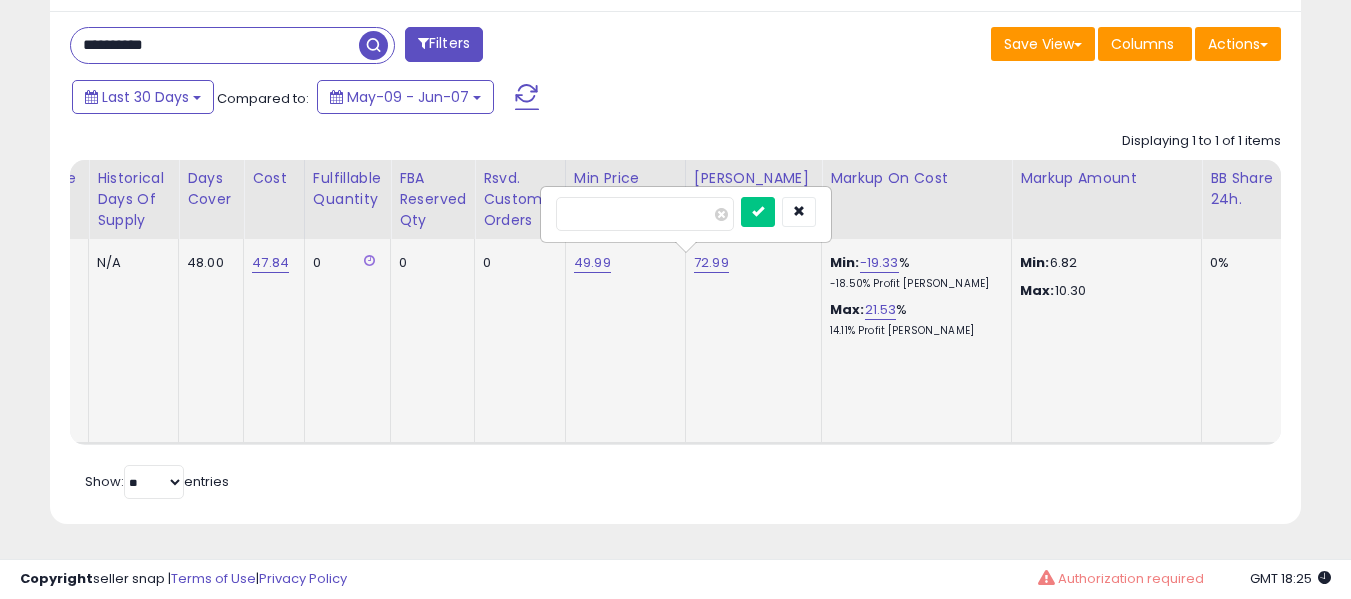type on "****" 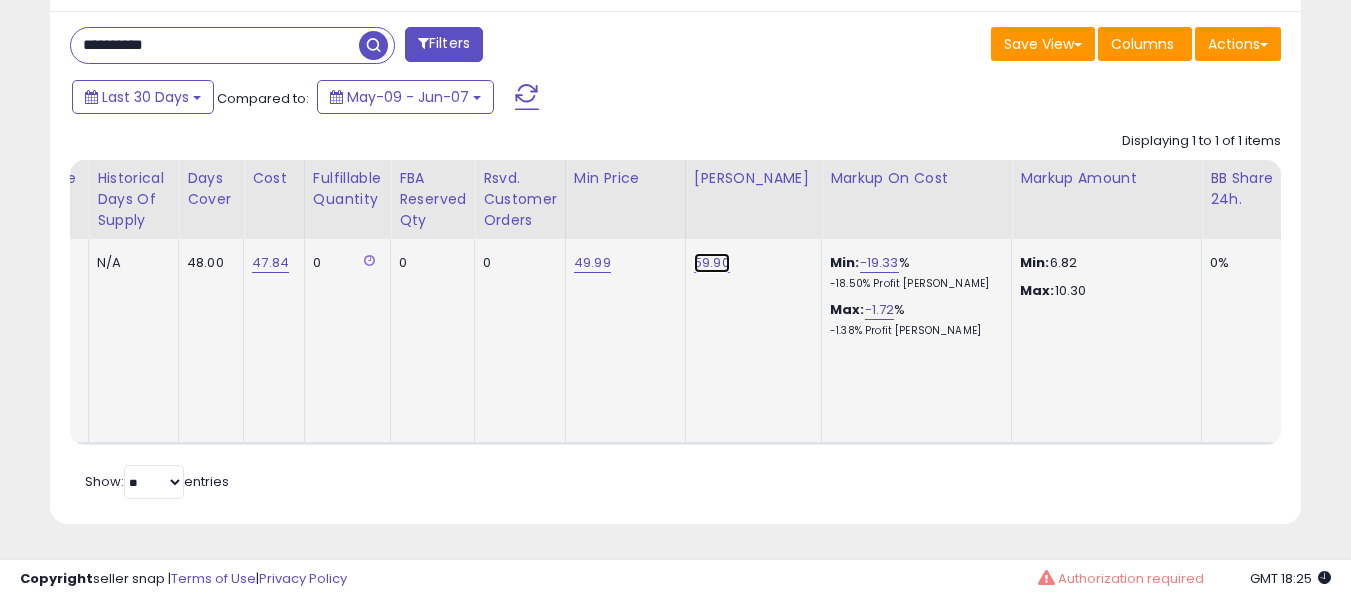 click on "59.90" at bounding box center (712, 263) 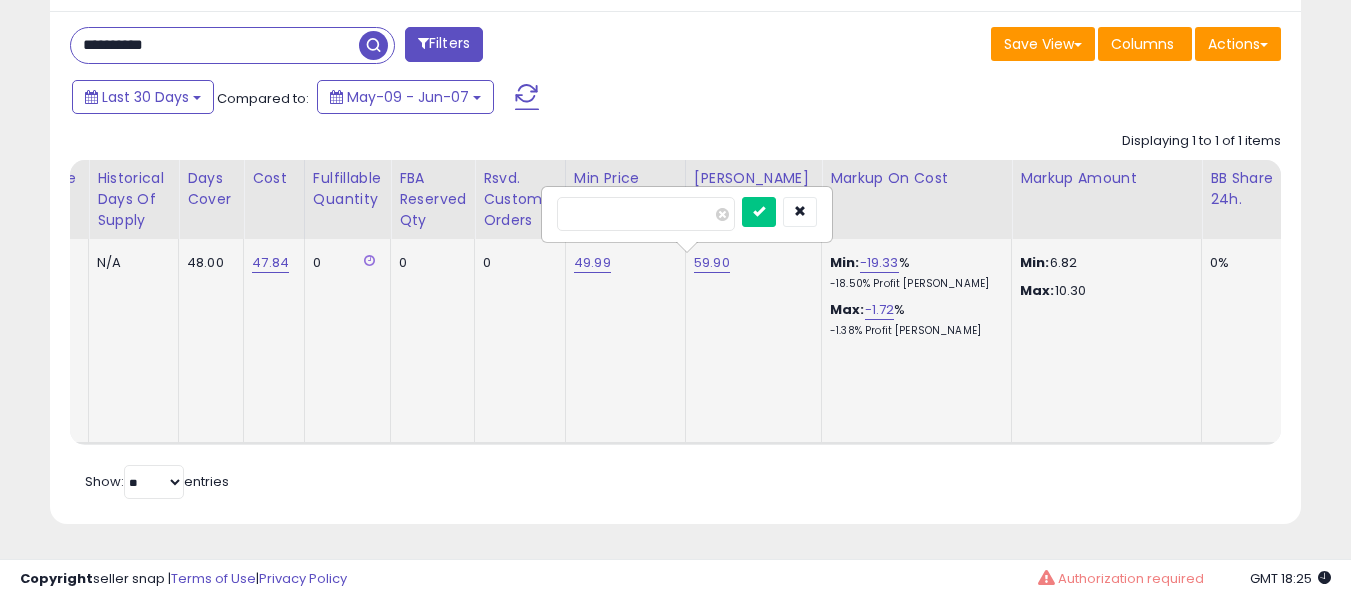 type on "*****" 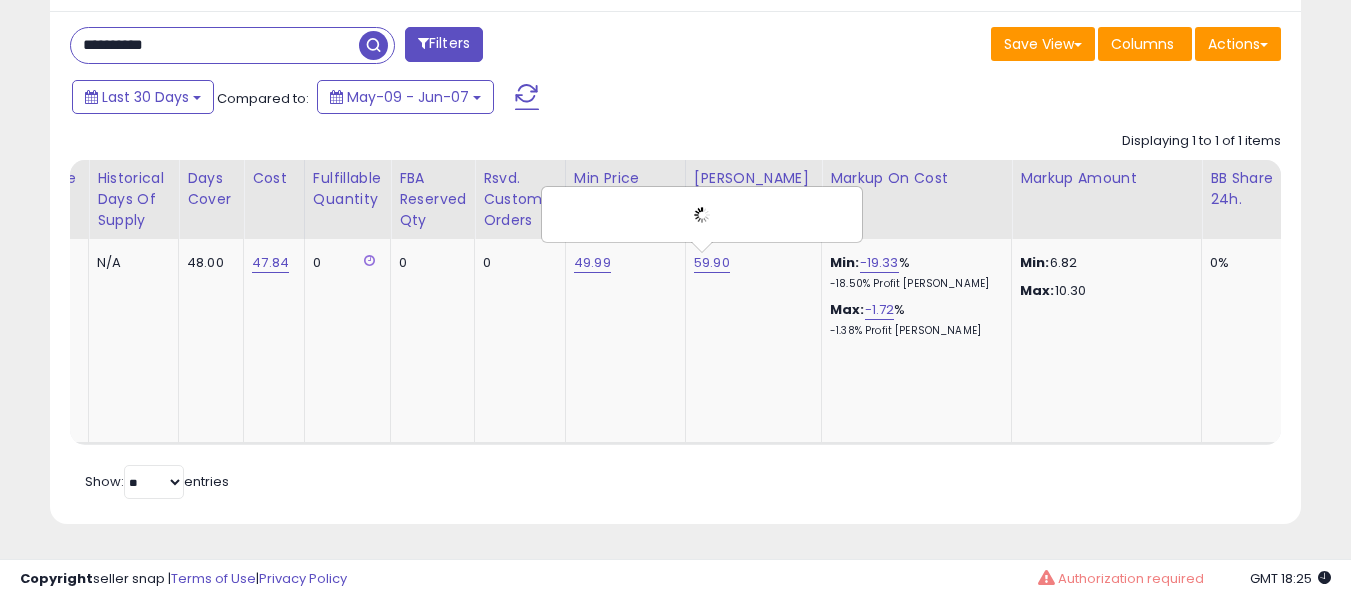 scroll, scrollTop: 0, scrollLeft: 490, axis: horizontal 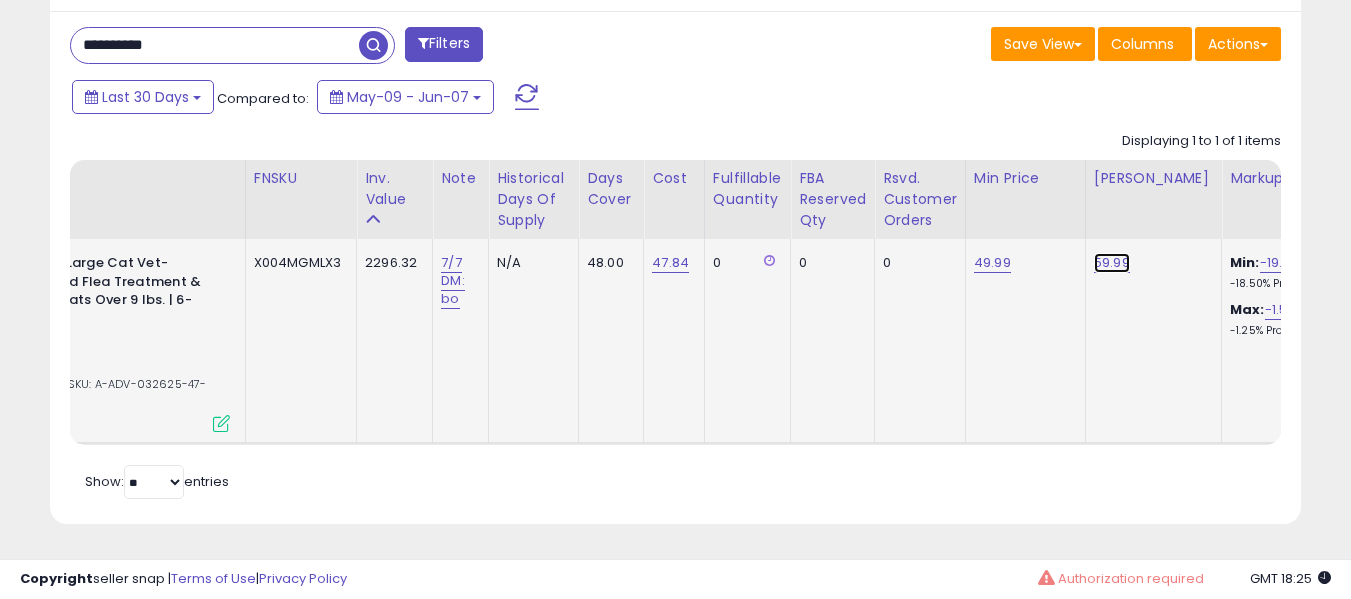 click on "59.99" at bounding box center [1112, 263] 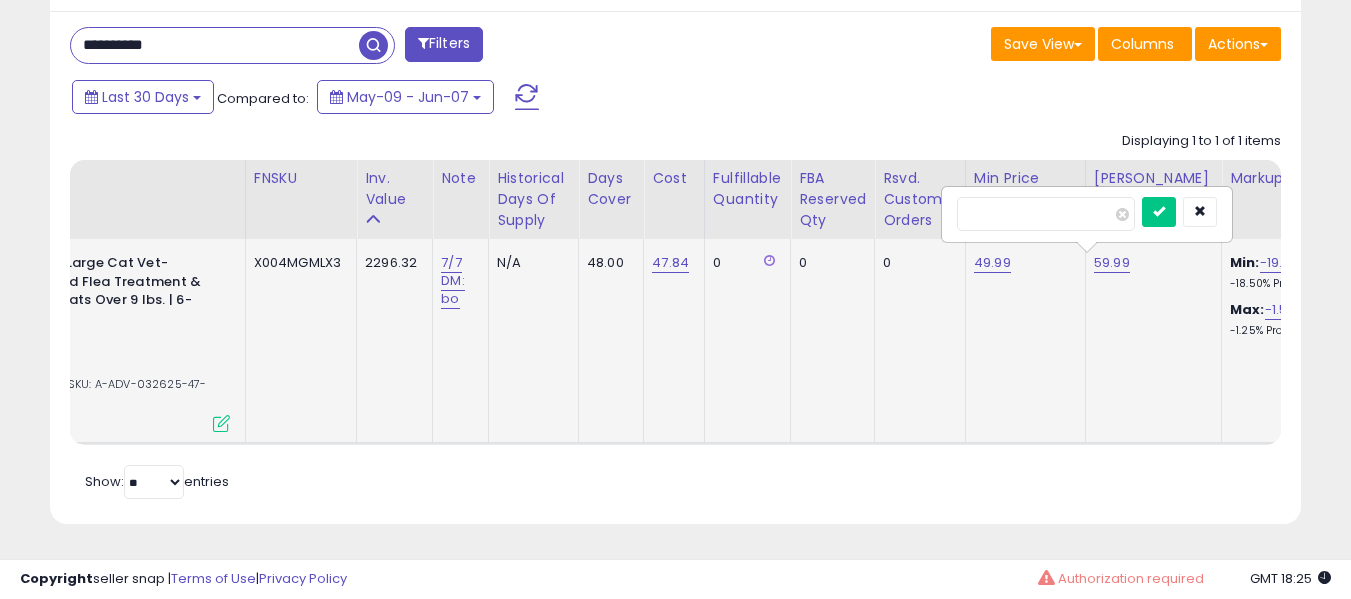 scroll, scrollTop: 0, scrollLeft: 317, axis: horizontal 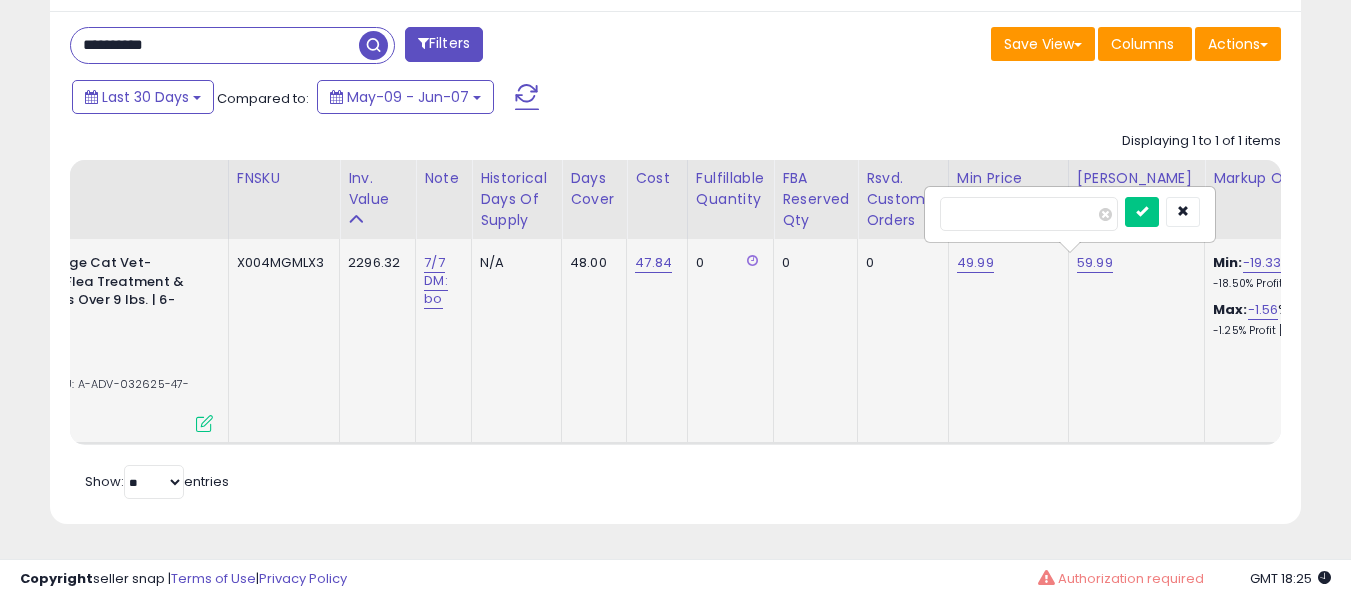 type on "*****" 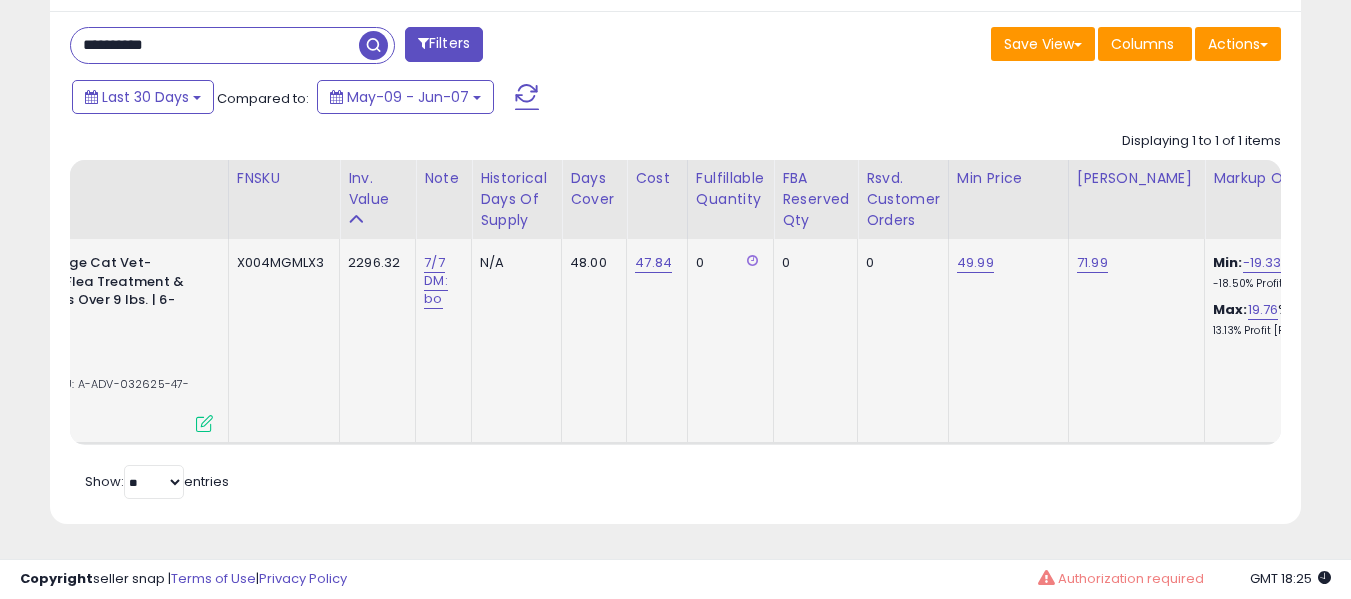 scroll, scrollTop: 0, scrollLeft: 215, axis: horizontal 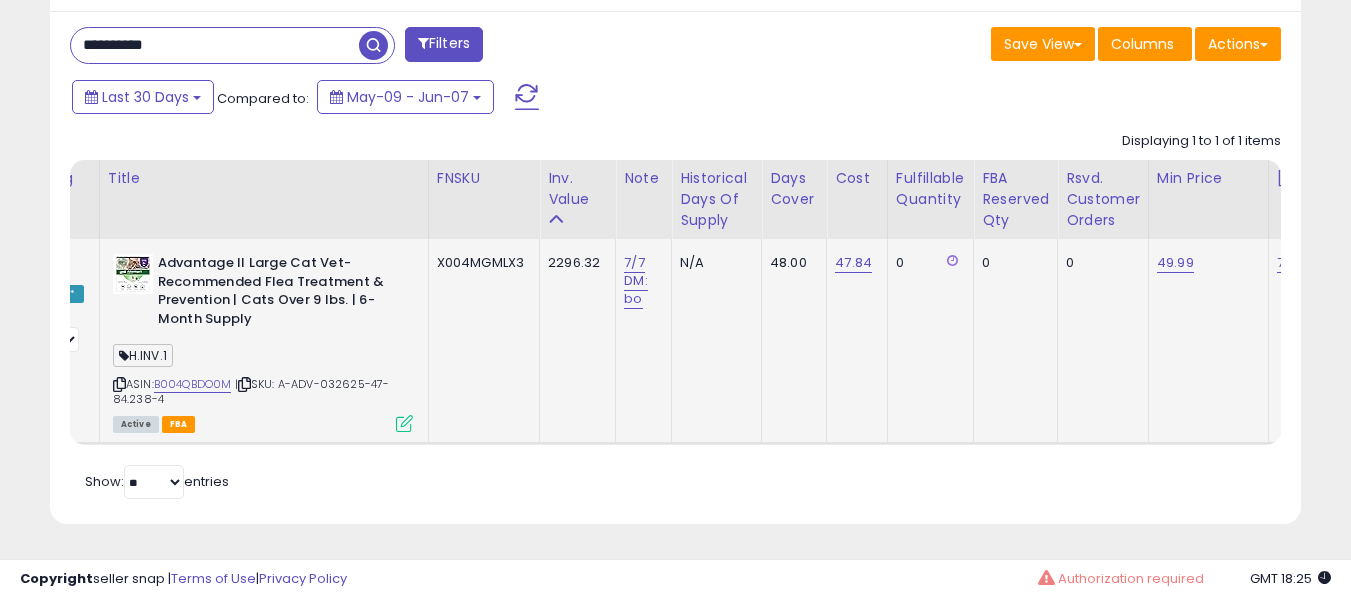 click on "**********" at bounding box center [215, 45] 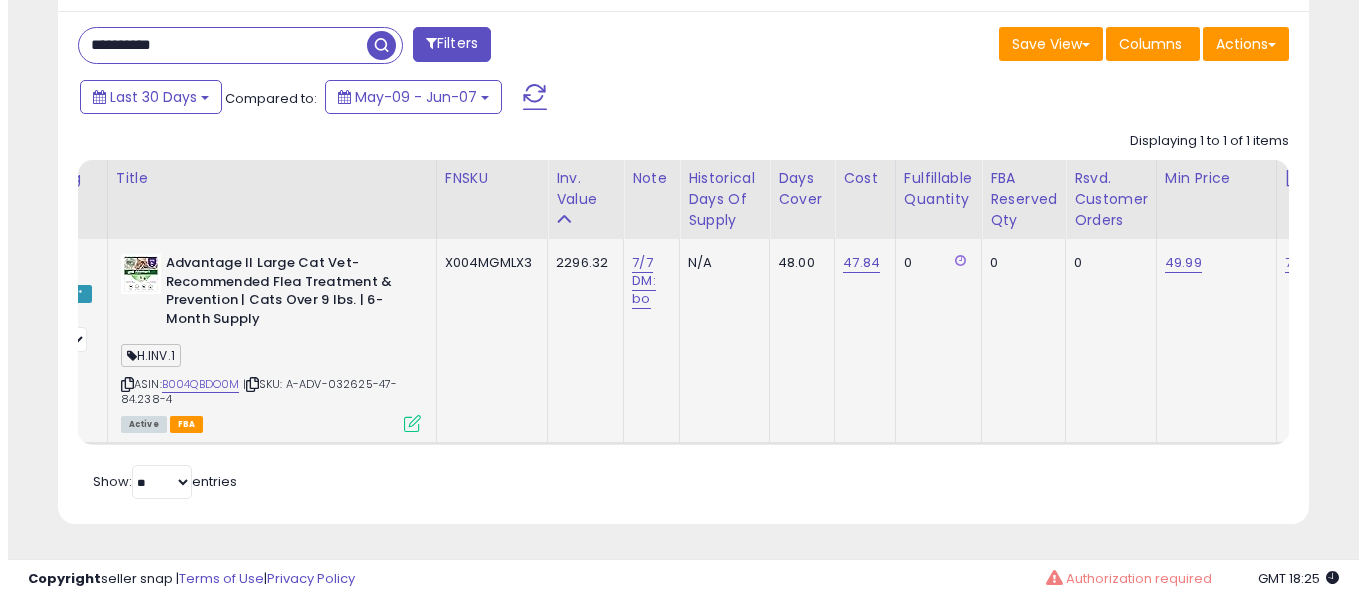 scroll, scrollTop: 671, scrollLeft: 0, axis: vertical 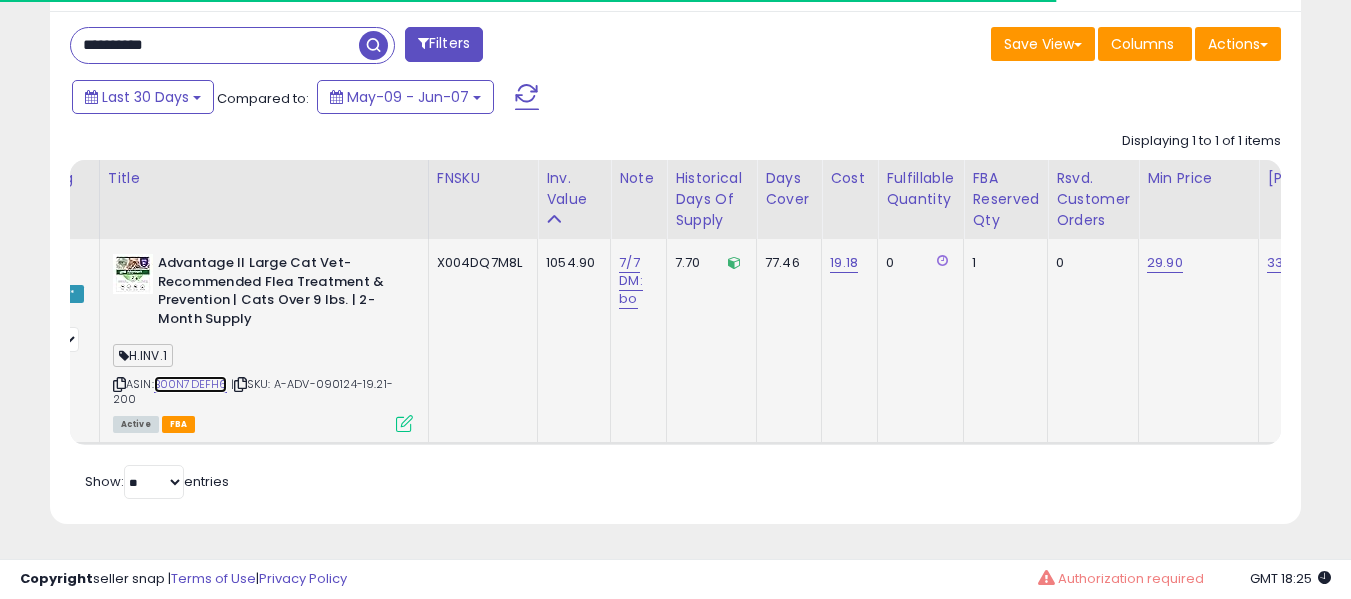 drag, startPoint x: 203, startPoint y: 390, endPoint x: 192, endPoint y: 386, distance: 11.7046995 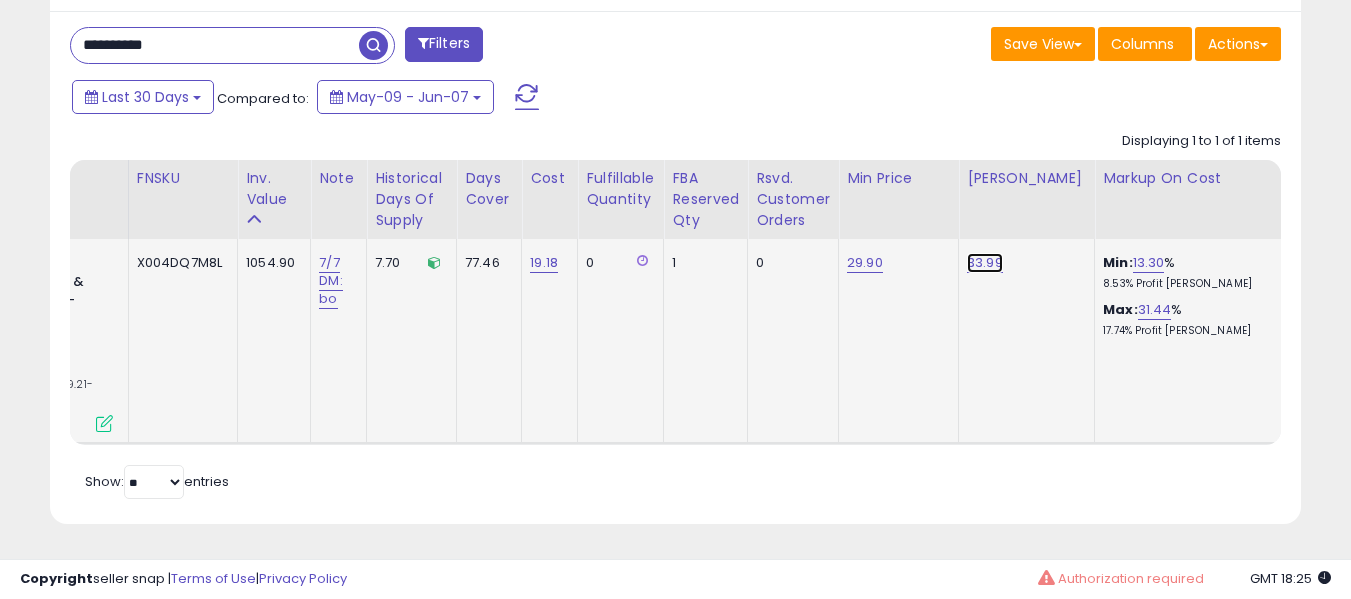 click on "33.99" at bounding box center (985, 263) 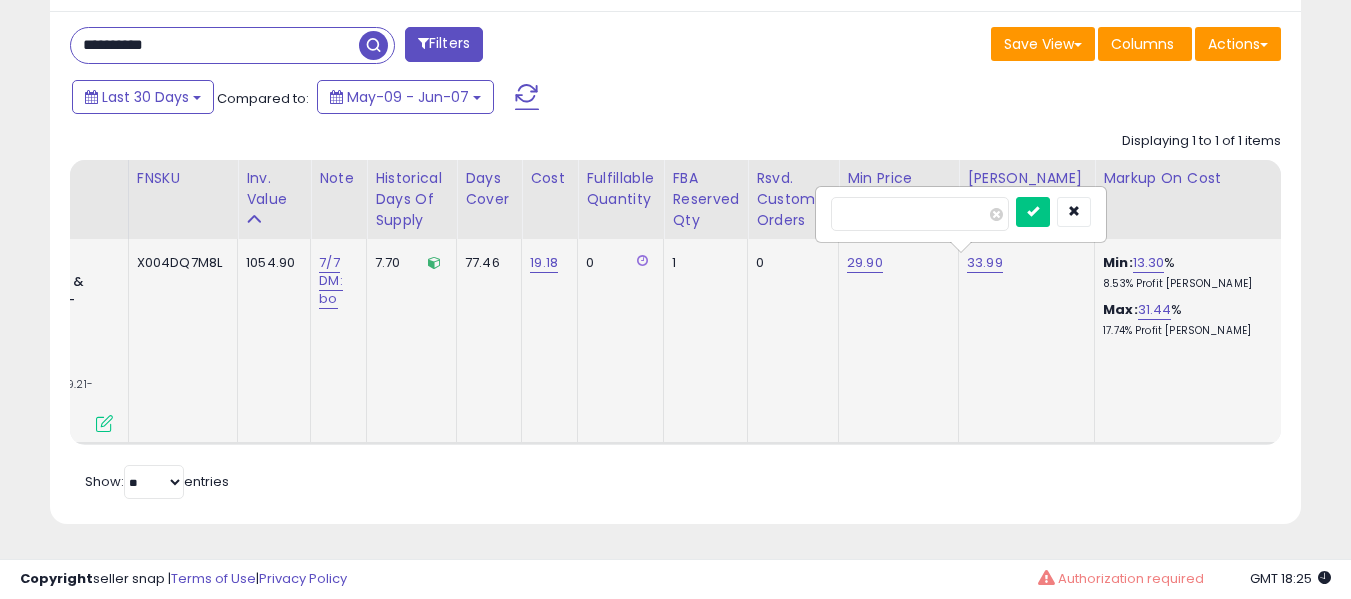 type on "****" 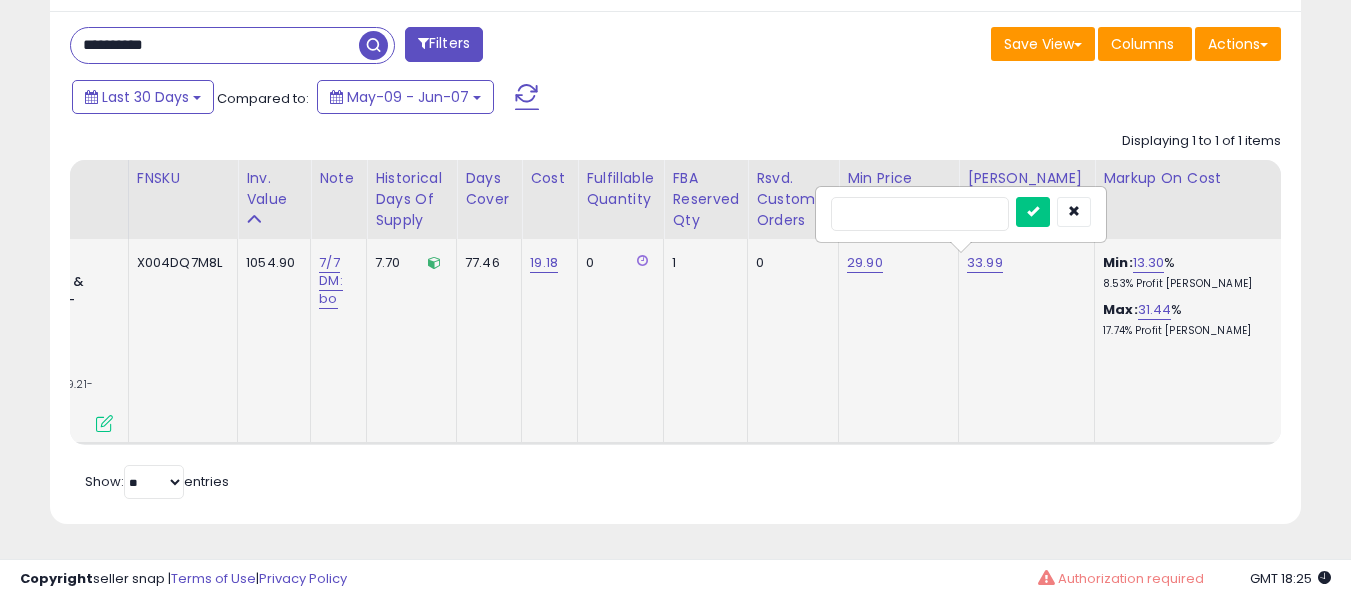 click at bounding box center (1033, 212) 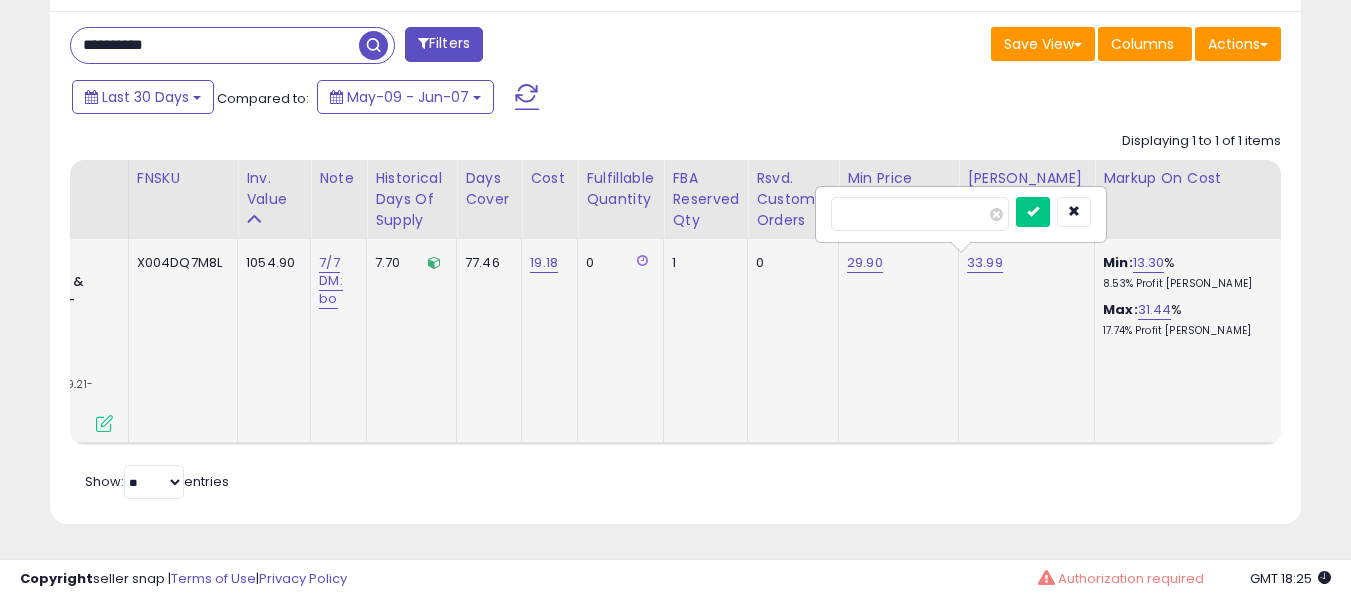 type on "*****" 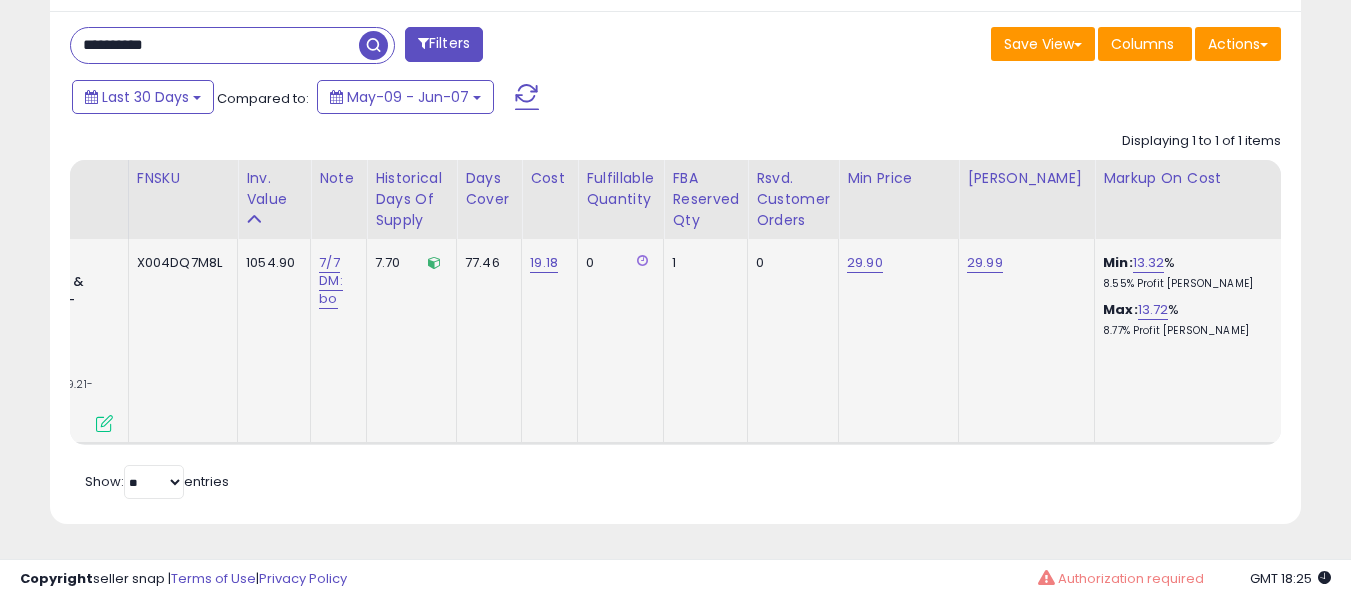 drag, startPoint x: 882, startPoint y: 261, endPoint x: 865, endPoint y: 258, distance: 17.262676 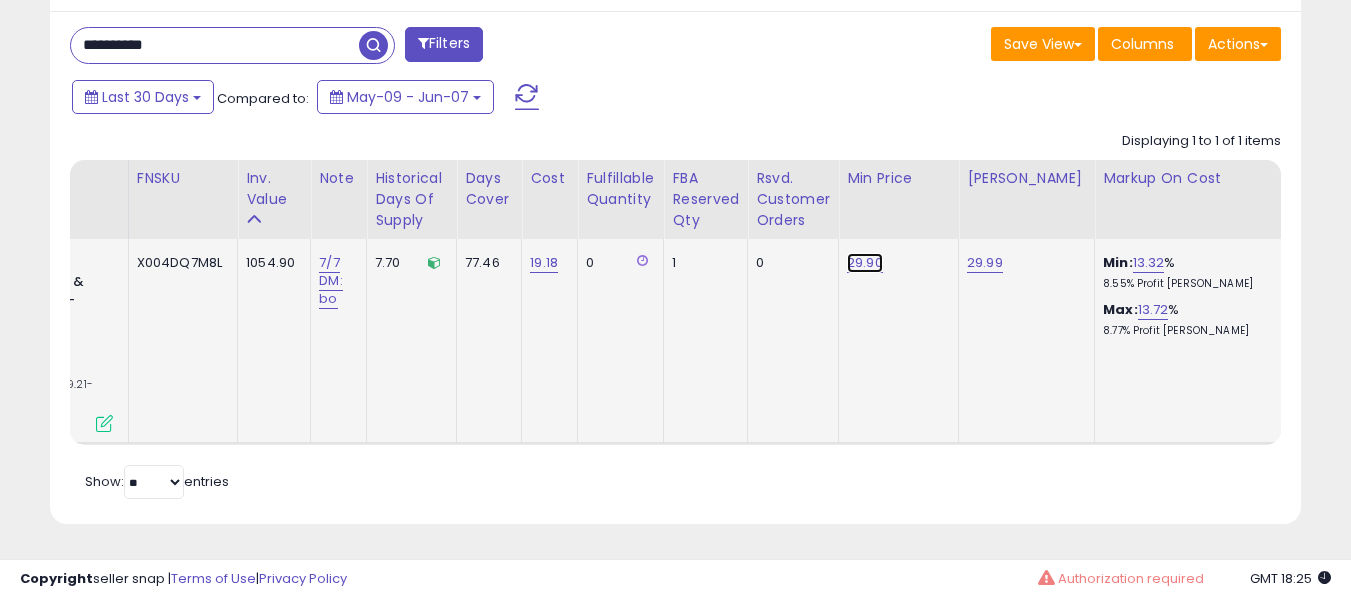 click on "29.90" at bounding box center (865, 263) 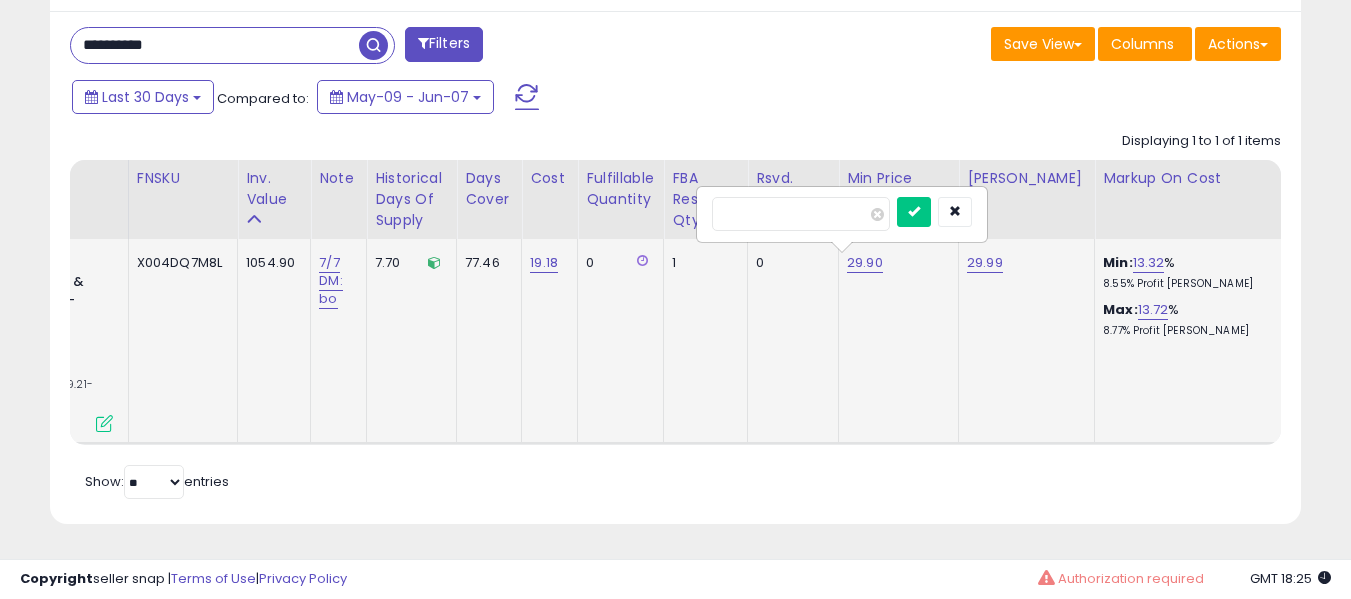 type on "*****" 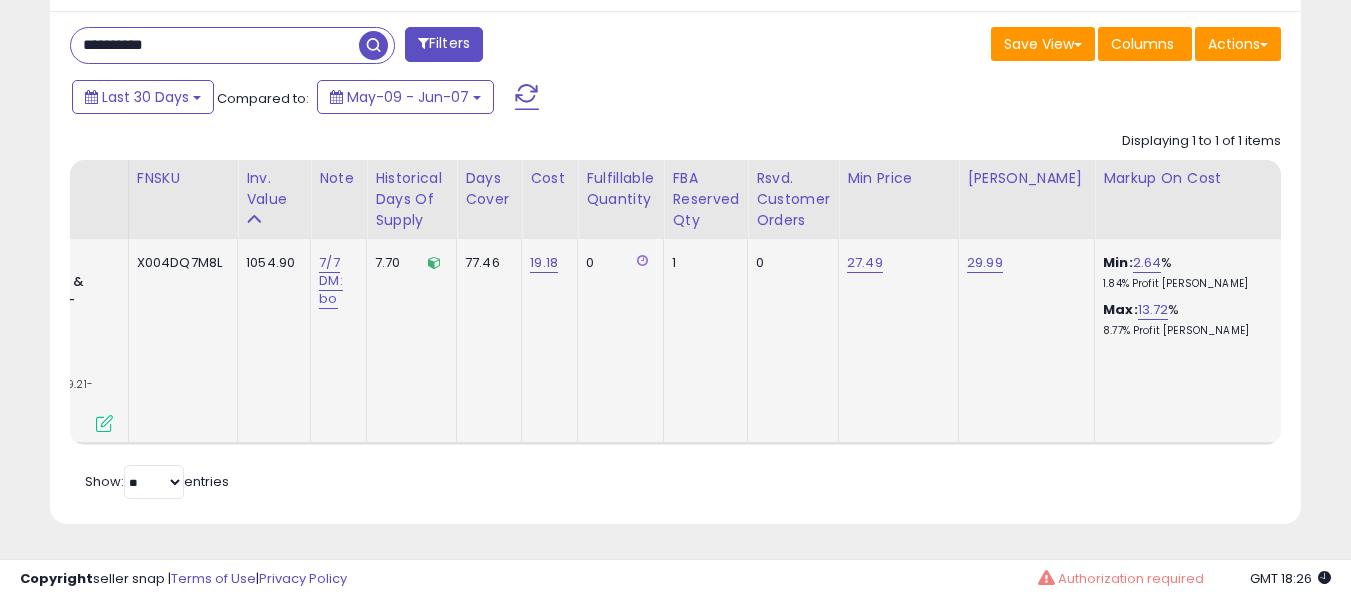 click on "**********" at bounding box center (215, 45) 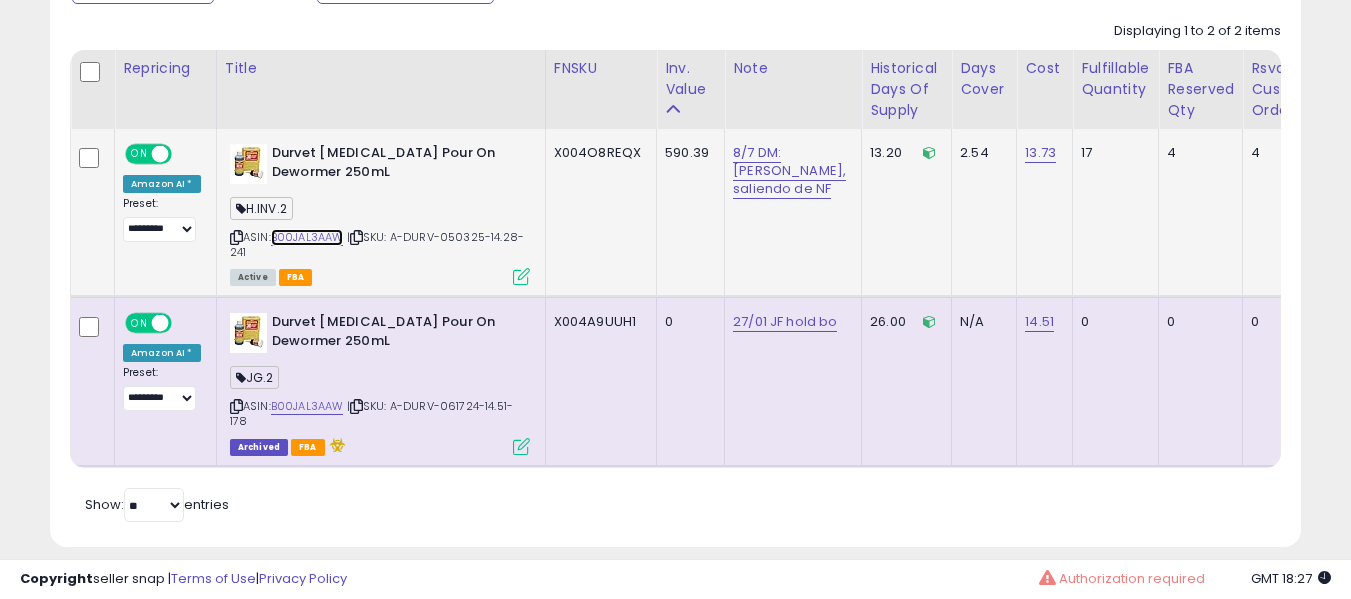 scroll, scrollTop: 0, scrollLeft: 86, axis: horizontal 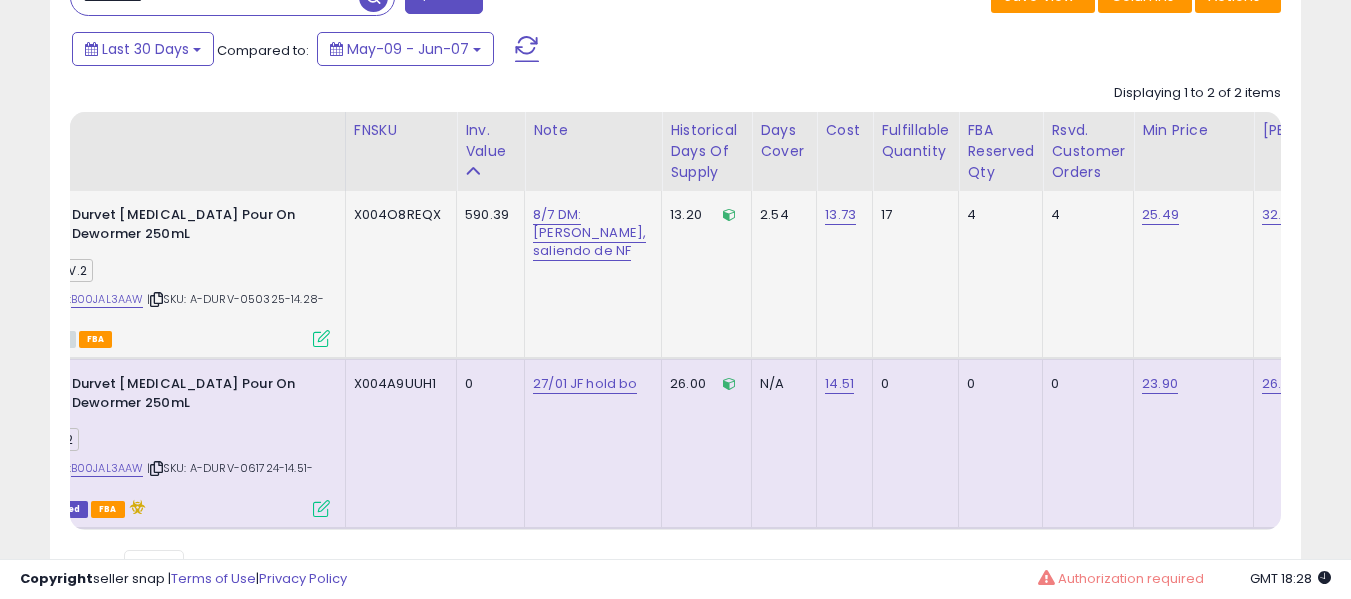 click at bounding box center (156, 299) 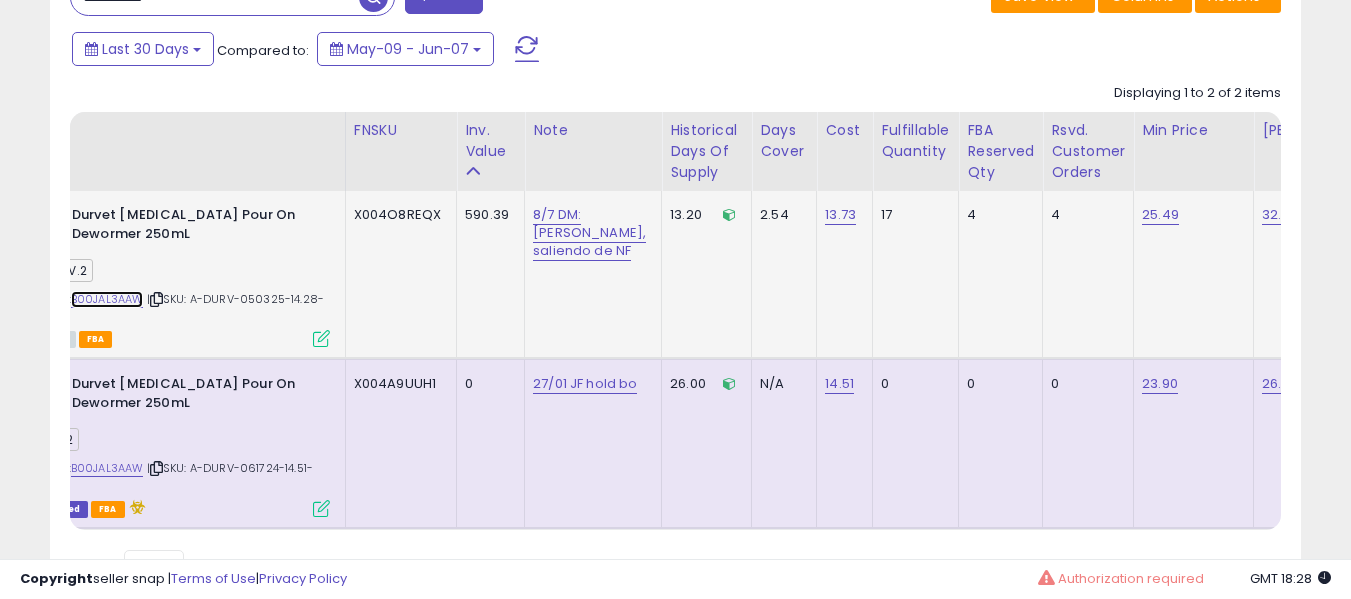 click on "B00JAL3AAW" at bounding box center [107, 299] 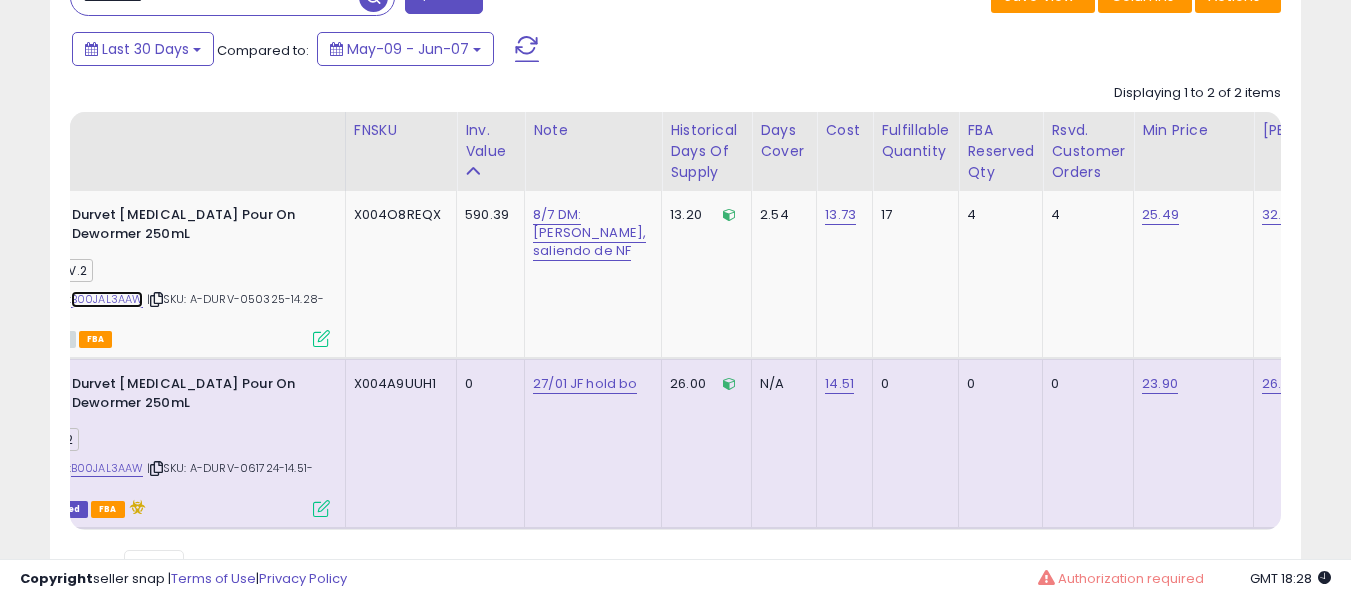 scroll, scrollTop: 0, scrollLeft: 104, axis: horizontal 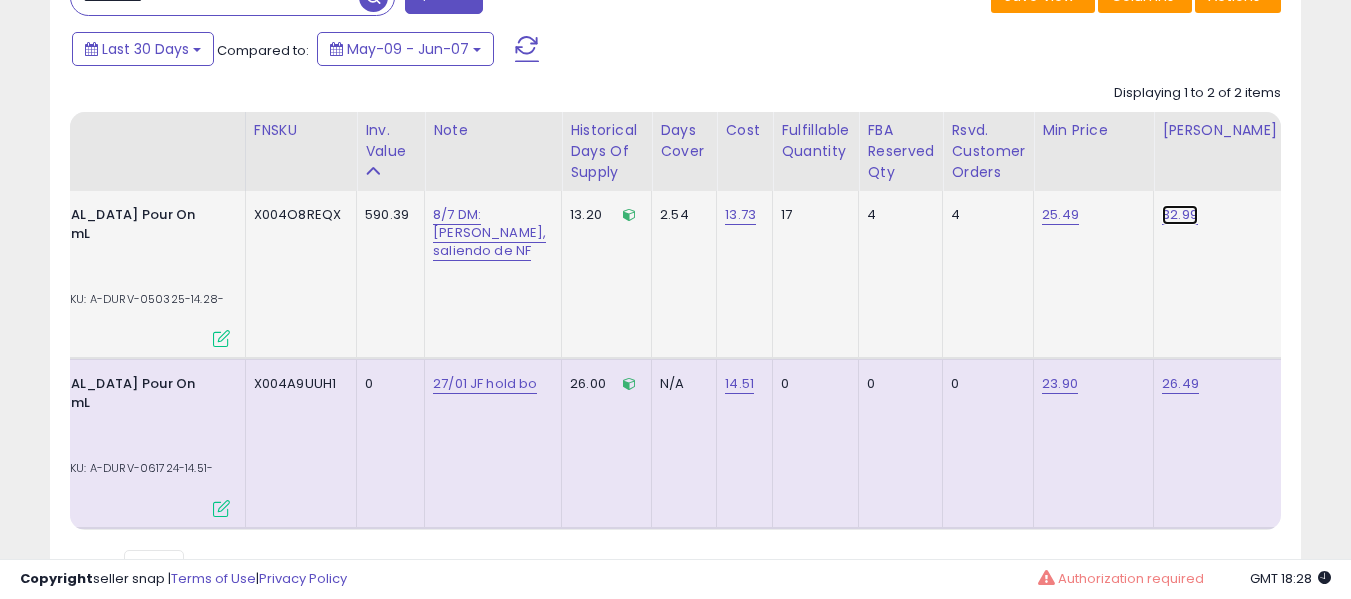 click on "32.99" at bounding box center (1180, 215) 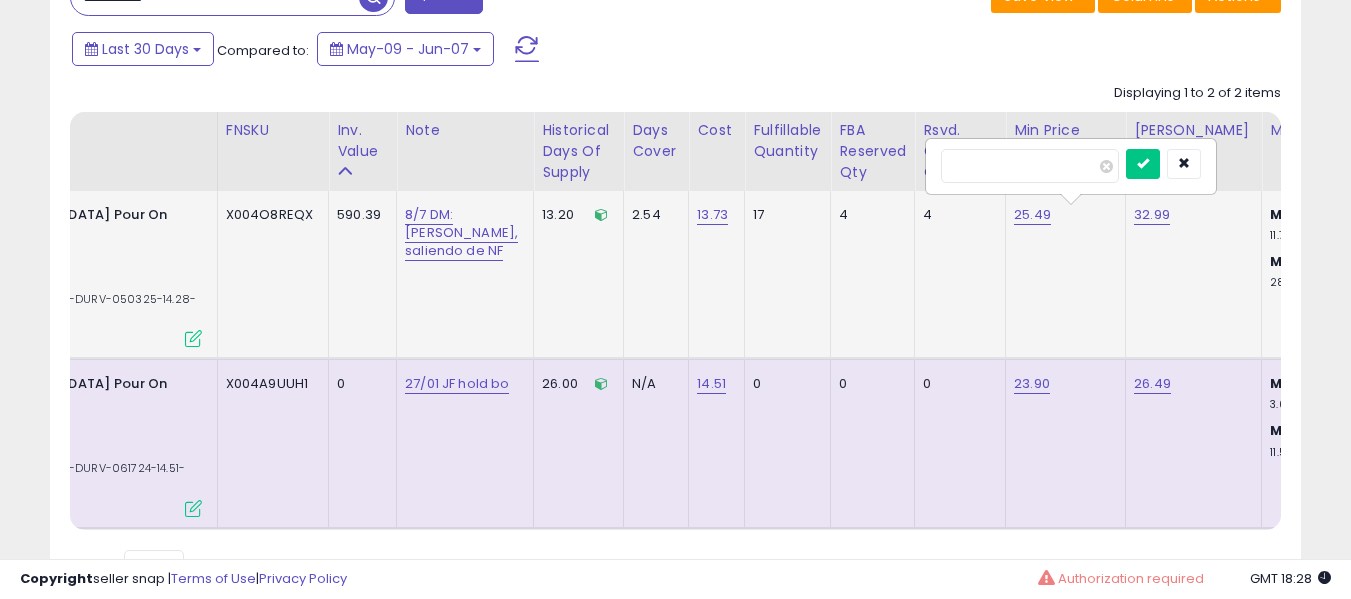 type on "*****" 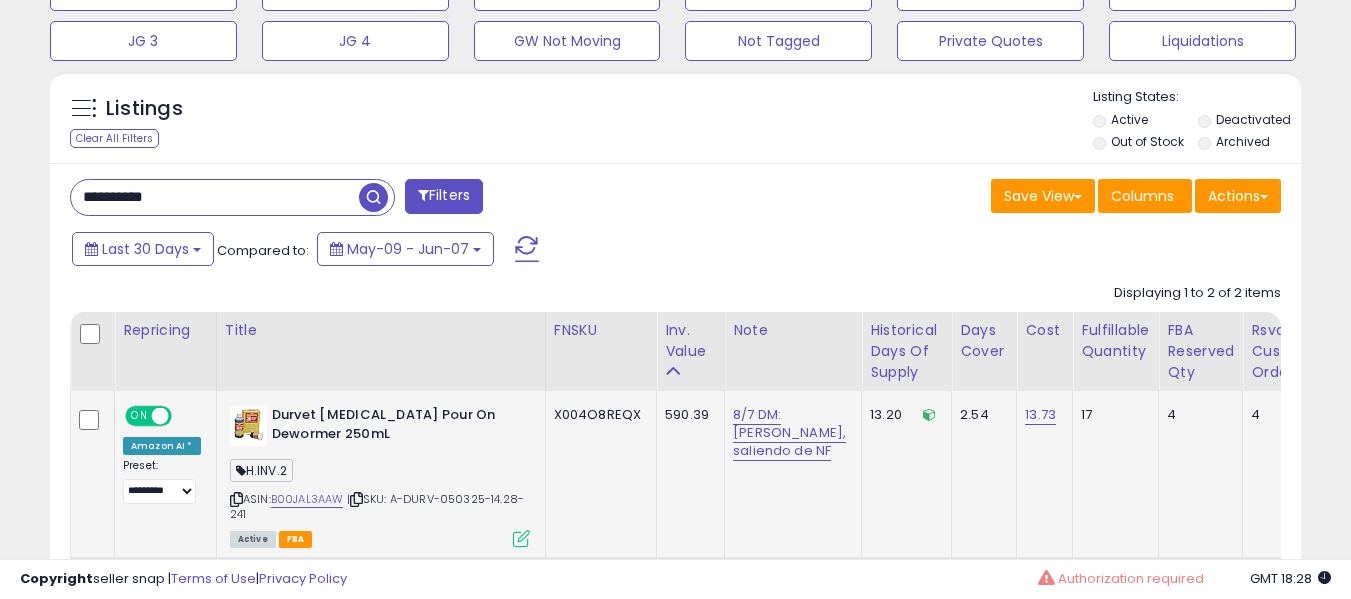 drag, startPoint x: 220, startPoint y: 171, endPoint x: 249, endPoint y: 215, distance: 52.69725 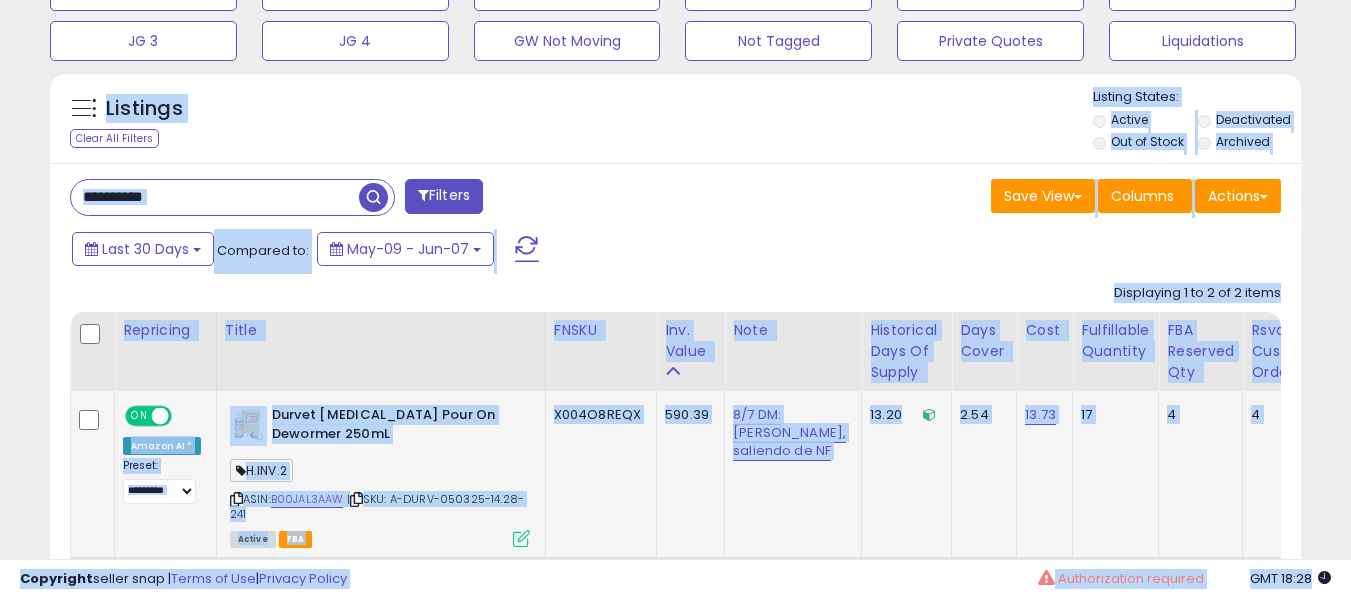 click on "**********" at bounding box center (215, 197) 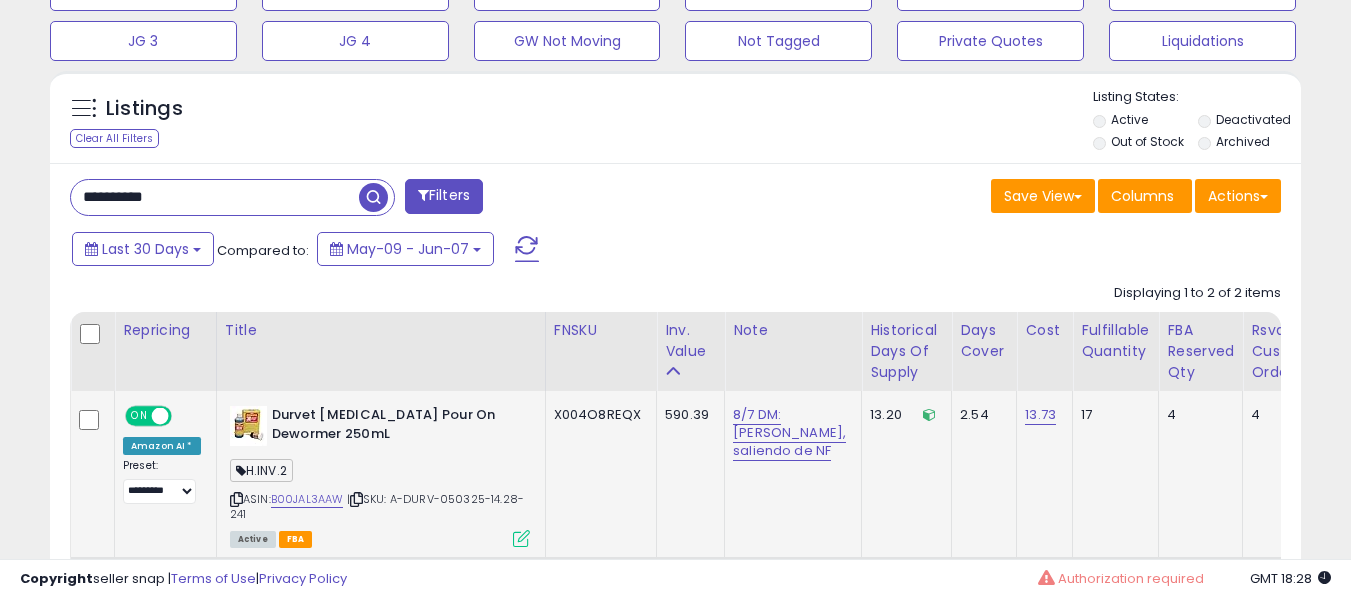 paste 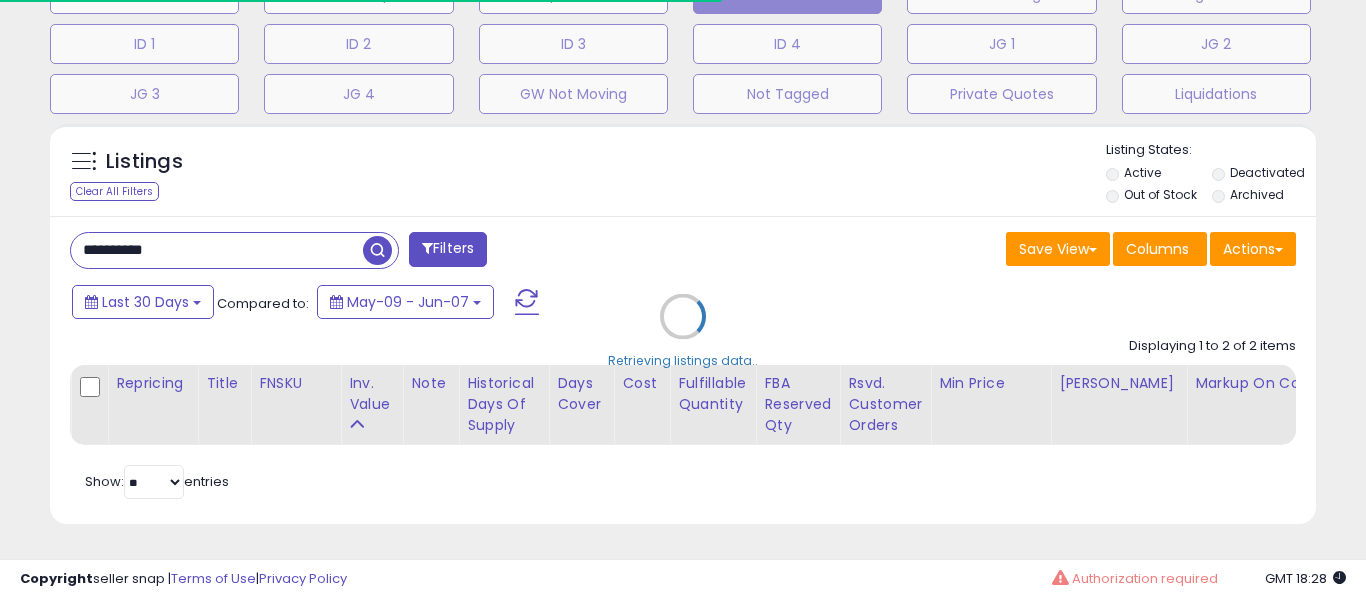 type on "**********" 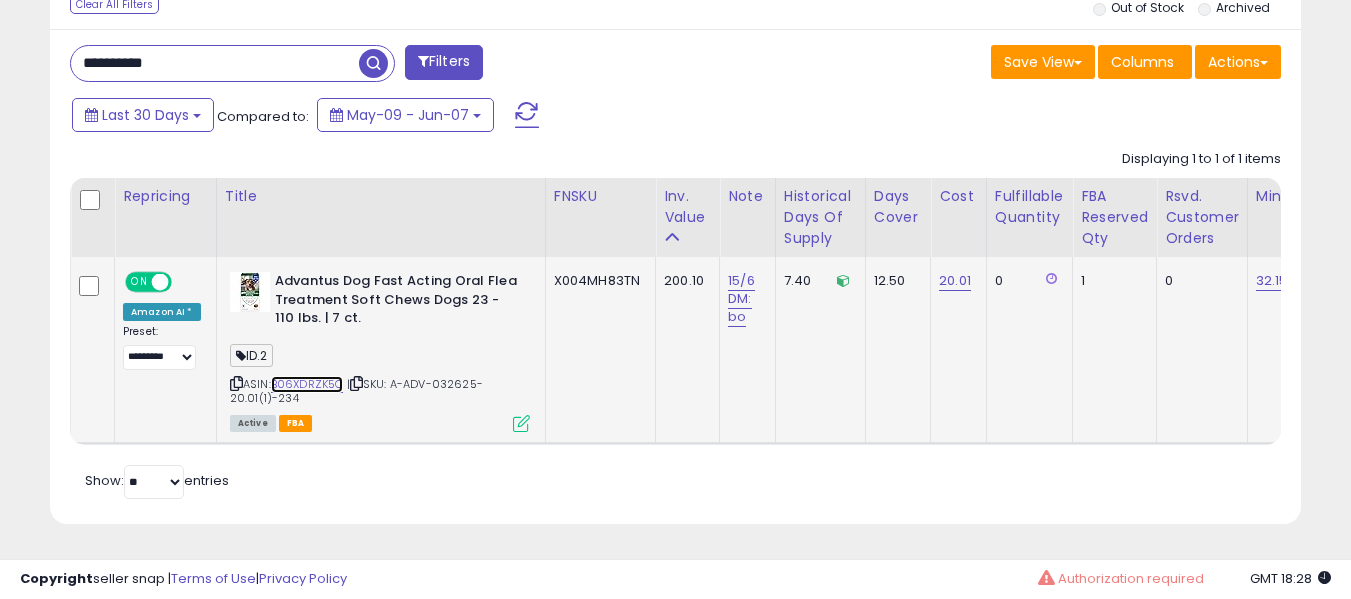click on "B06XDRZK5C" at bounding box center [307, 384] 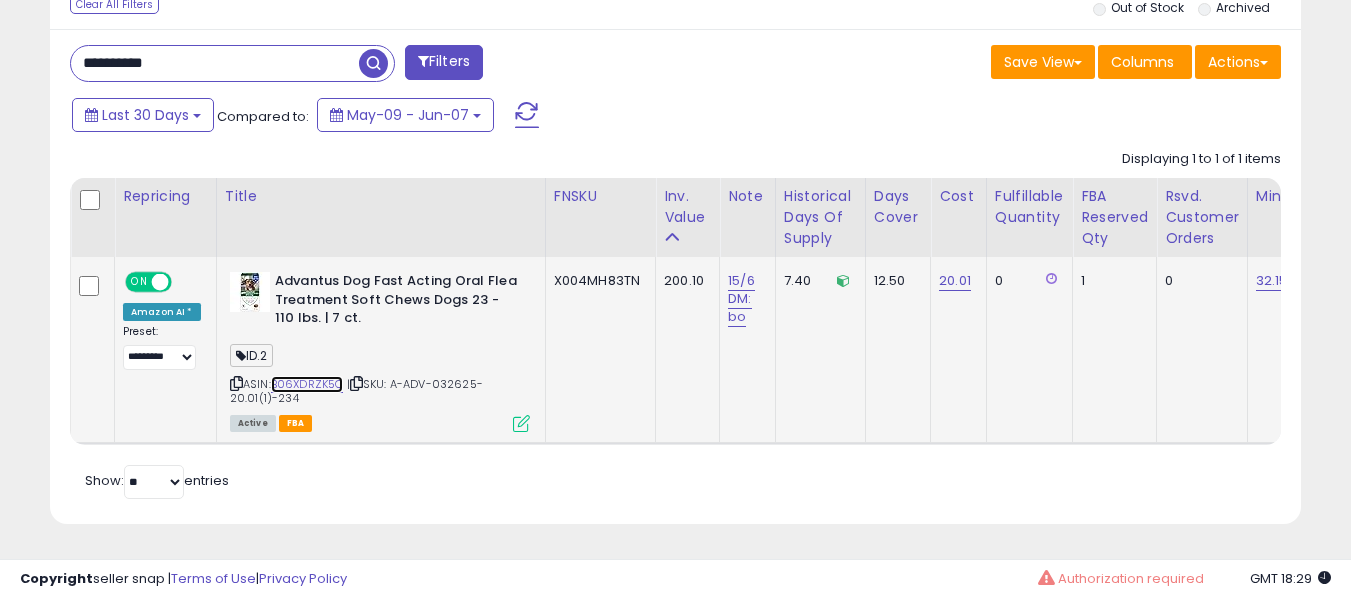 scroll, scrollTop: 0, scrollLeft: 80, axis: horizontal 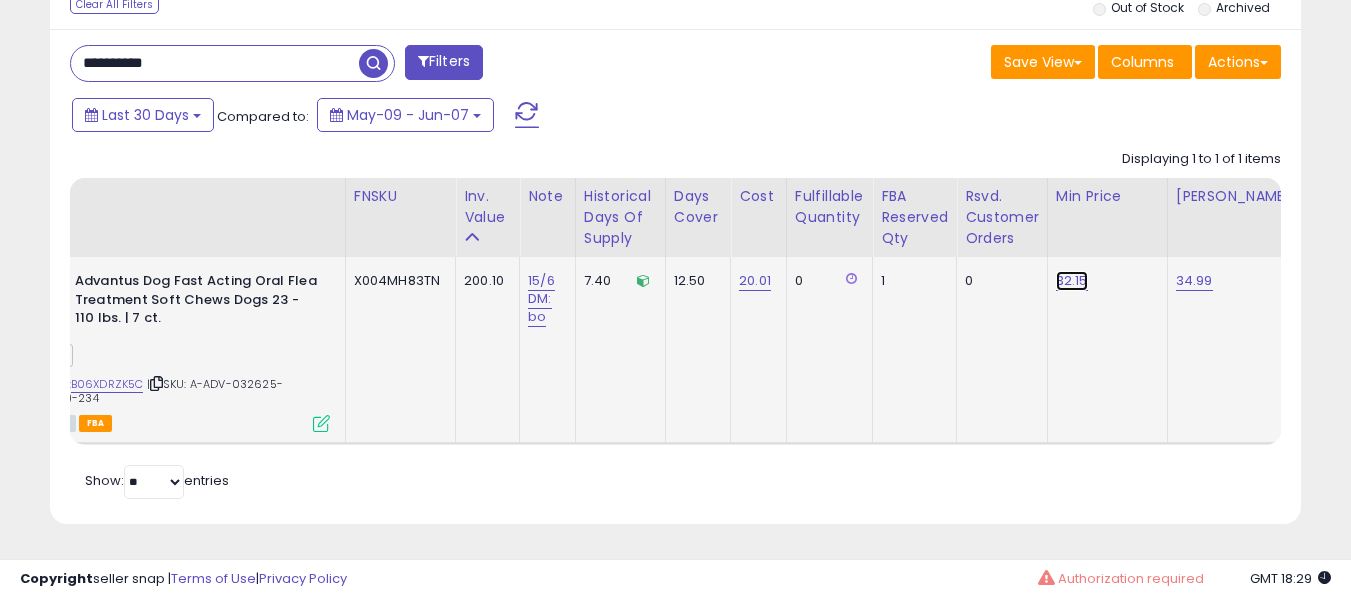 click on "32.15" at bounding box center (1072, 281) 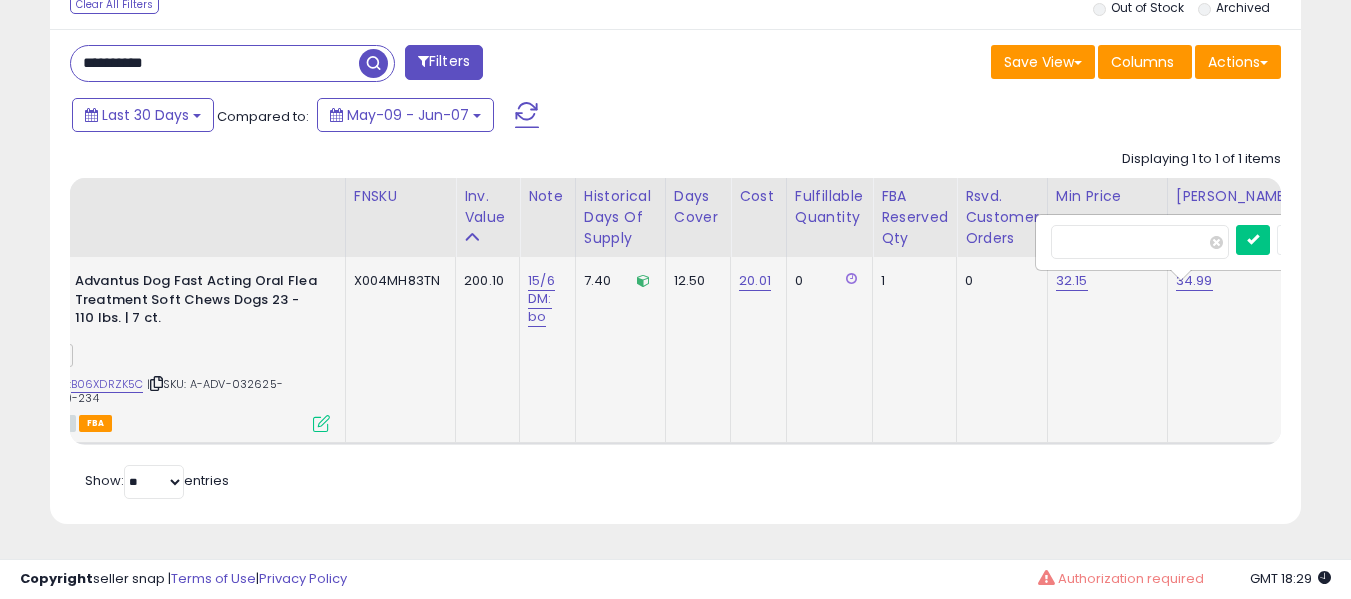 scroll, scrollTop: 0, scrollLeft: 264, axis: horizontal 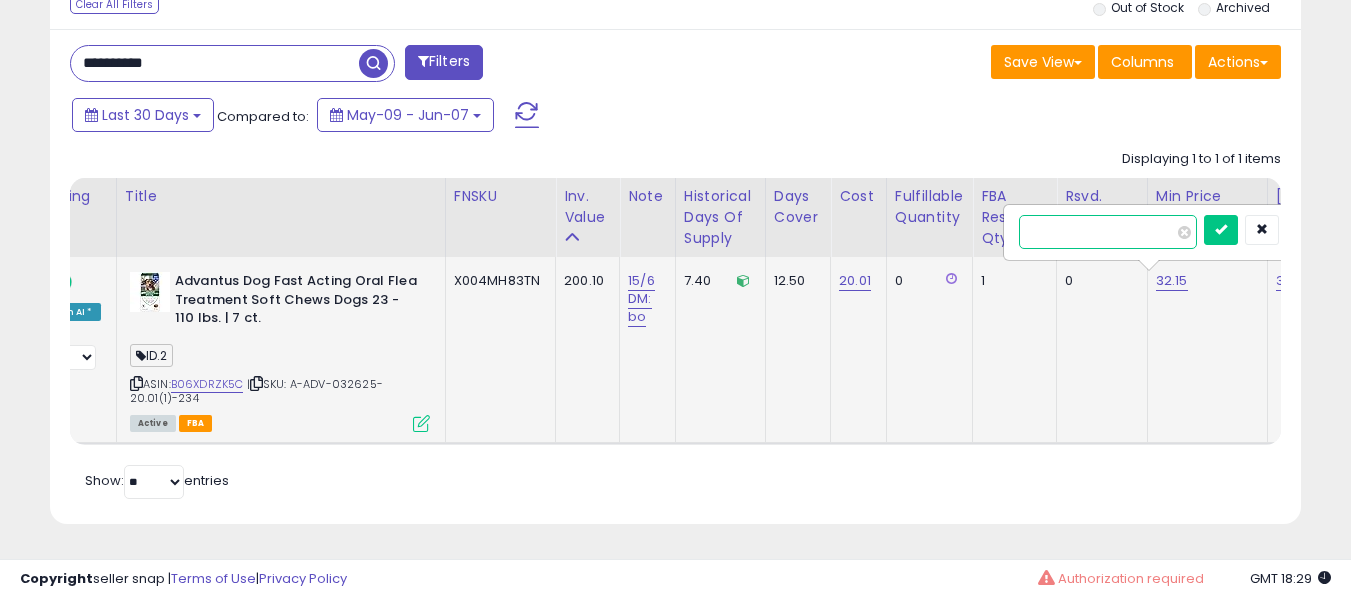 type on "****" 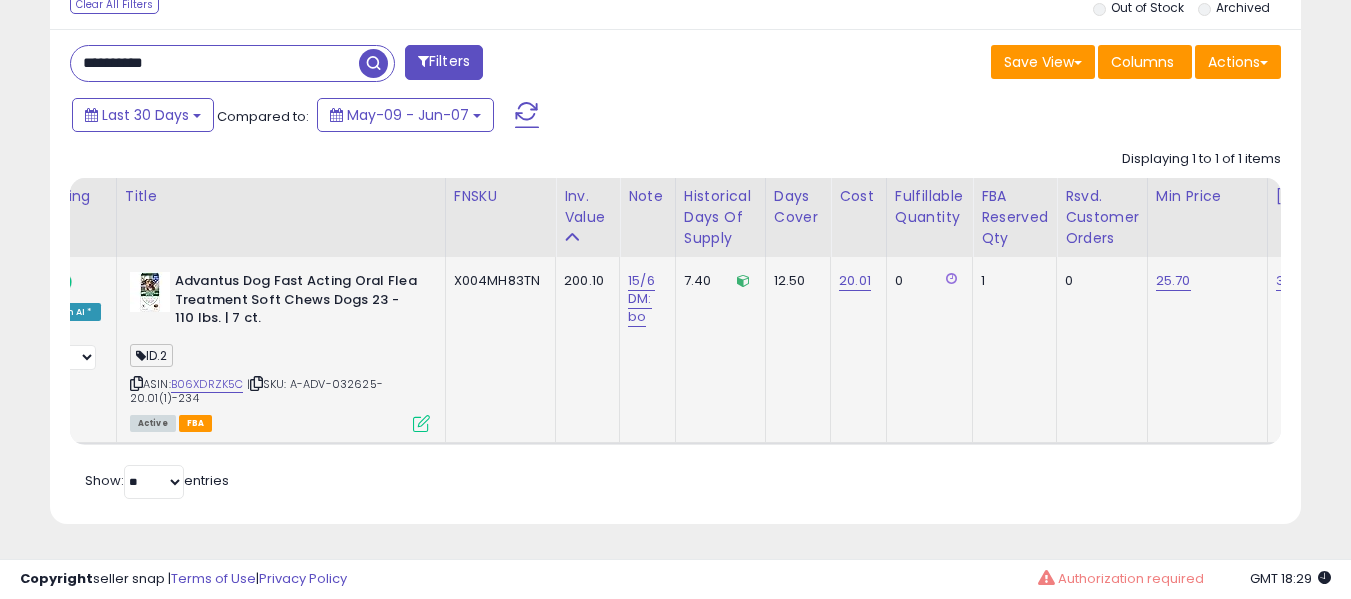 scroll, scrollTop: 0, scrollLeft: 216, axis: horizontal 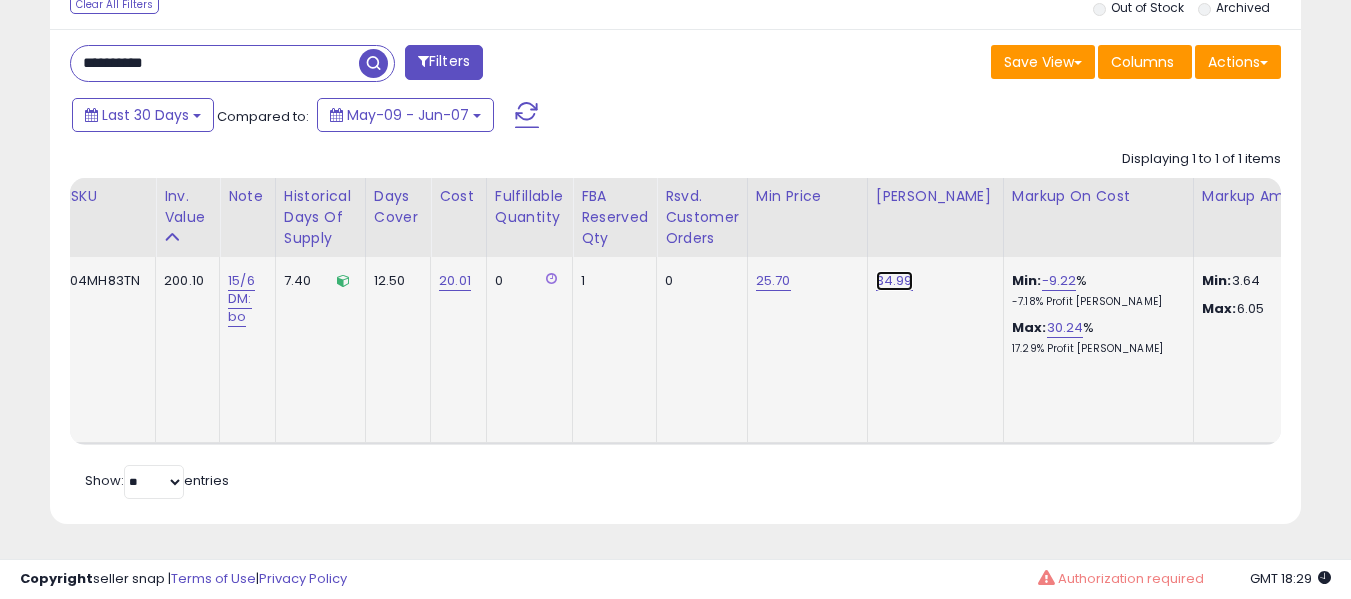 click on "34.99" at bounding box center (894, 281) 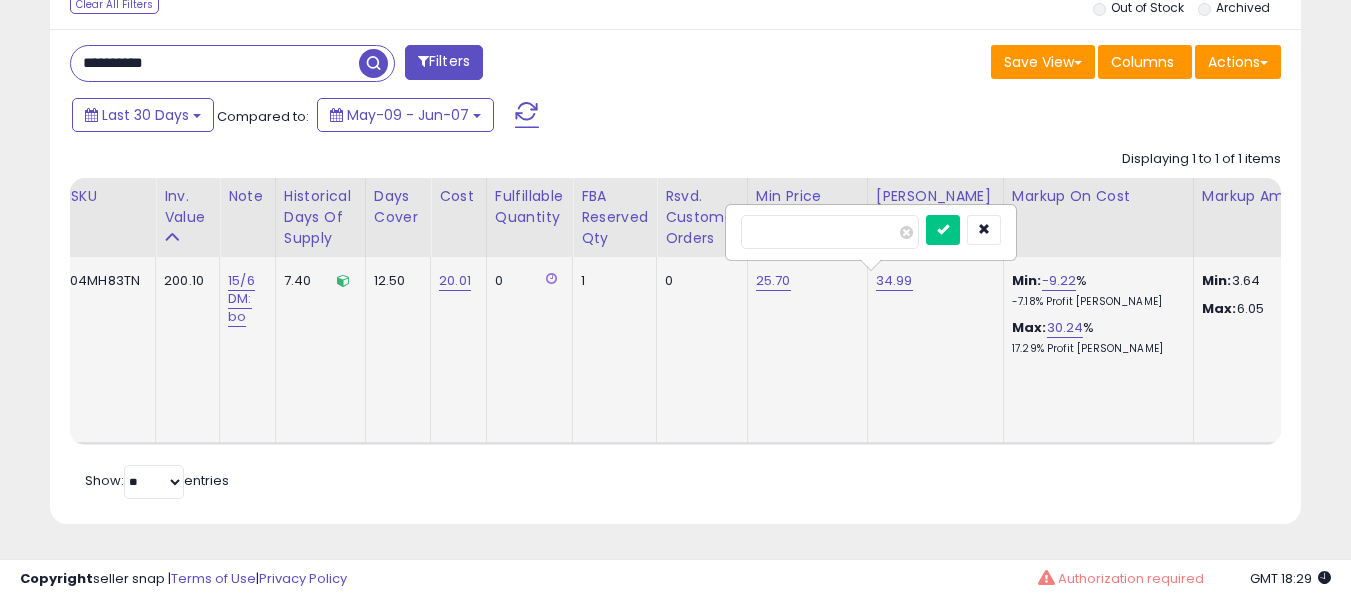 type on "*****" 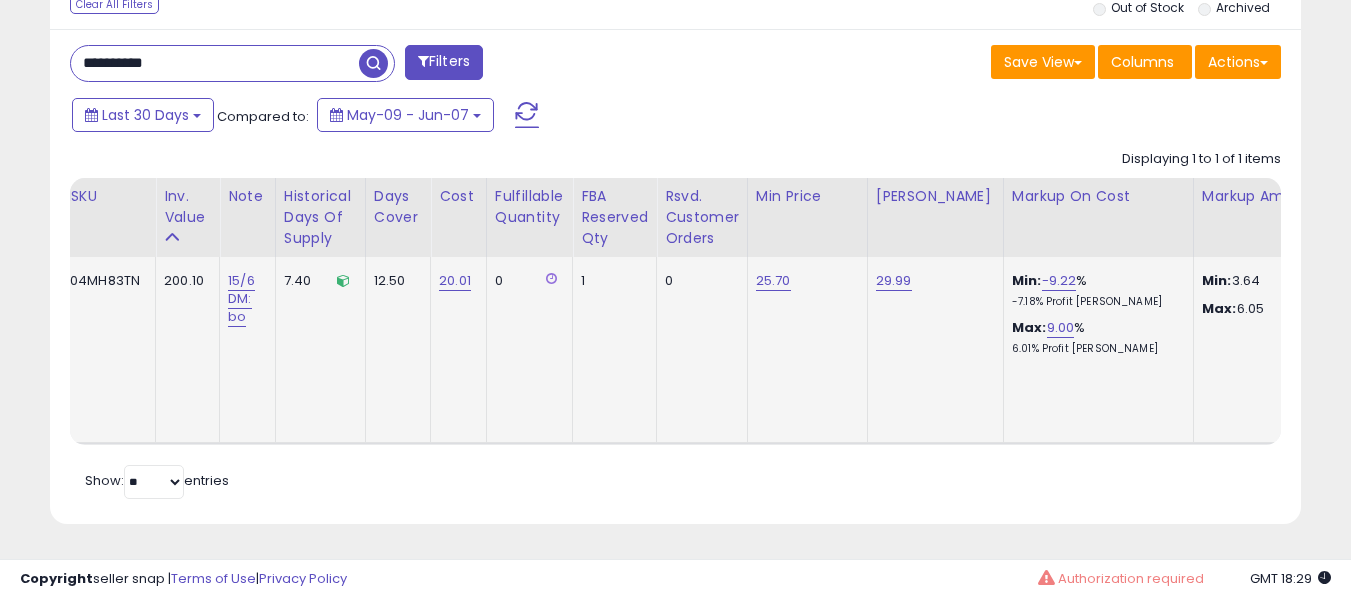 scroll, scrollTop: 0, scrollLeft: 280, axis: horizontal 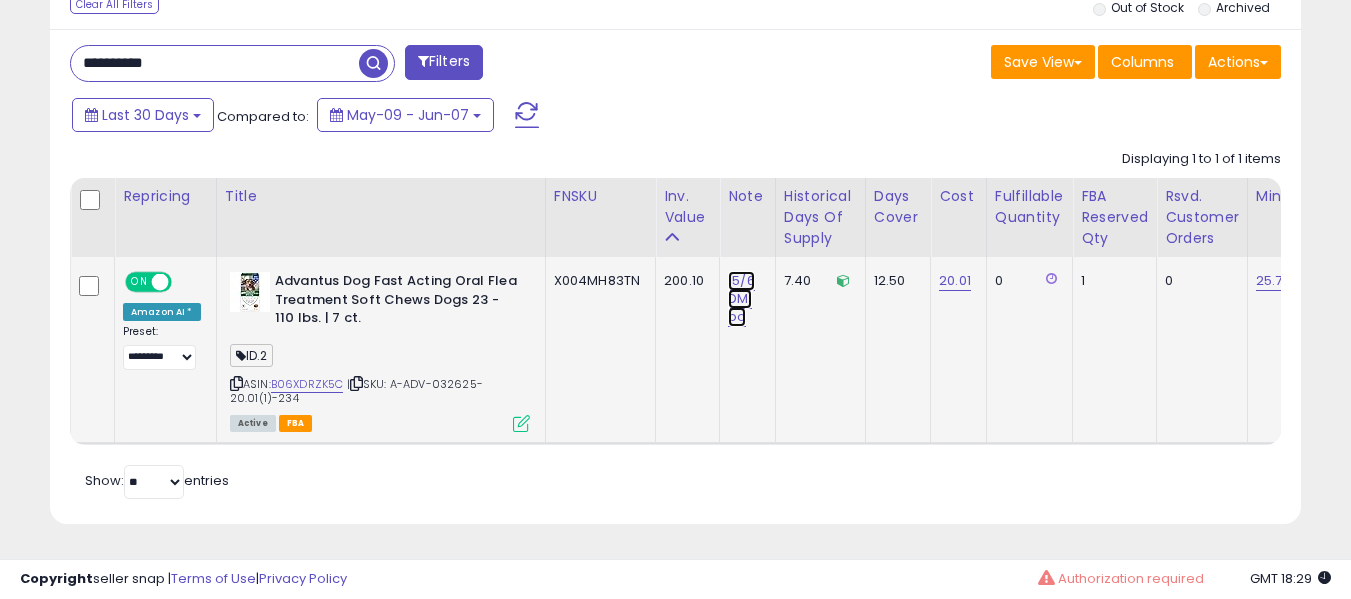 click on "15/6 DM: bo" at bounding box center (741, 299) 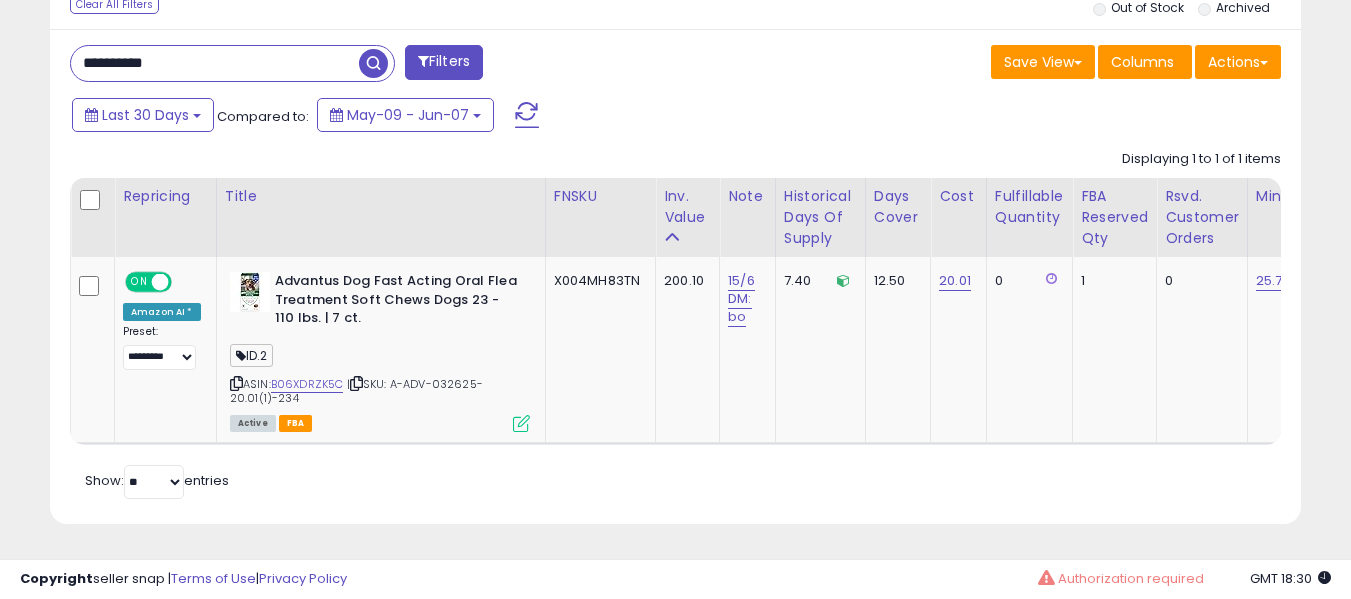 click on "**********" at bounding box center [675, 276] 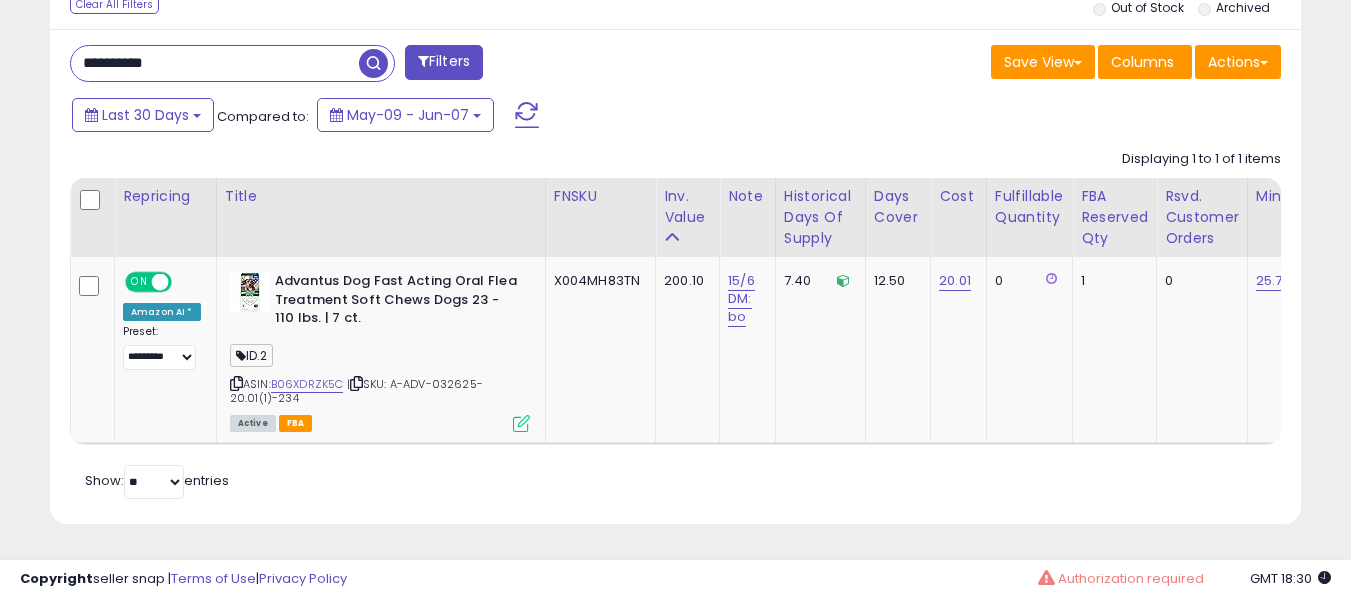 click on "**********" at bounding box center [215, 63] 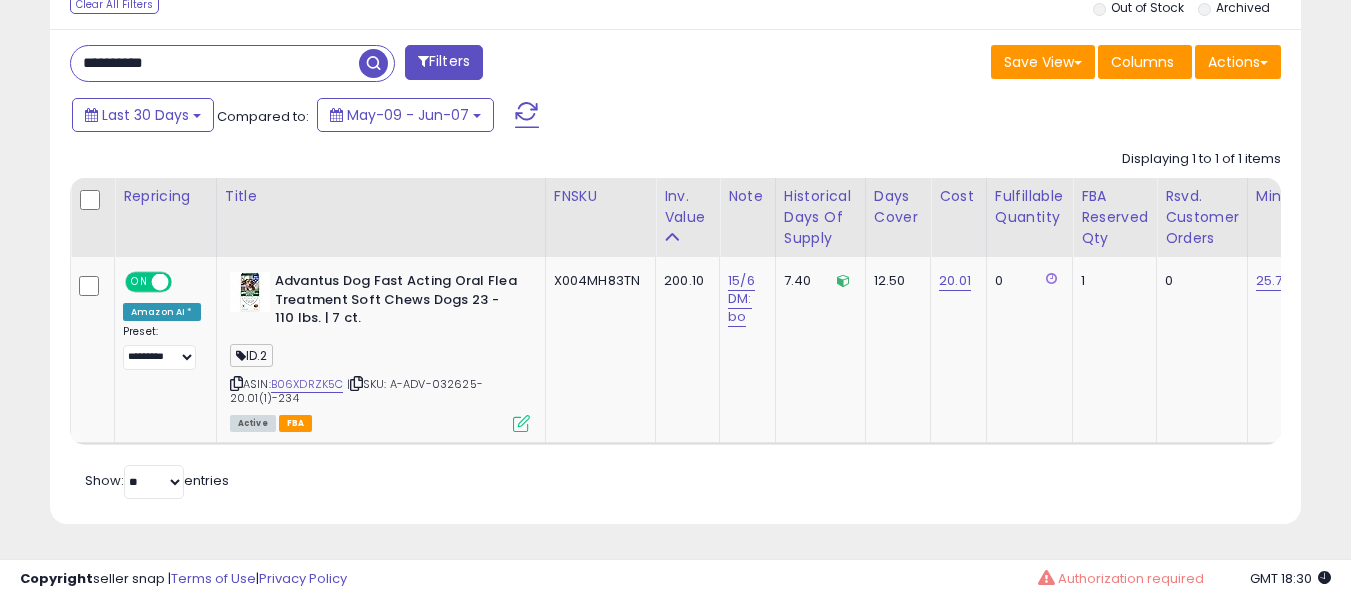 paste 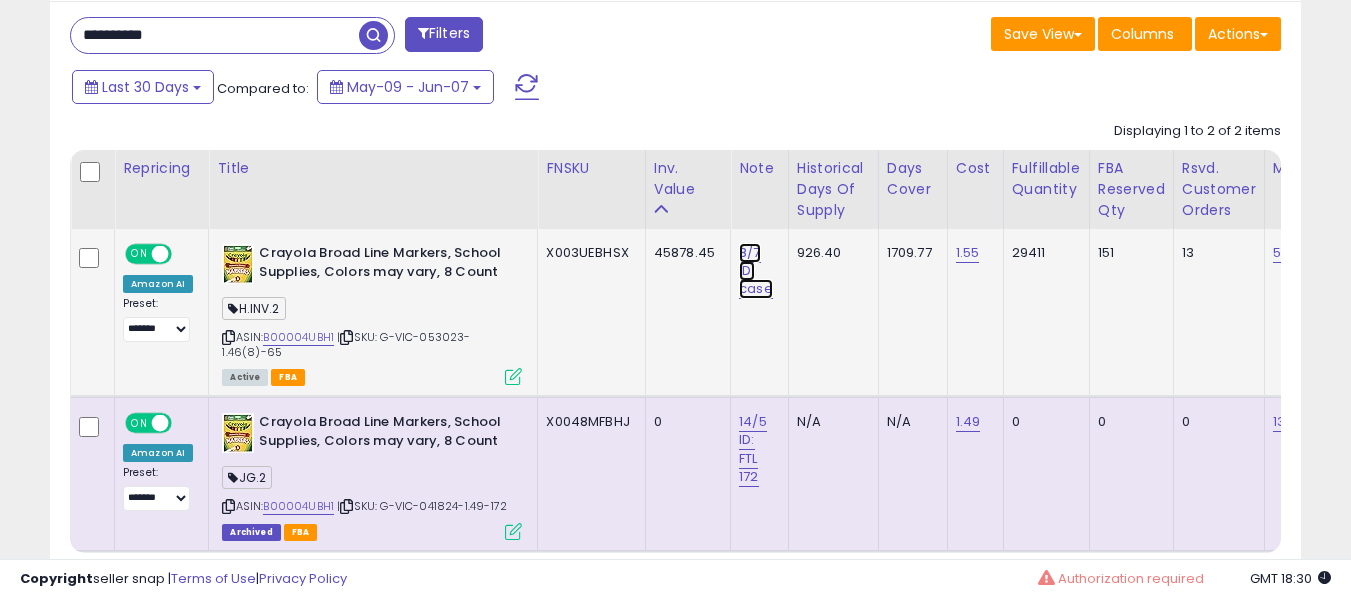click on "8/7 ID: case" at bounding box center (756, 271) 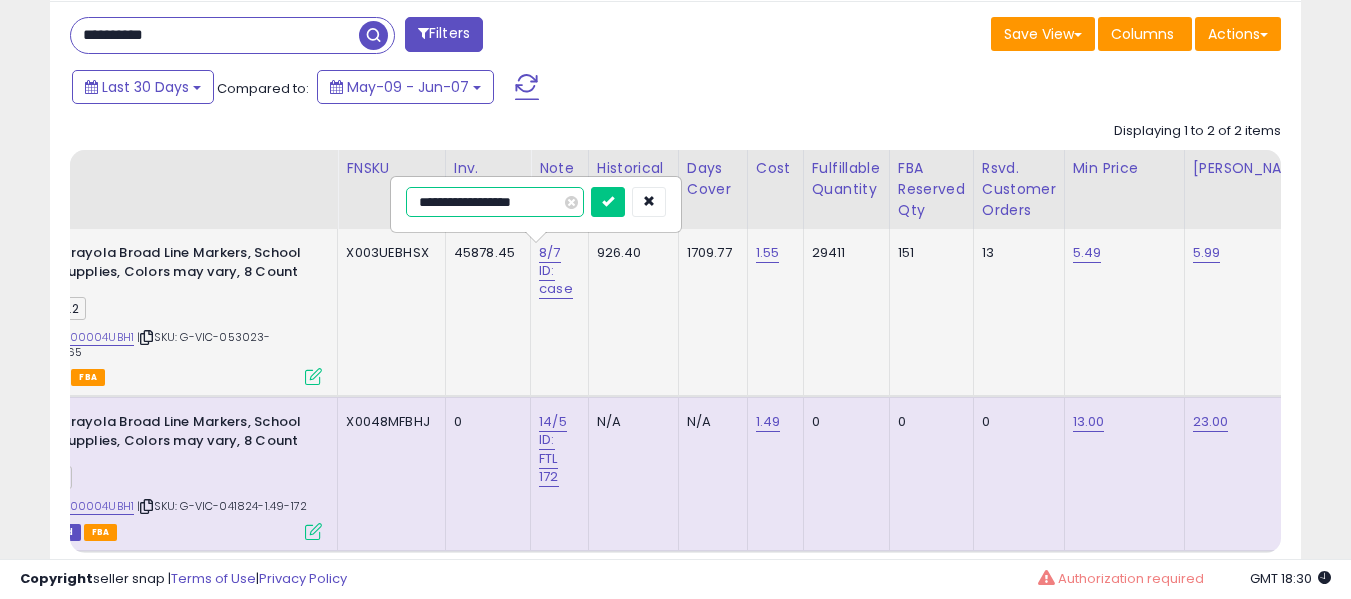 type on "**********" 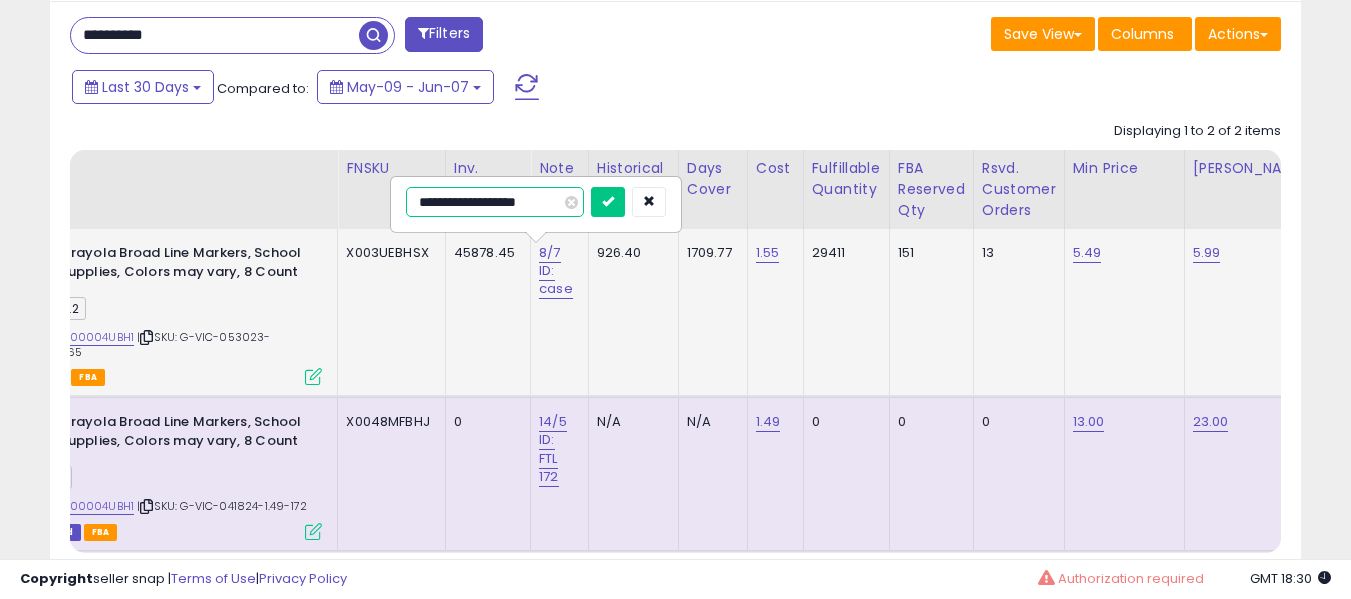 click at bounding box center [608, 202] 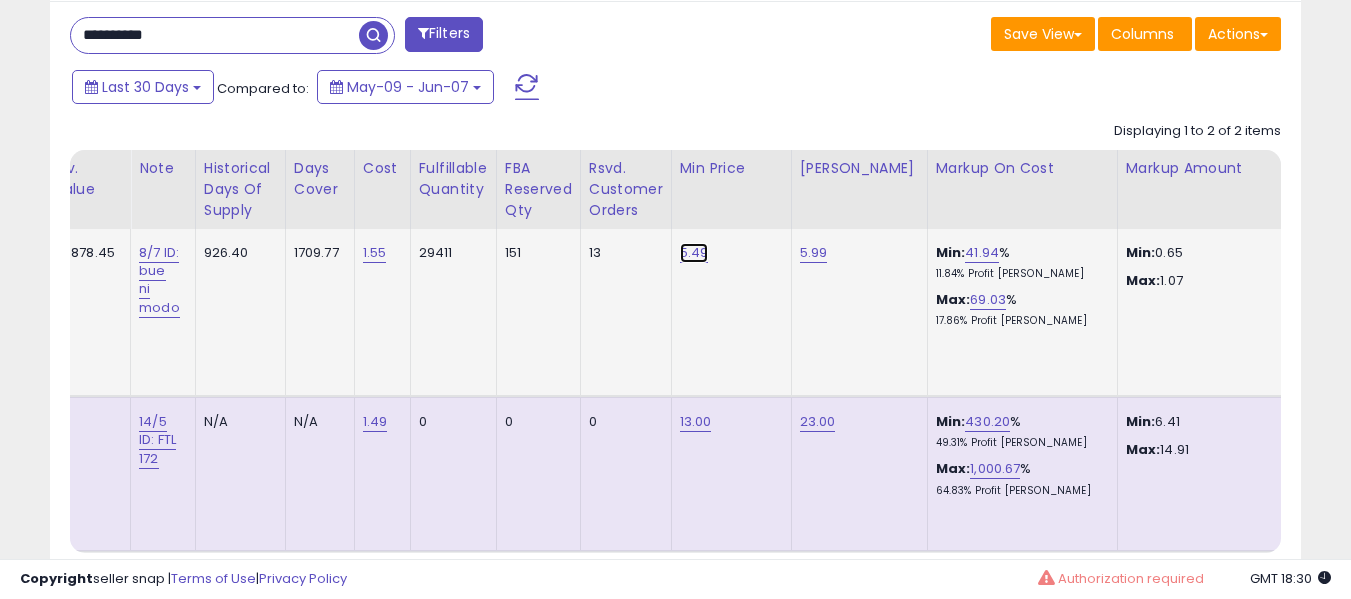 click on "5.49" at bounding box center [694, 253] 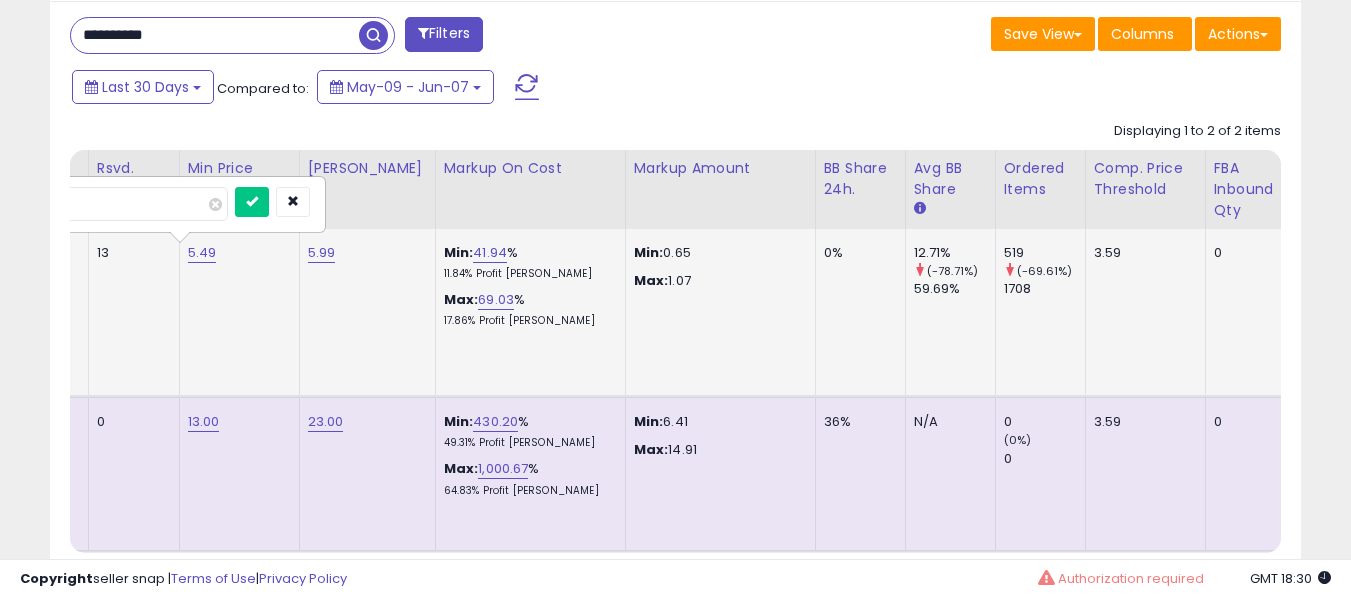 type on "****" 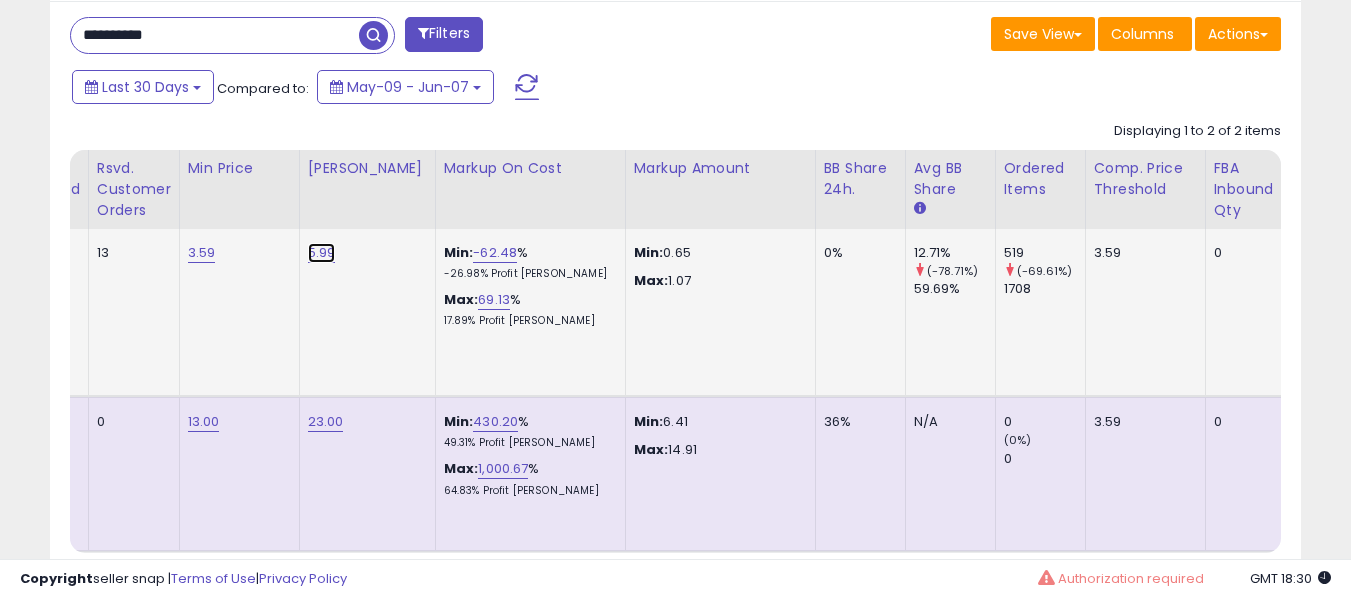 click on "5.99" at bounding box center [322, 253] 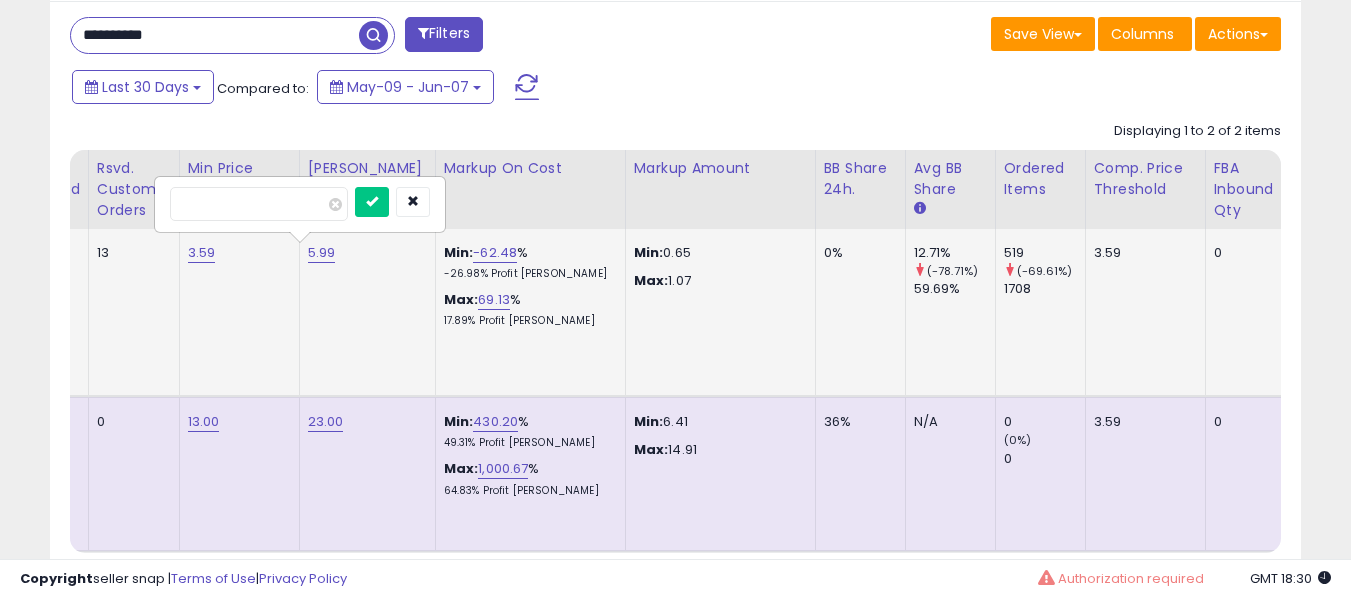 type on "****" 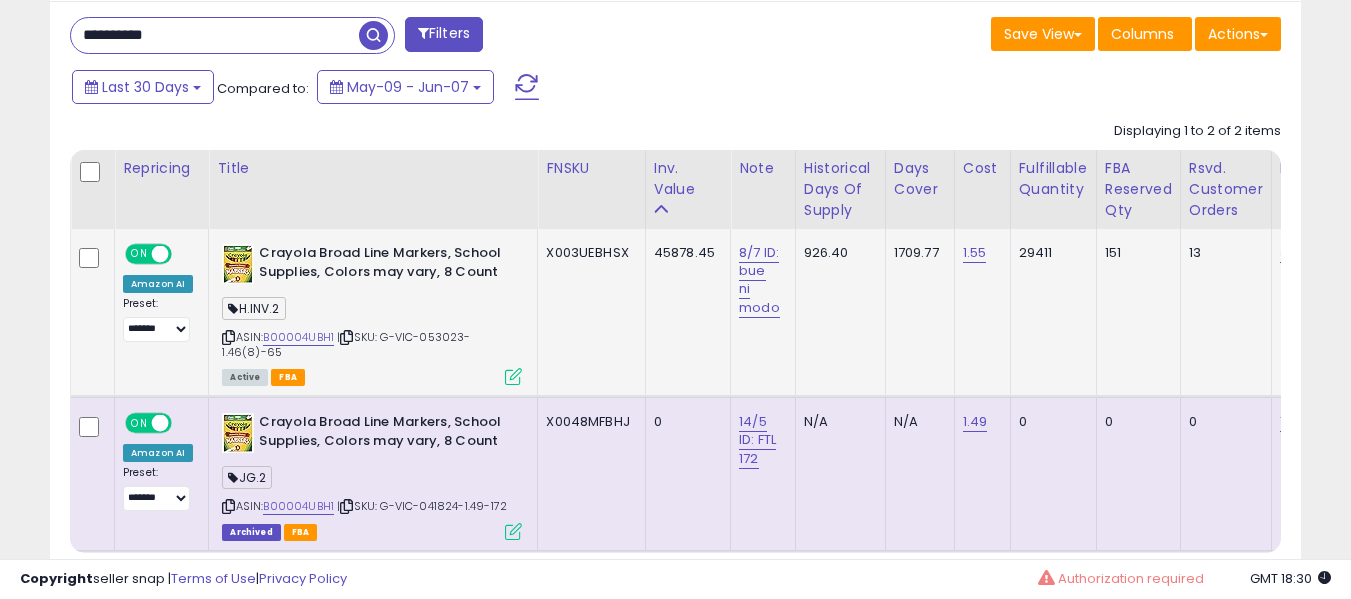 click at bounding box center [513, 376] 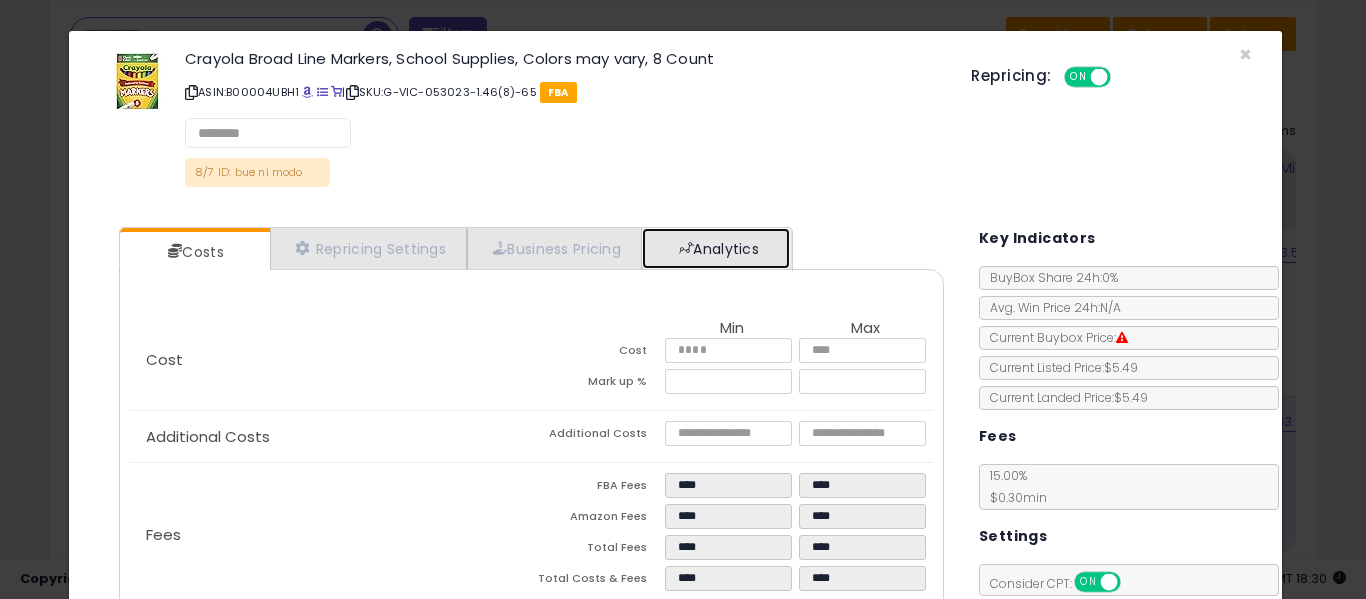 click on "Analytics" at bounding box center (716, 248) 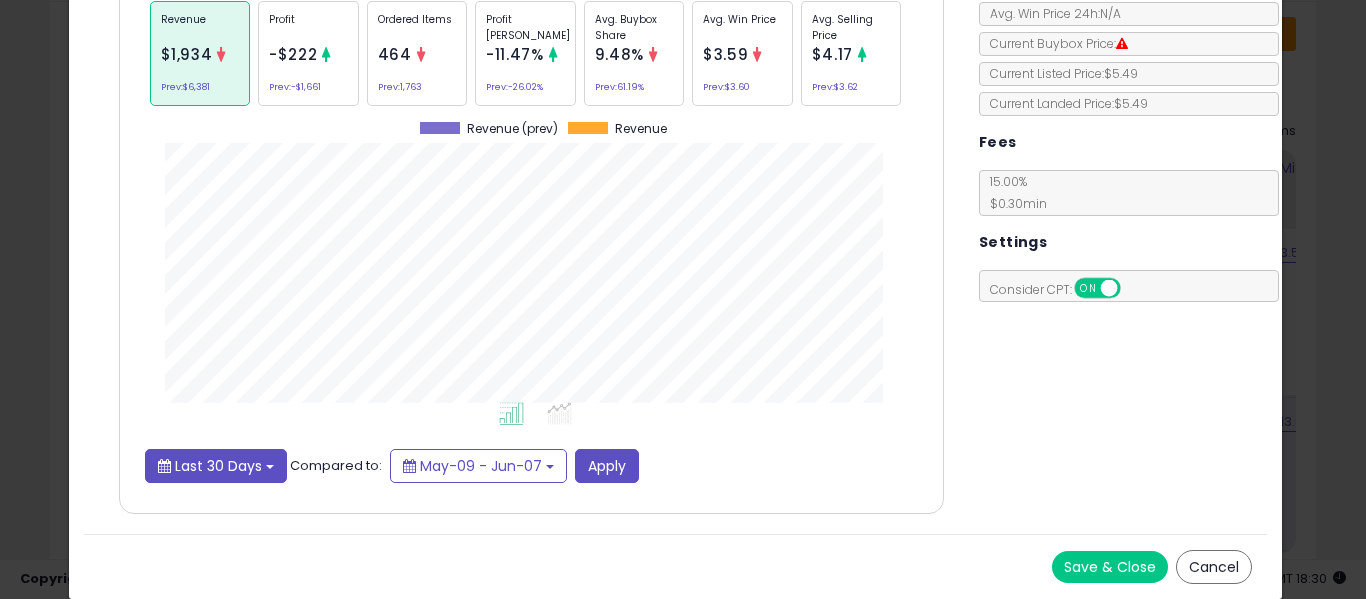 click on "Last 30 Days" at bounding box center [218, 466] 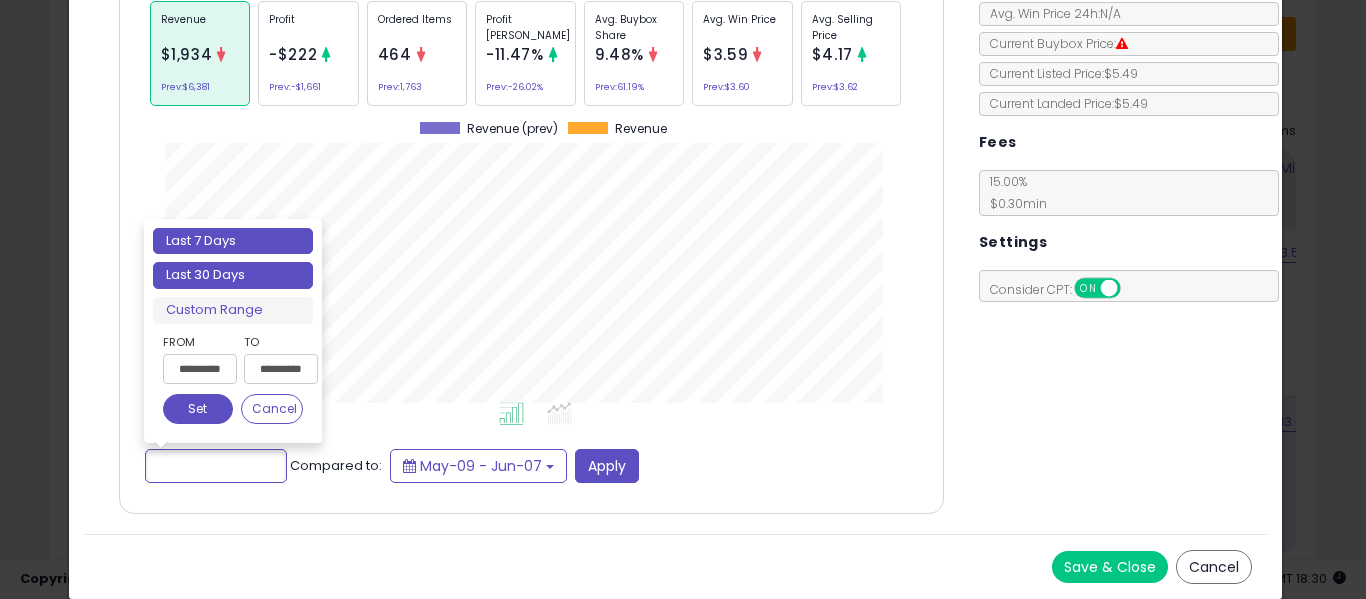 type on "**********" 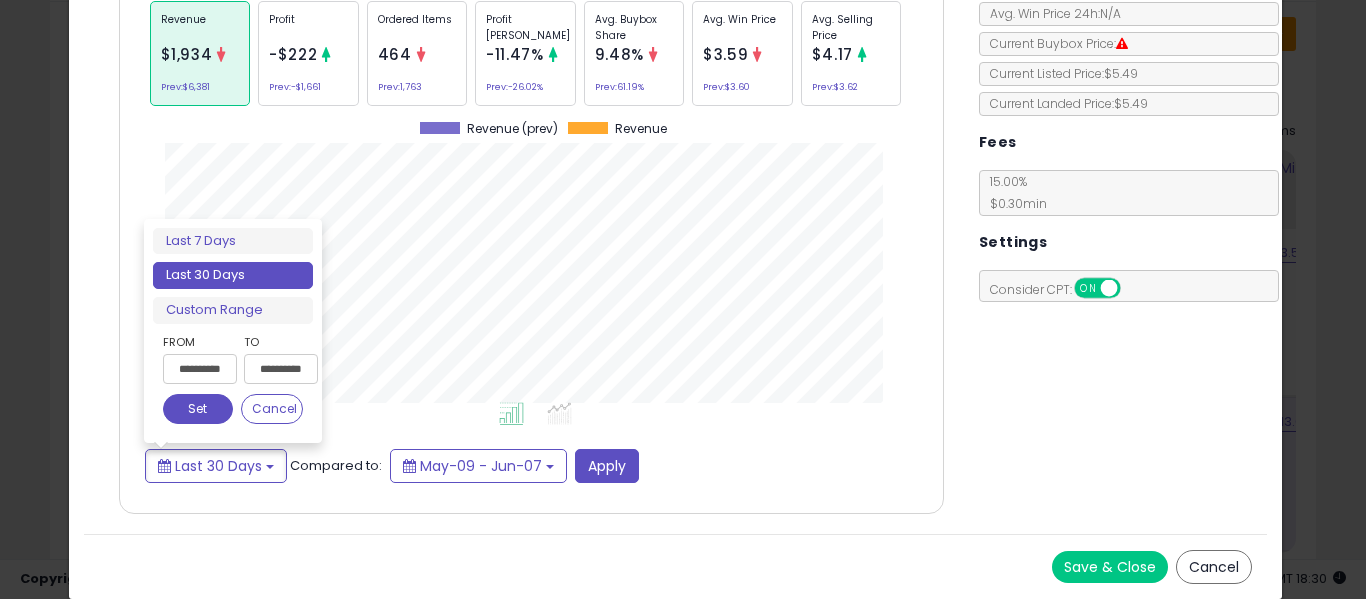 click on "Ordered Items
464
Prev:  1,763" 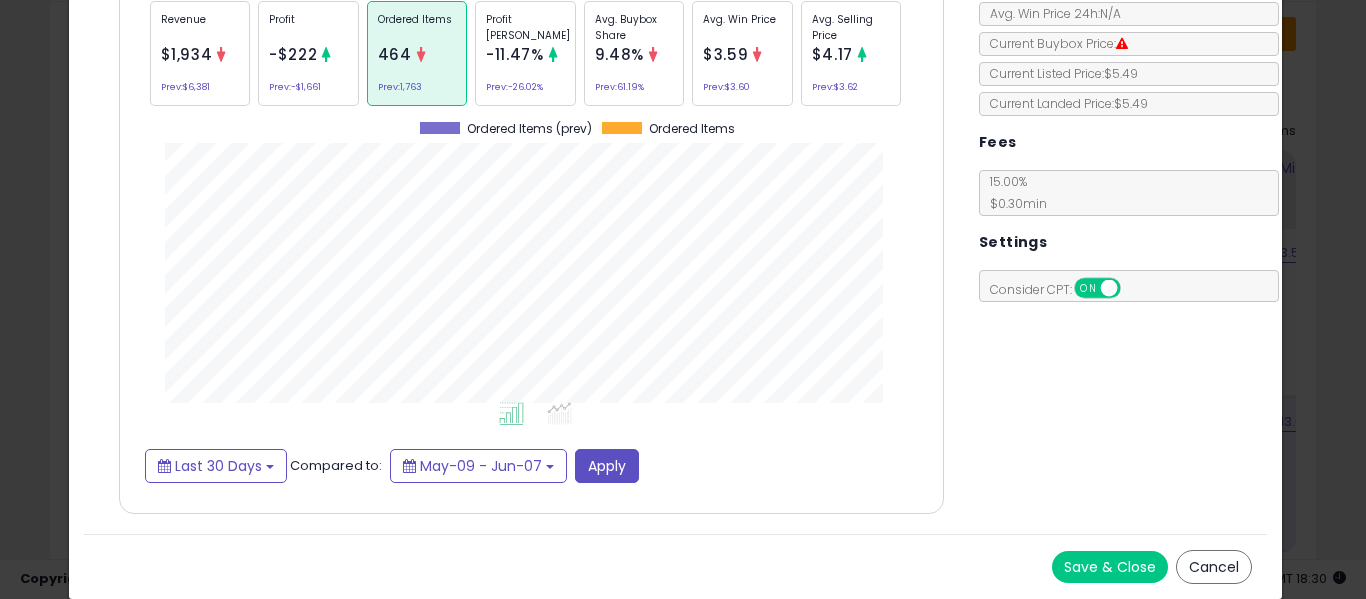 click on "Avg. Win Price
$3.59
Prev:  $3.60" 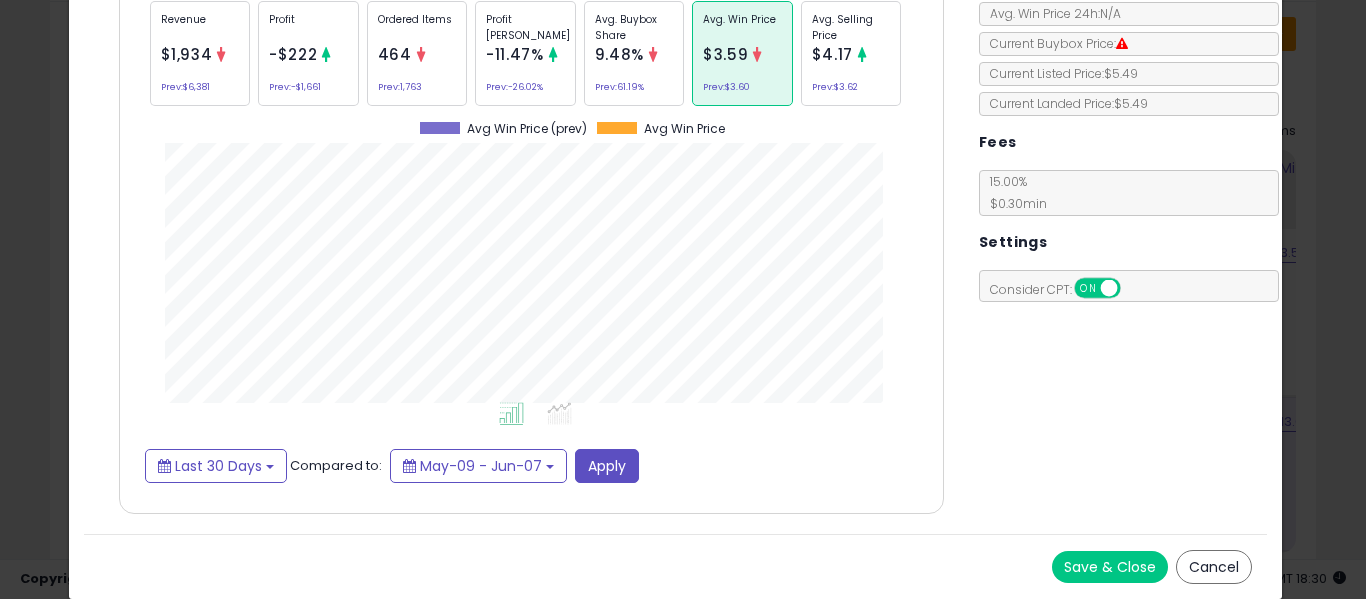 click at bounding box center (653, 54) 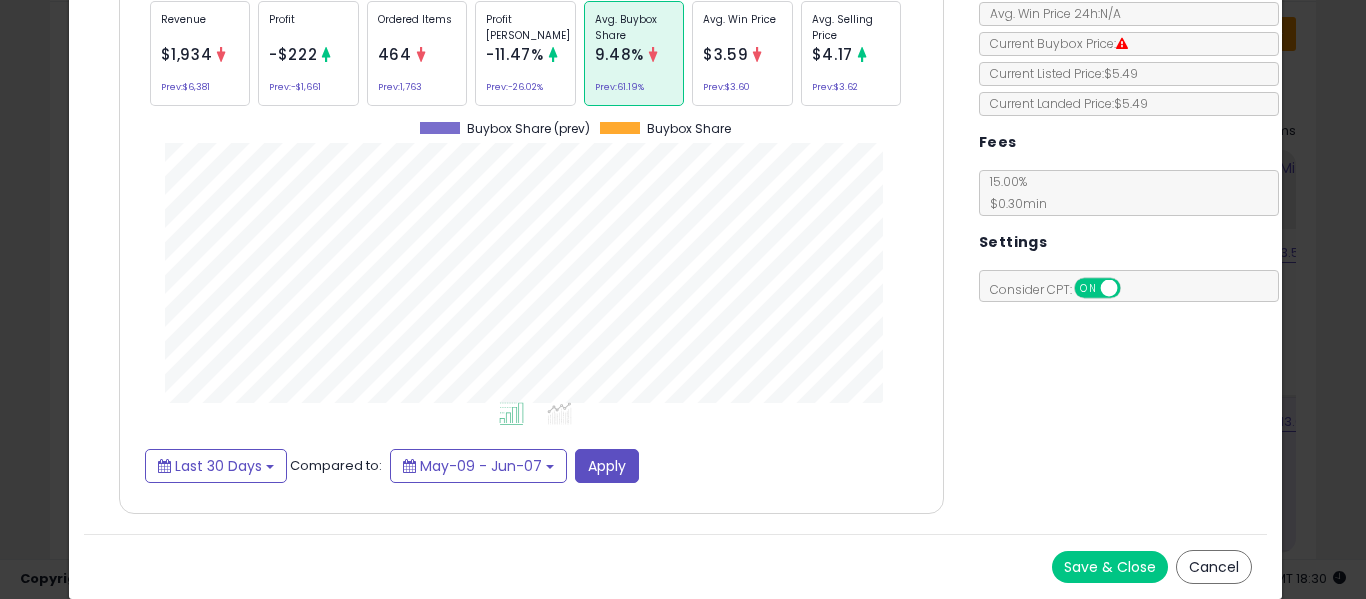click on "Ordered Items
464
Prev:  1,763" 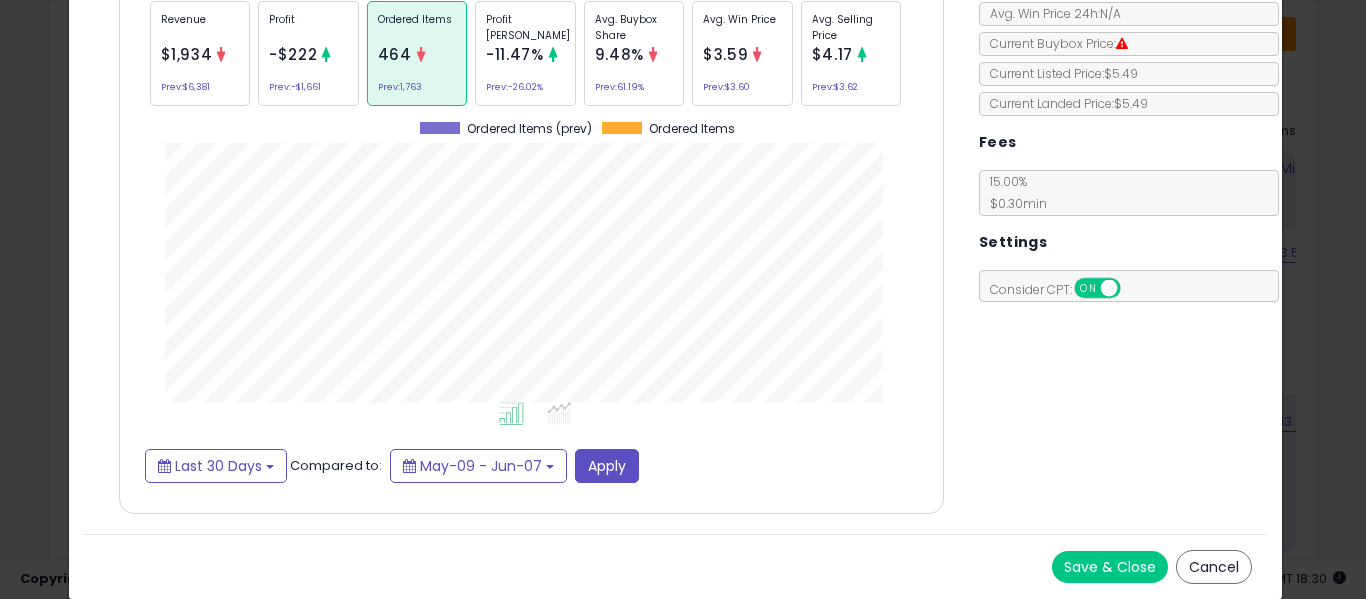 click at bounding box center (653, 54) 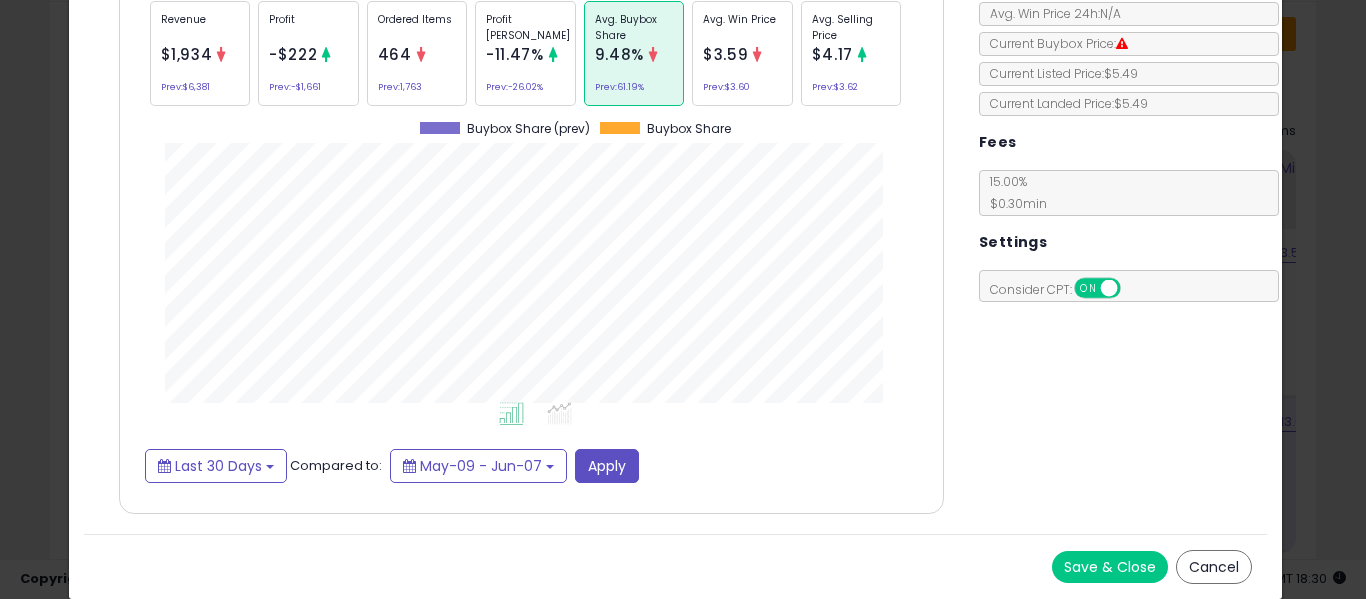 click on "Prev:  1,763" at bounding box center [400, 87] 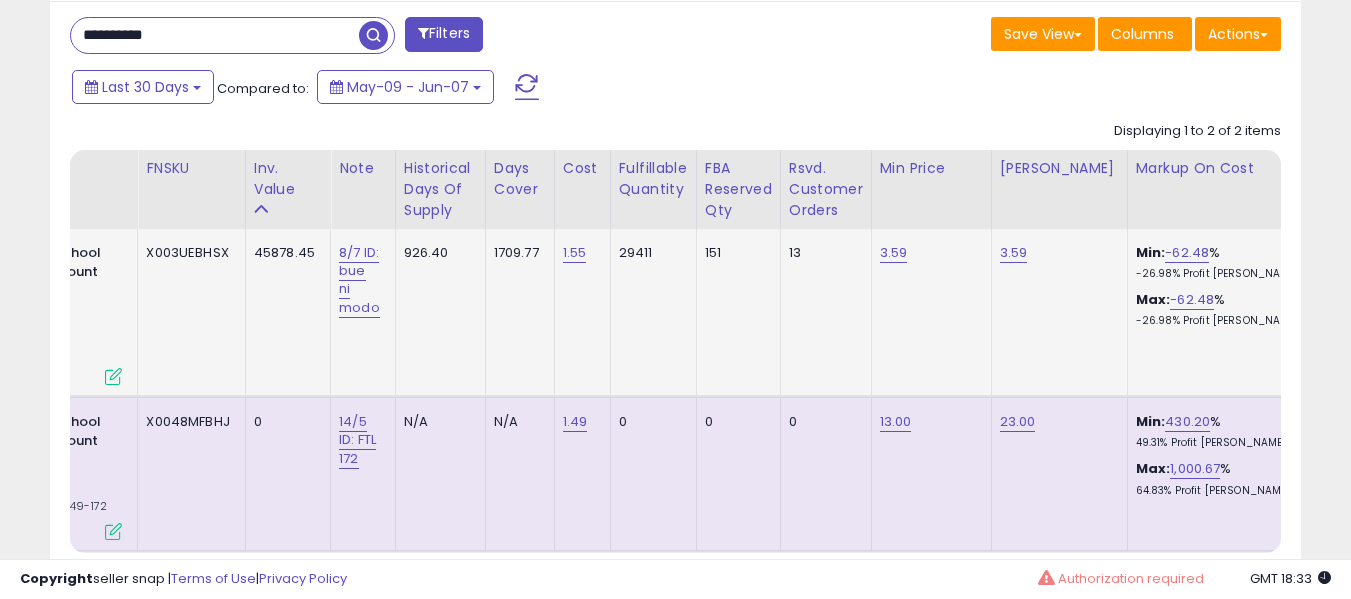 scroll, scrollTop: 0, scrollLeft: 303, axis: horizontal 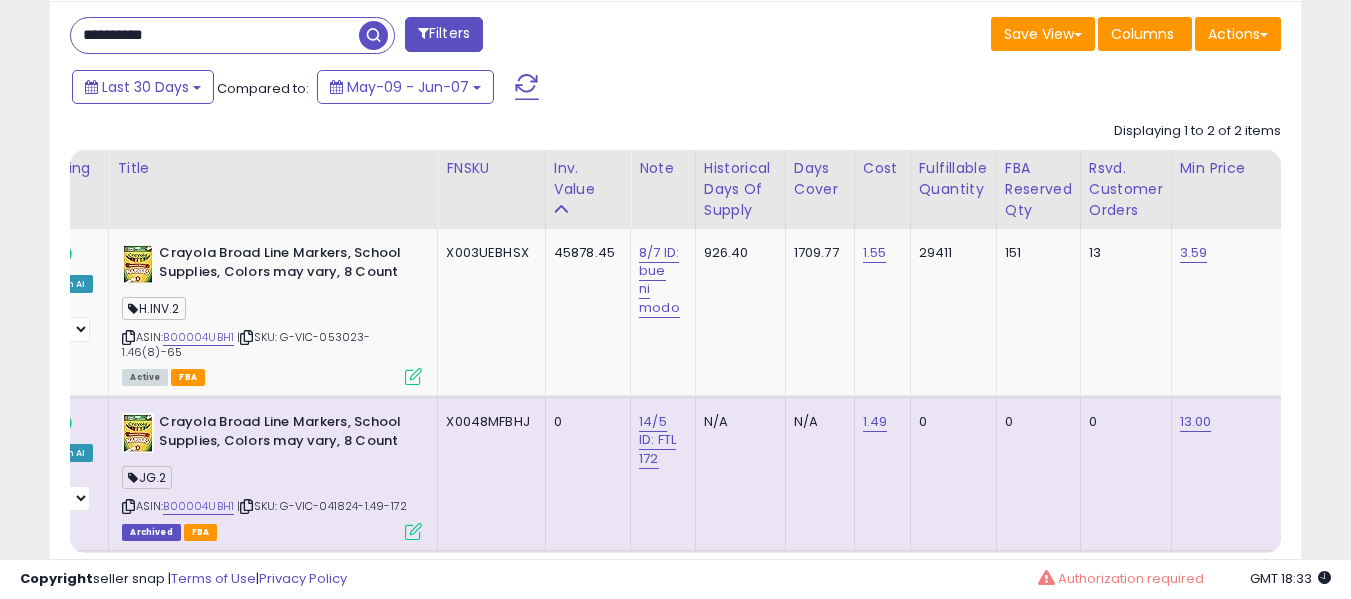 click on "**********" at bounding box center (215, 35) 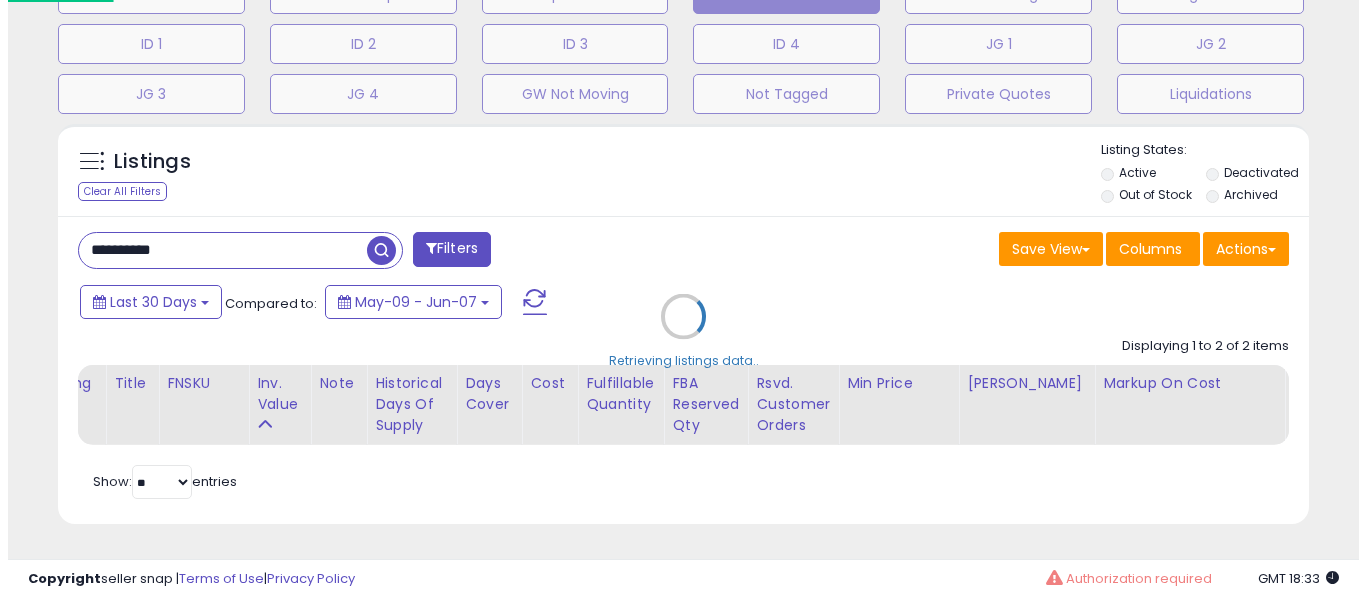scroll, scrollTop: 671, scrollLeft: 0, axis: vertical 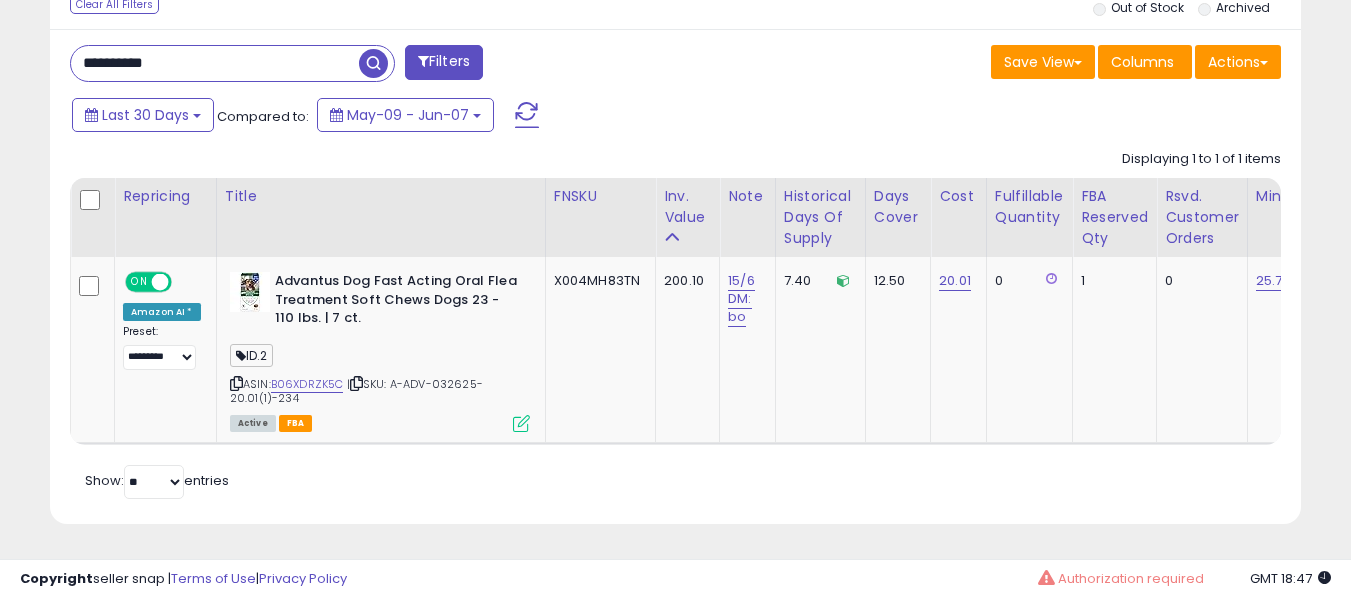 click on "**********" at bounding box center [215, 63] 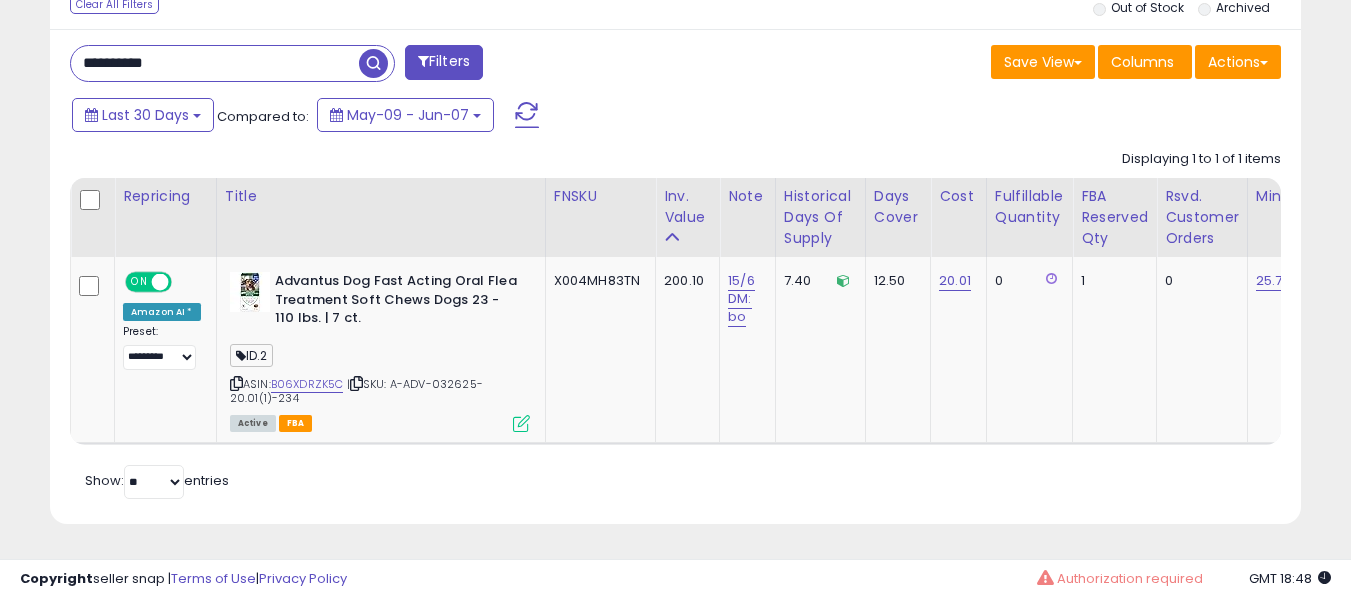 scroll, scrollTop: 999590, scrollLeft: 999267, axis: both 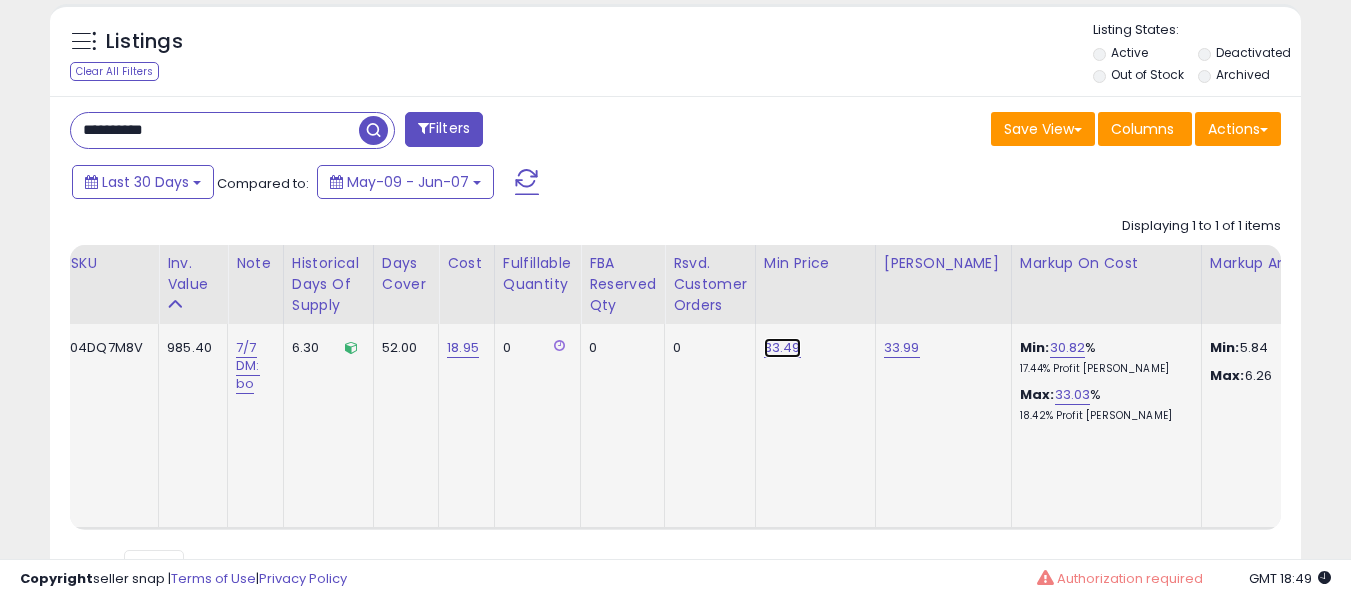 click on "33.49" at bounding box center [782, 348] 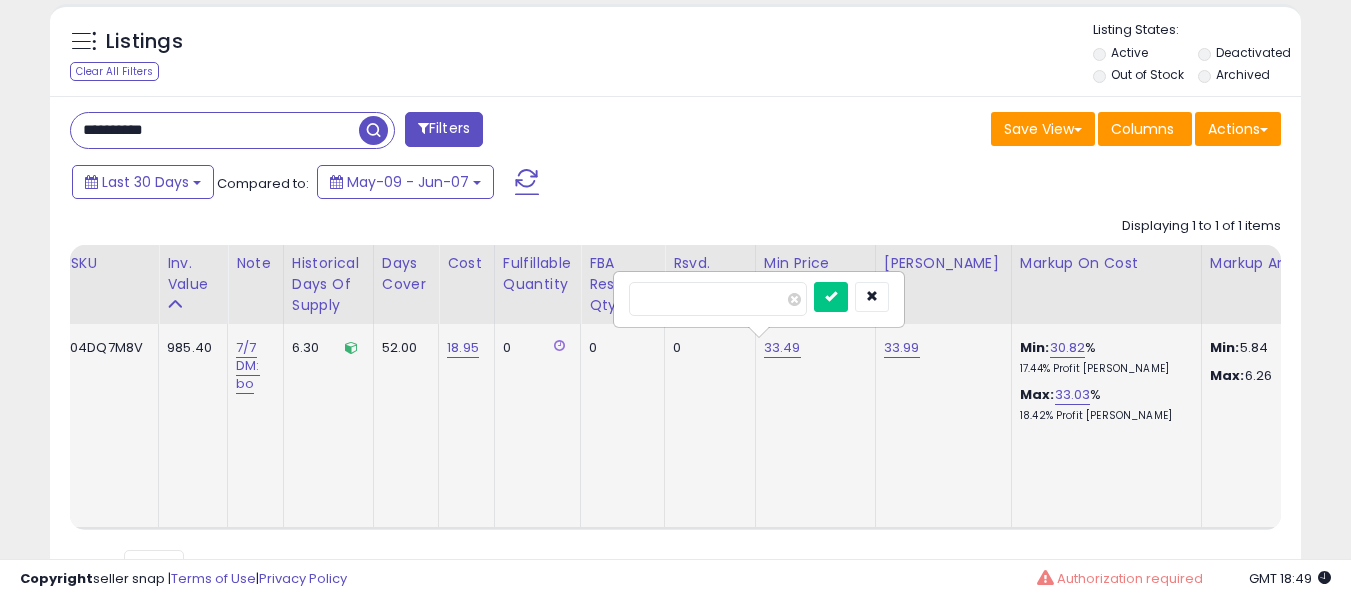 type on "*****" 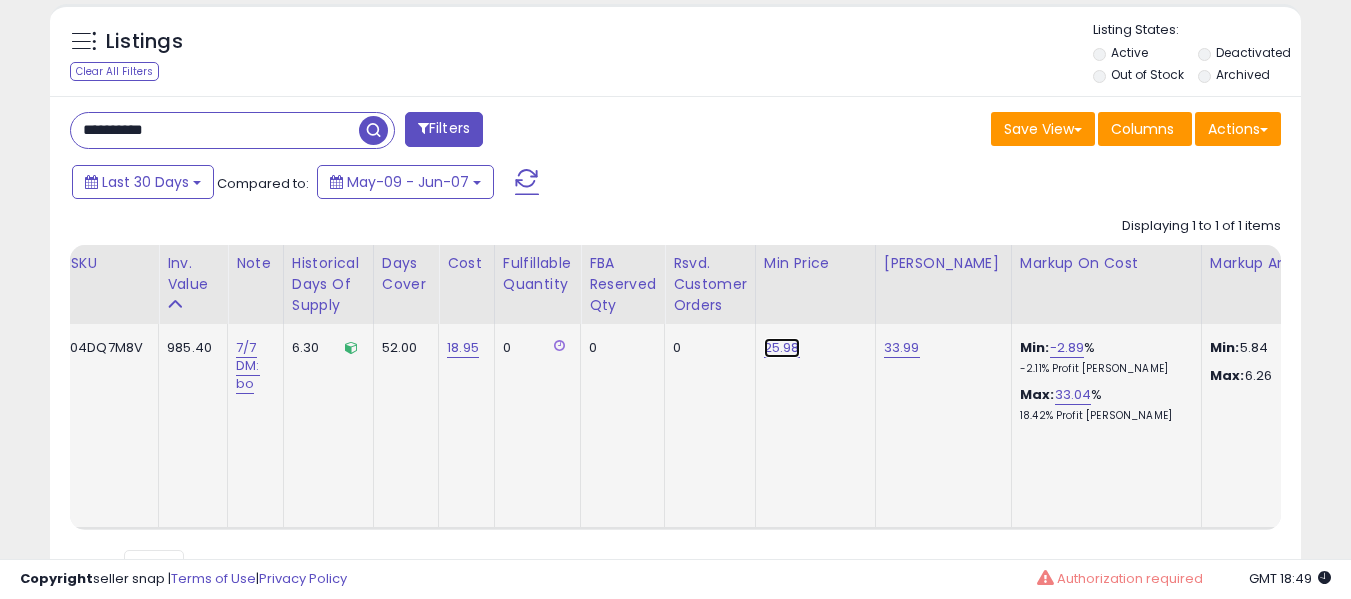 click on "25.98" at bounding box center [782, 348] 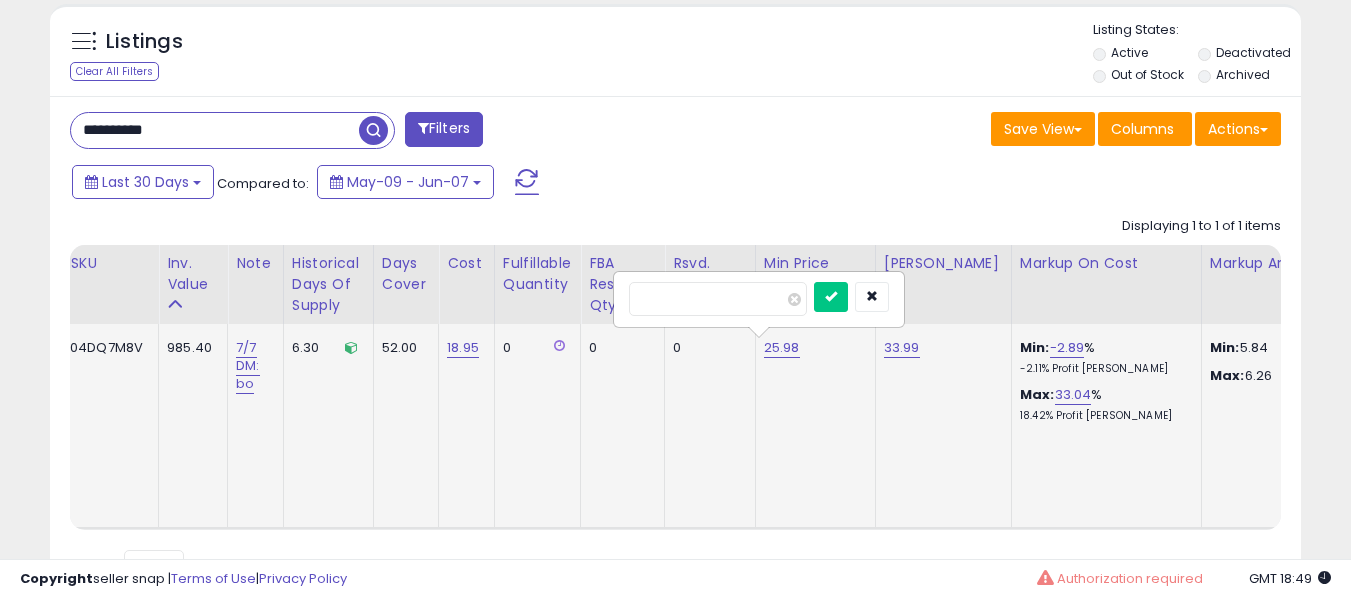 type on "*****" 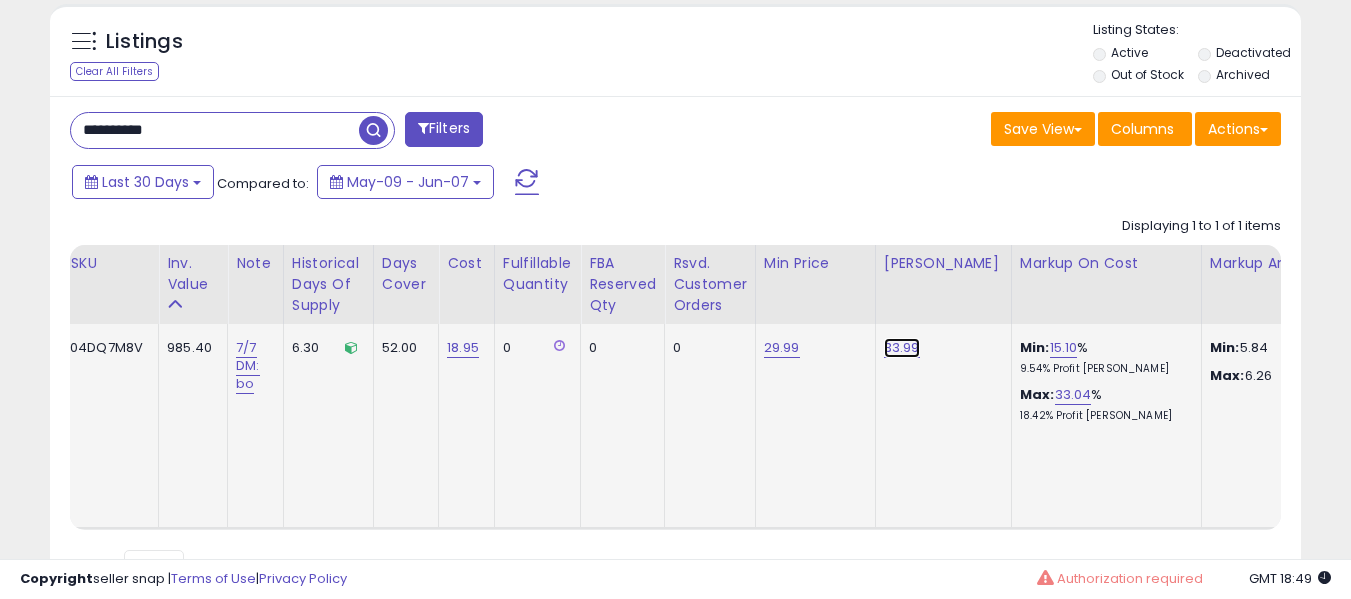 click on "33.99" at bounding box center [902, 348] 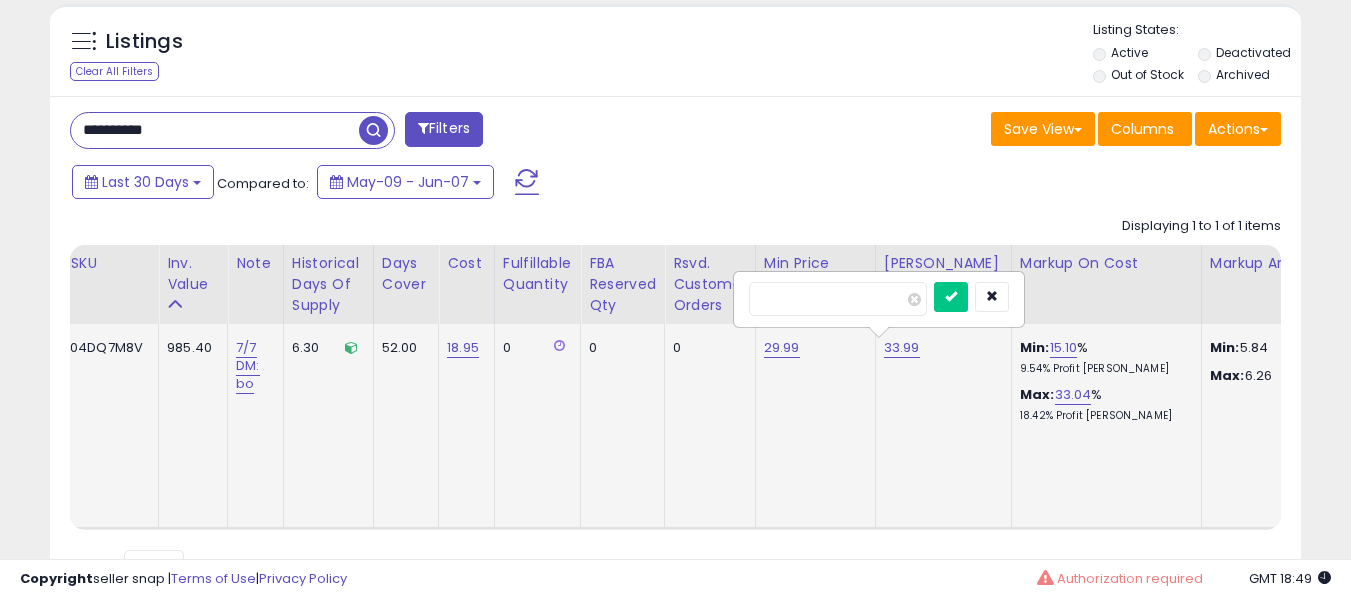 type on "*****" 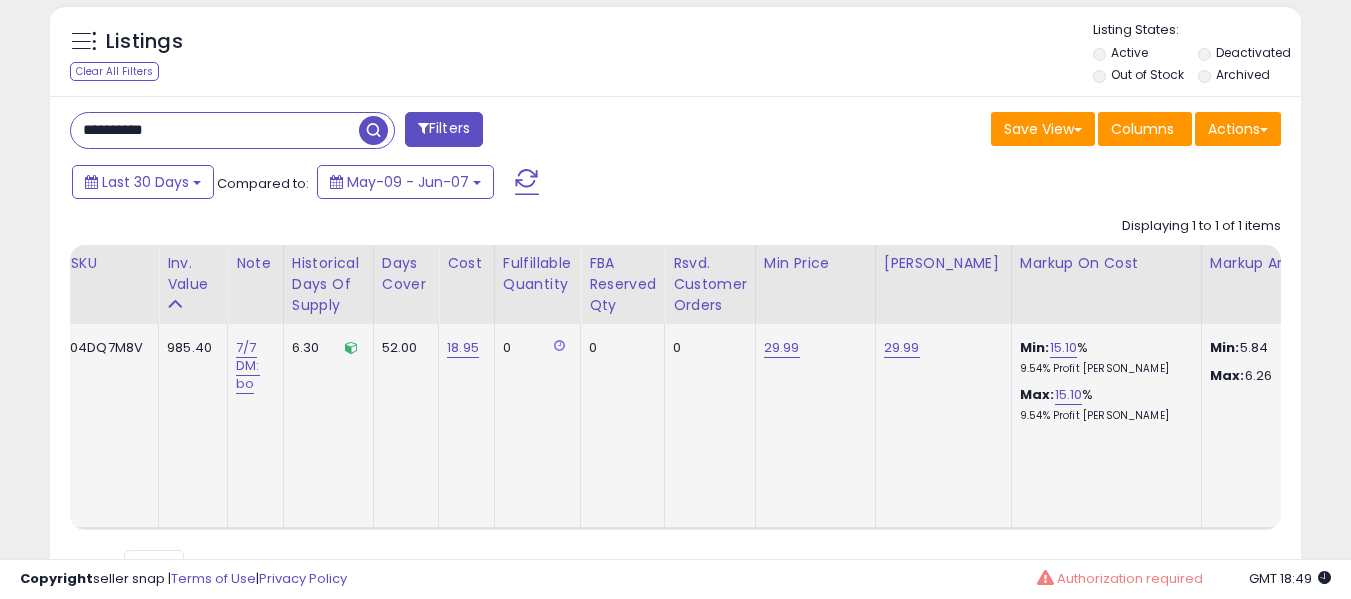 scroll, scrollTop: 0, scrollLeft: 100, axis: horizontal 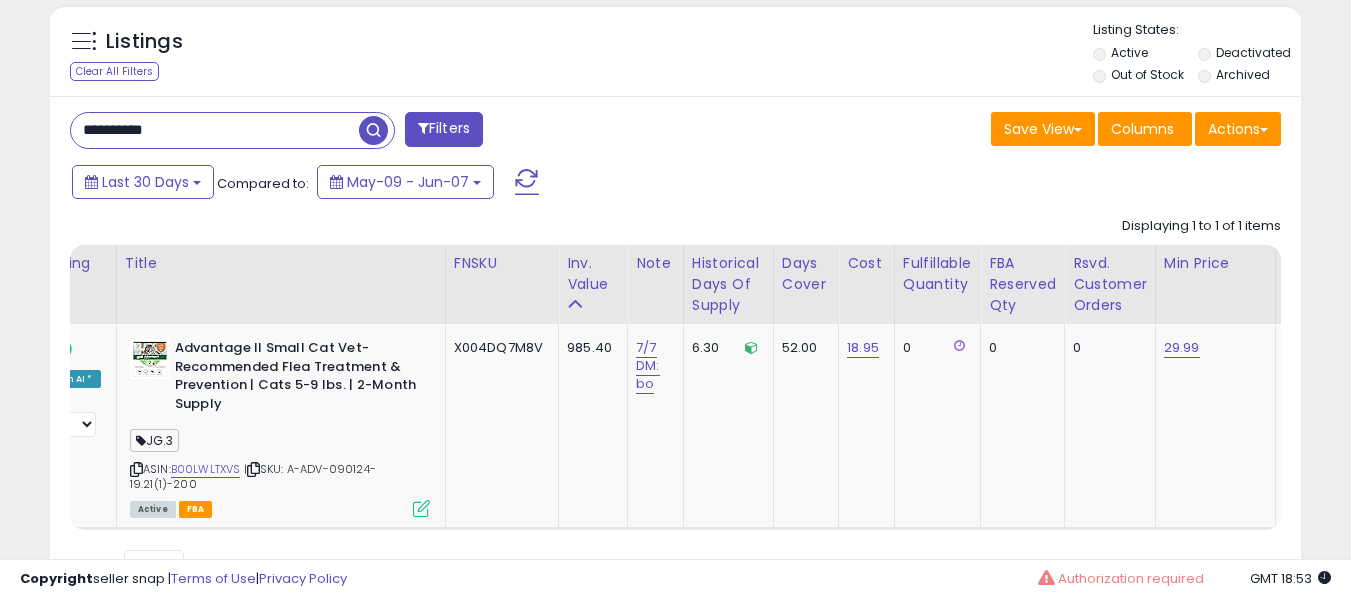 click on "**********" at bounding box center (215, 130) 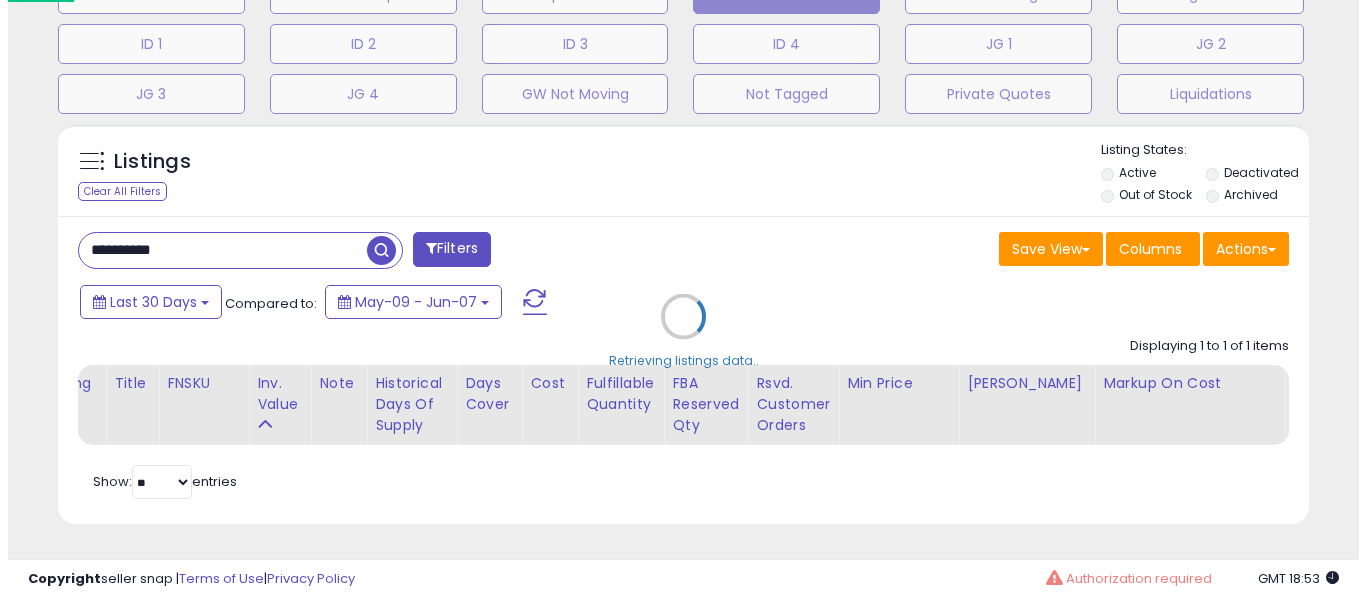 scroll, scrollTop: 671, scrollLeft: 0, axis: vertical 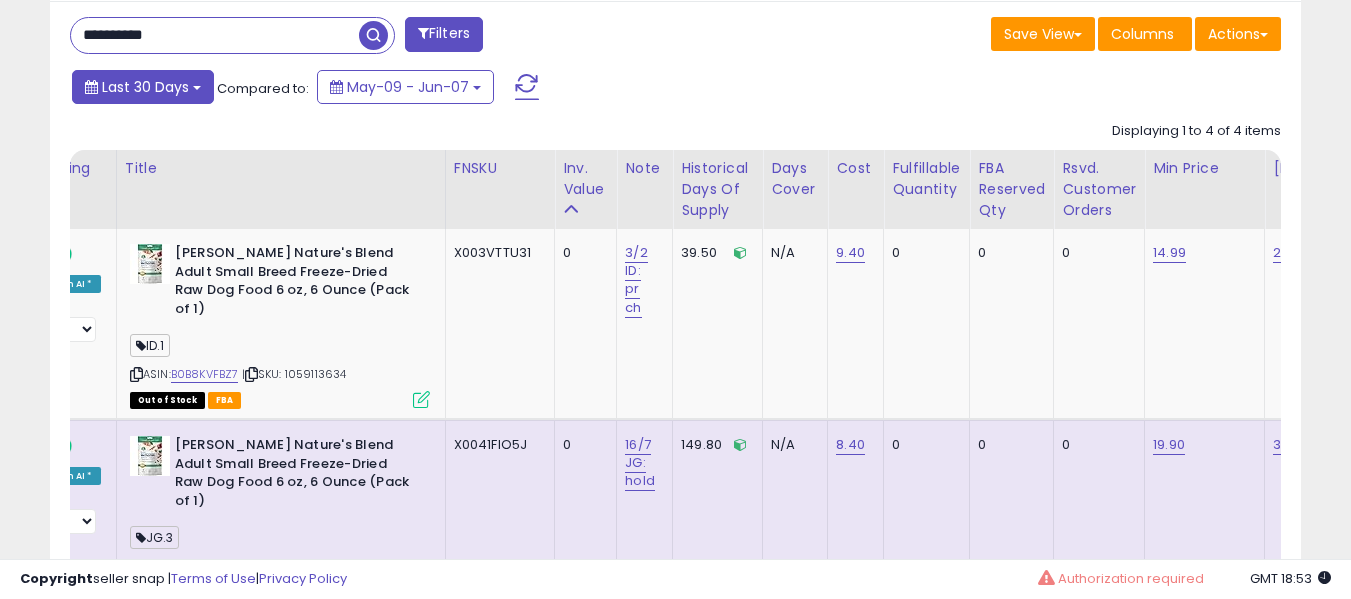 paste 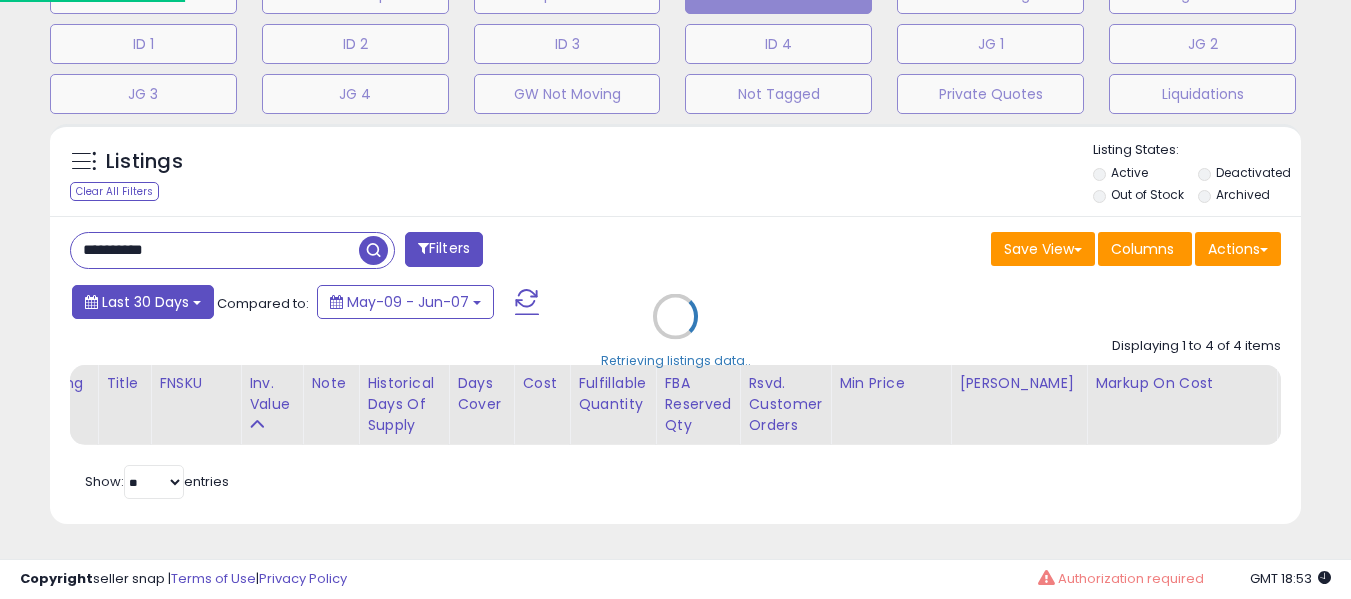 scroll, scrollTop: 999590, scrollLeft: 999267, axis: both 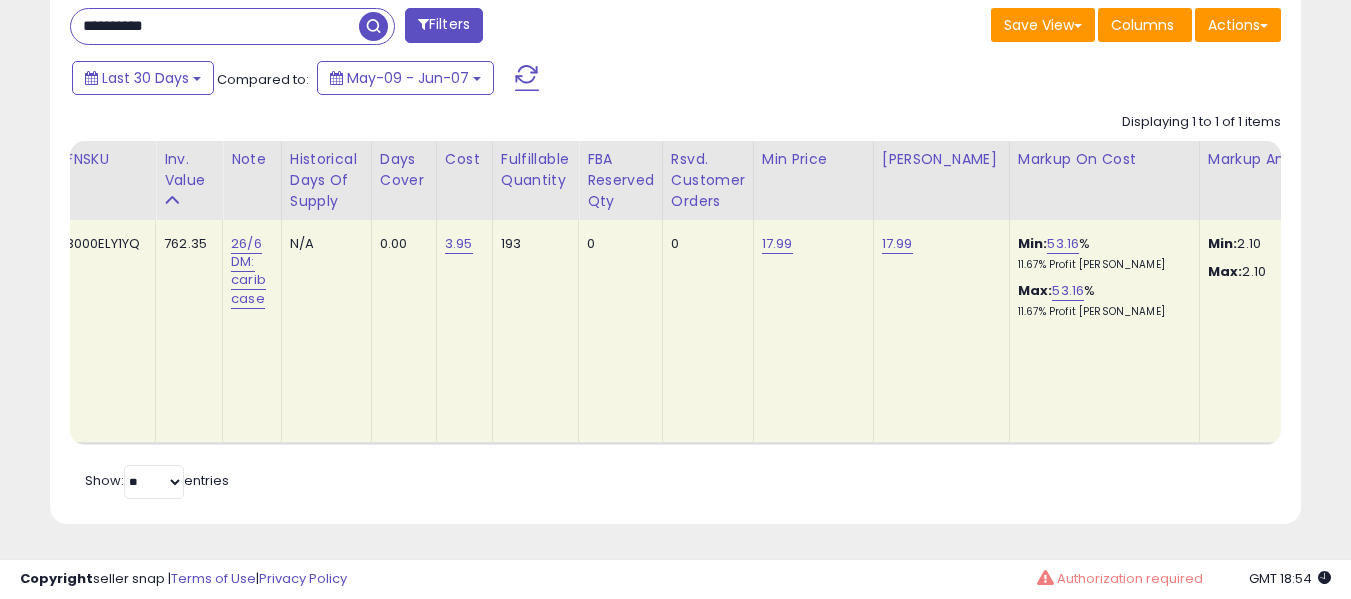 click on "17.99" 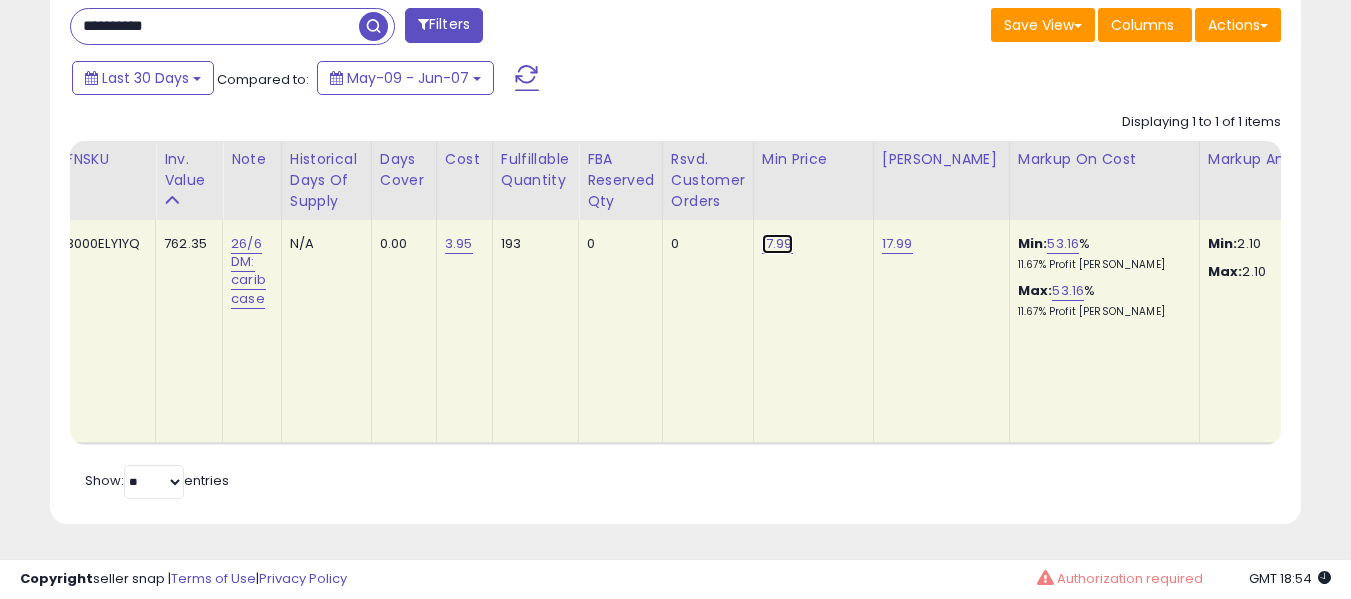click on "17.99" at bounding box center [777, 244] 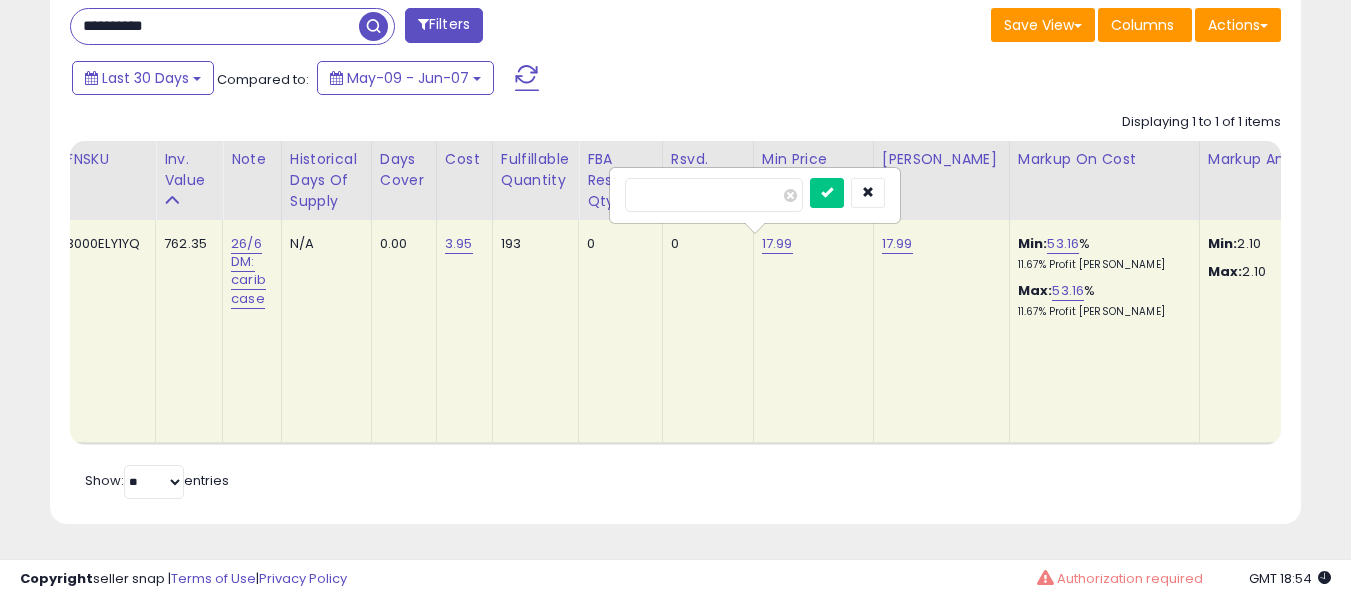 type on "*****" 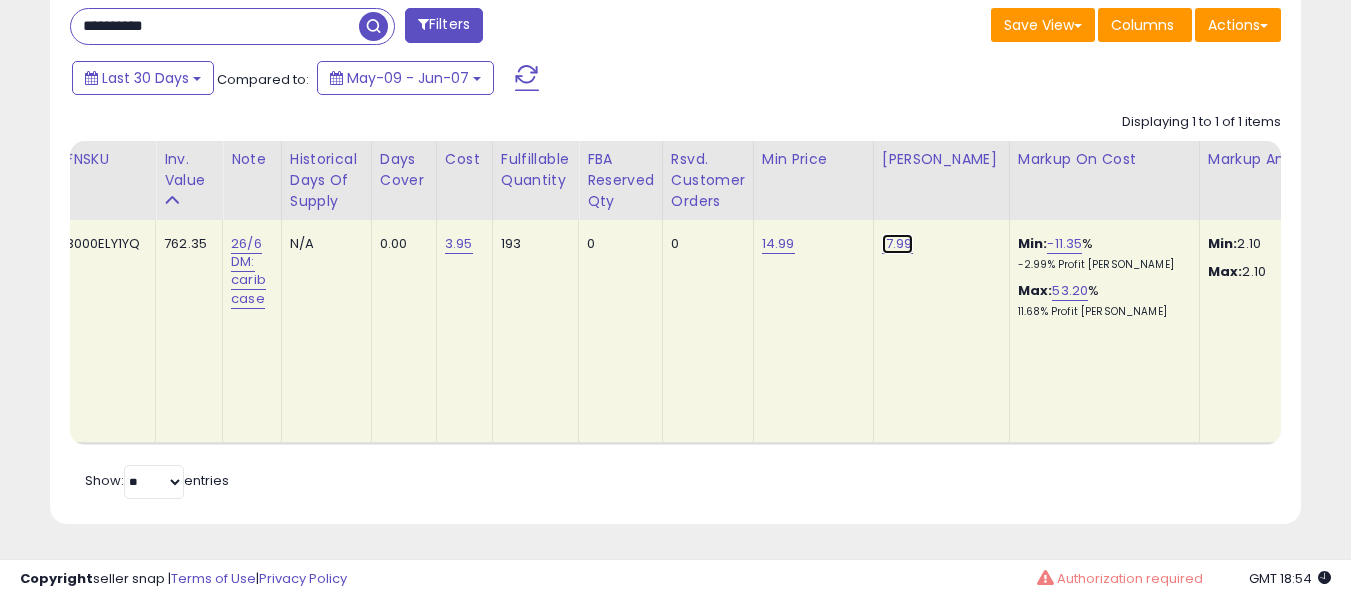 click on "17.99" at bounding box center [897, 244] 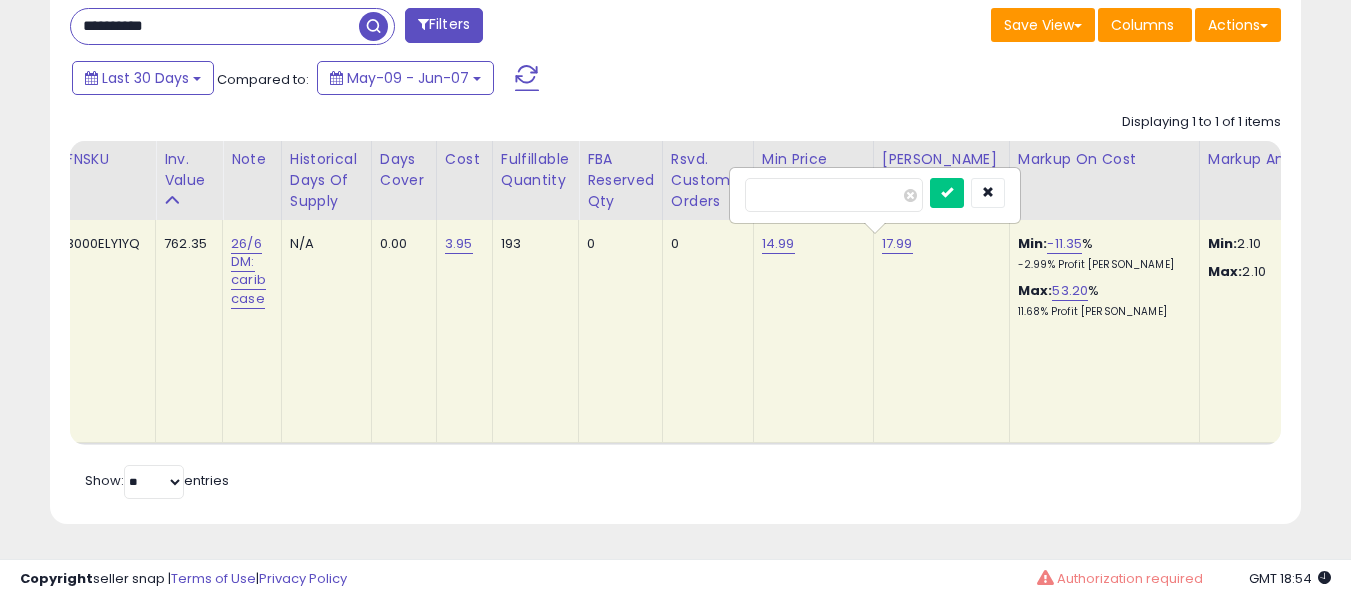 type on "*****" 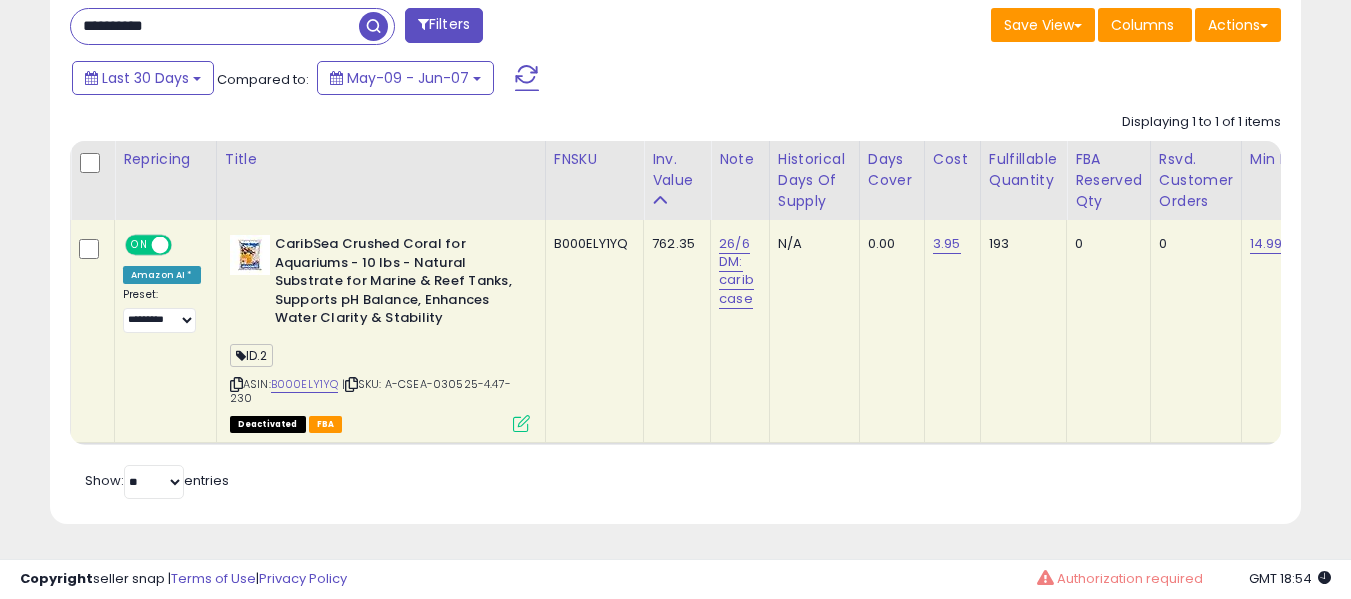 click on "**********" at bounding box center [215, 26] 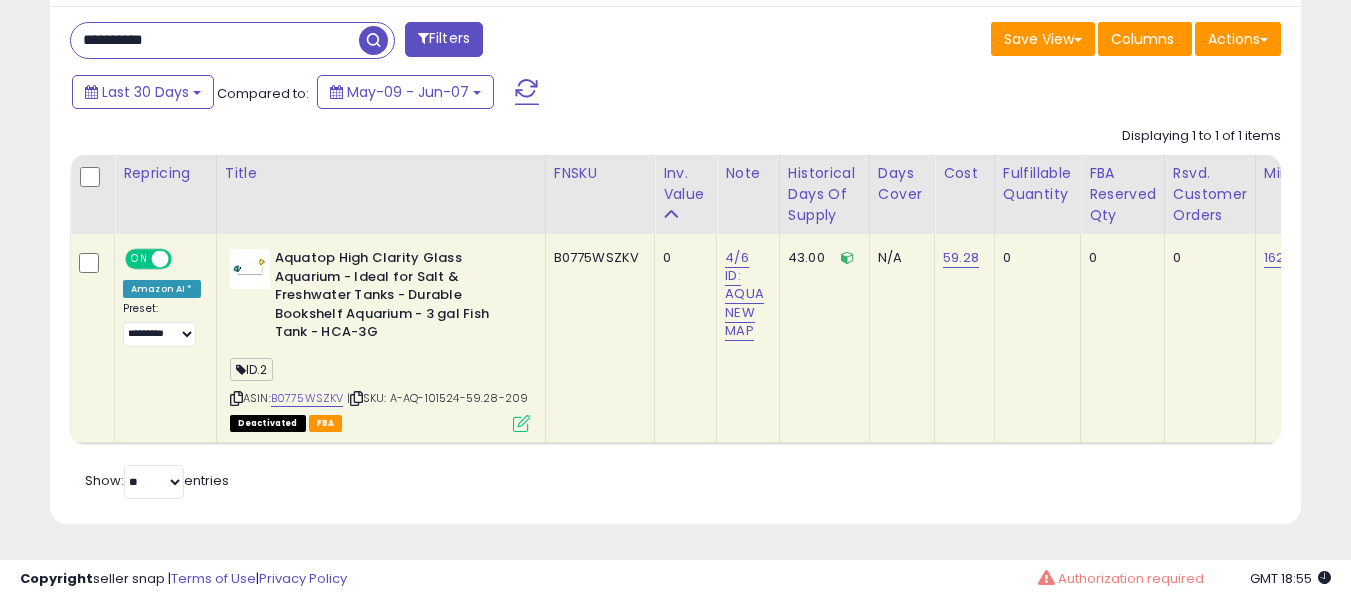 click on "**********" at bounding box center [215, 40] 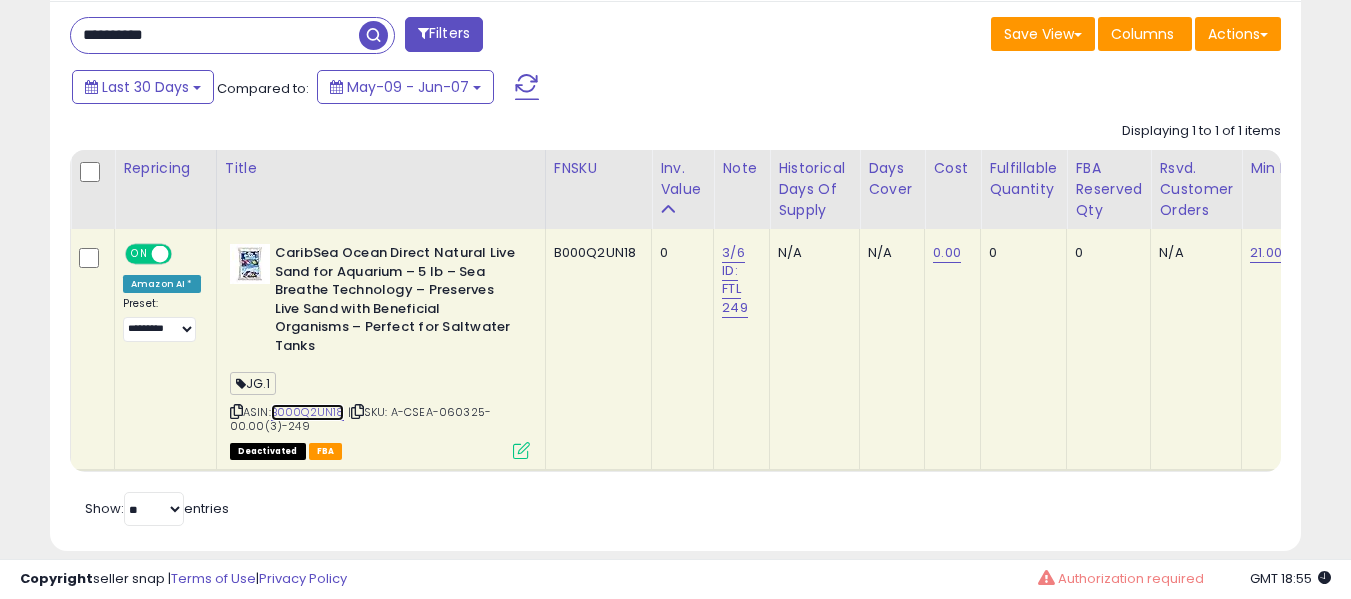 click on "B000Q2UN18" at bounding box center [308, 412] 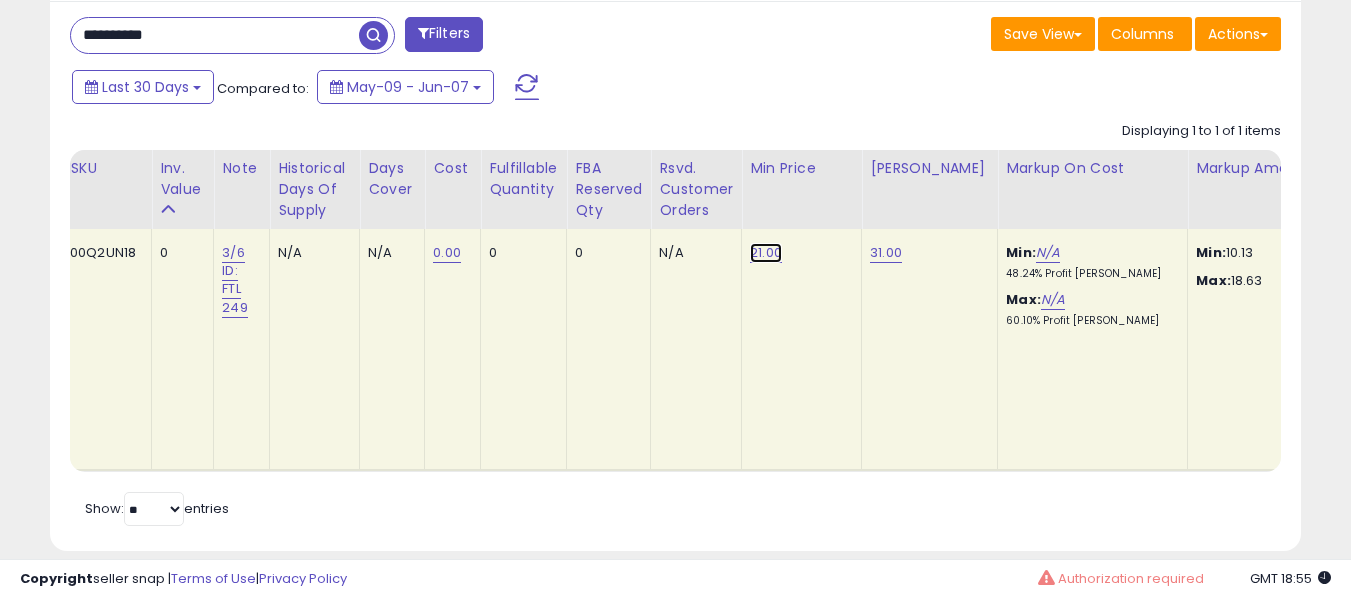 click on "21.00" at bounding box center [766, 253] 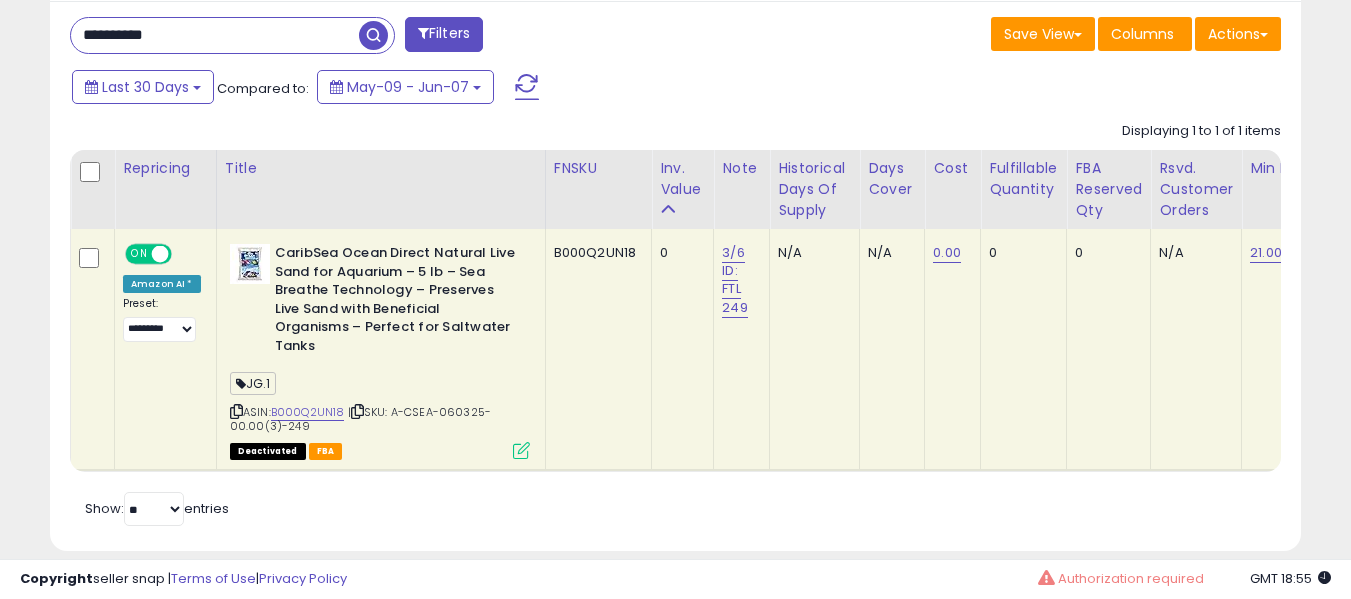 click on "**********" at bounding box center (215, 35) 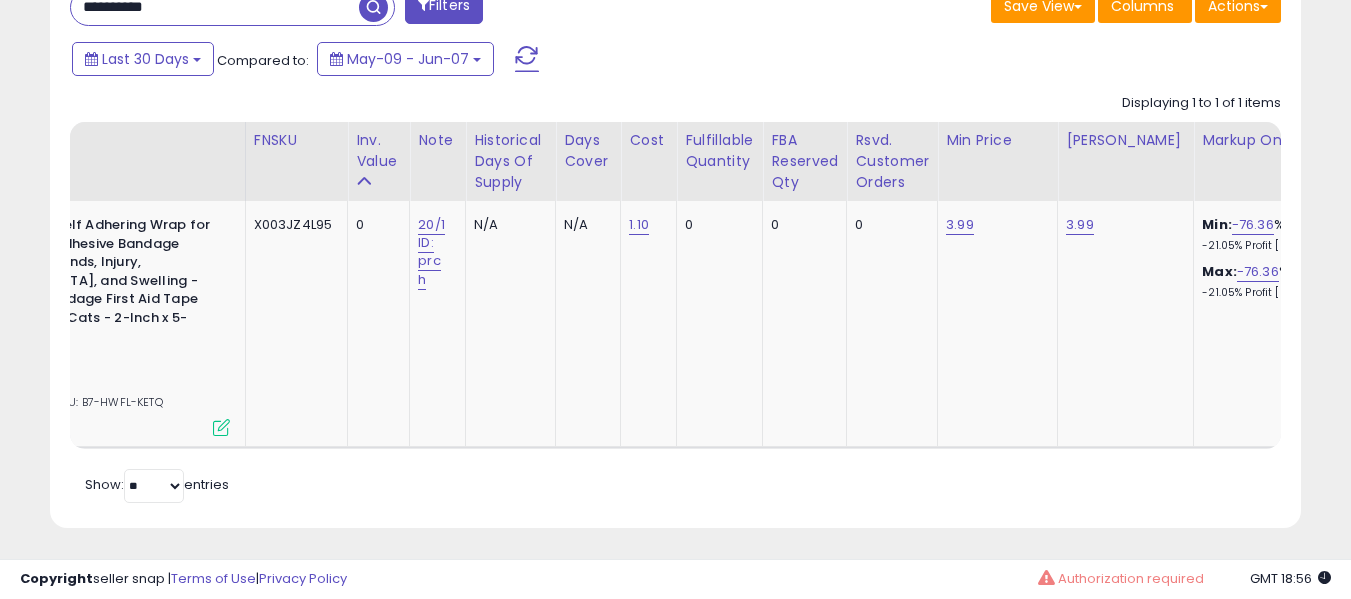 click on "**********" at bounding box center (215, 7) 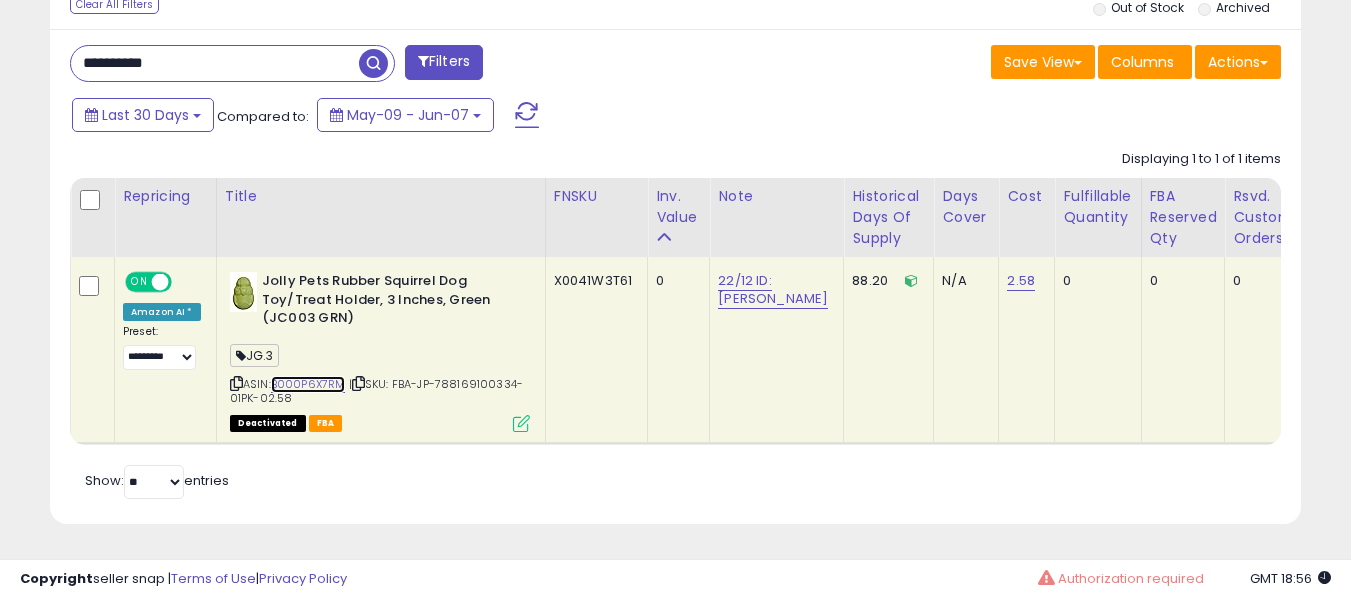 click on "B000P6X7RM" at bounding box center (308, 384) 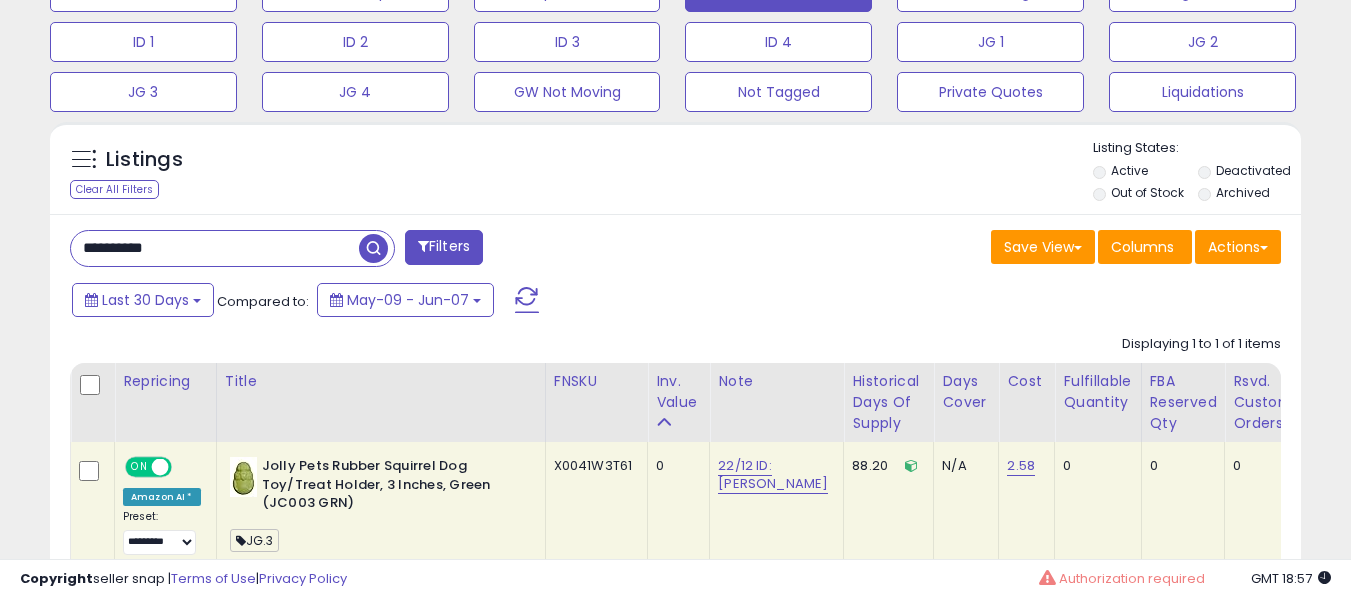 click on "**********" at bounding box center (215, 248) 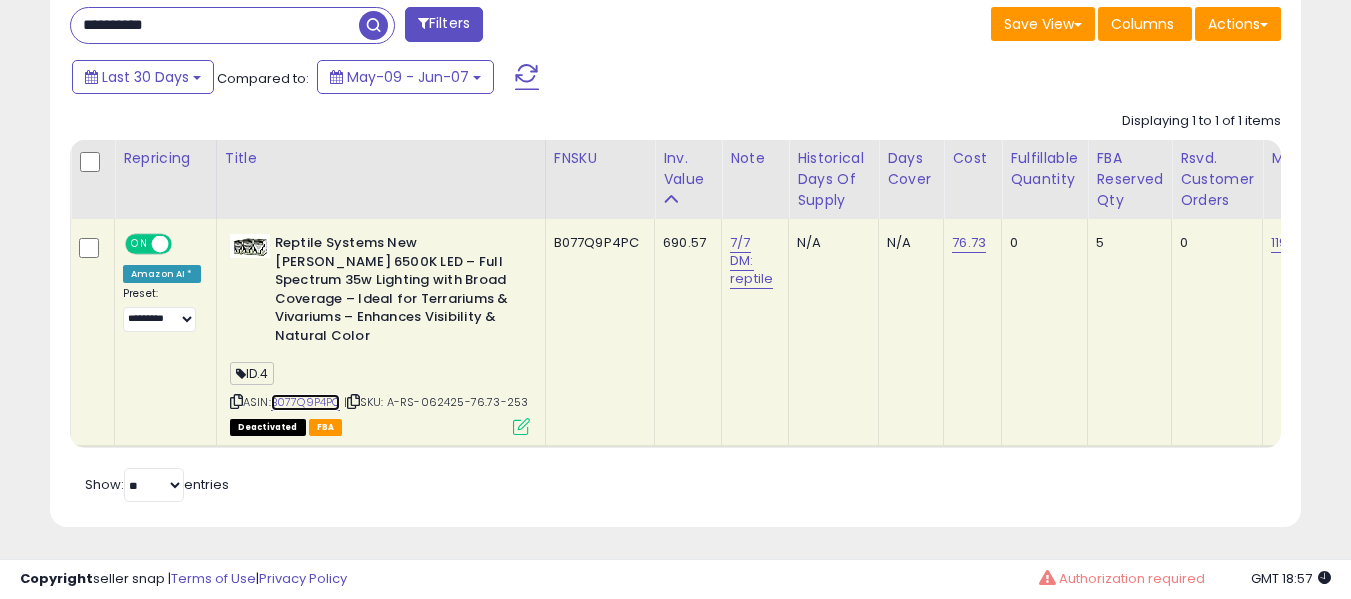 scroll, scrollTop: 0, scrollLeft: 500, axis: horizontal 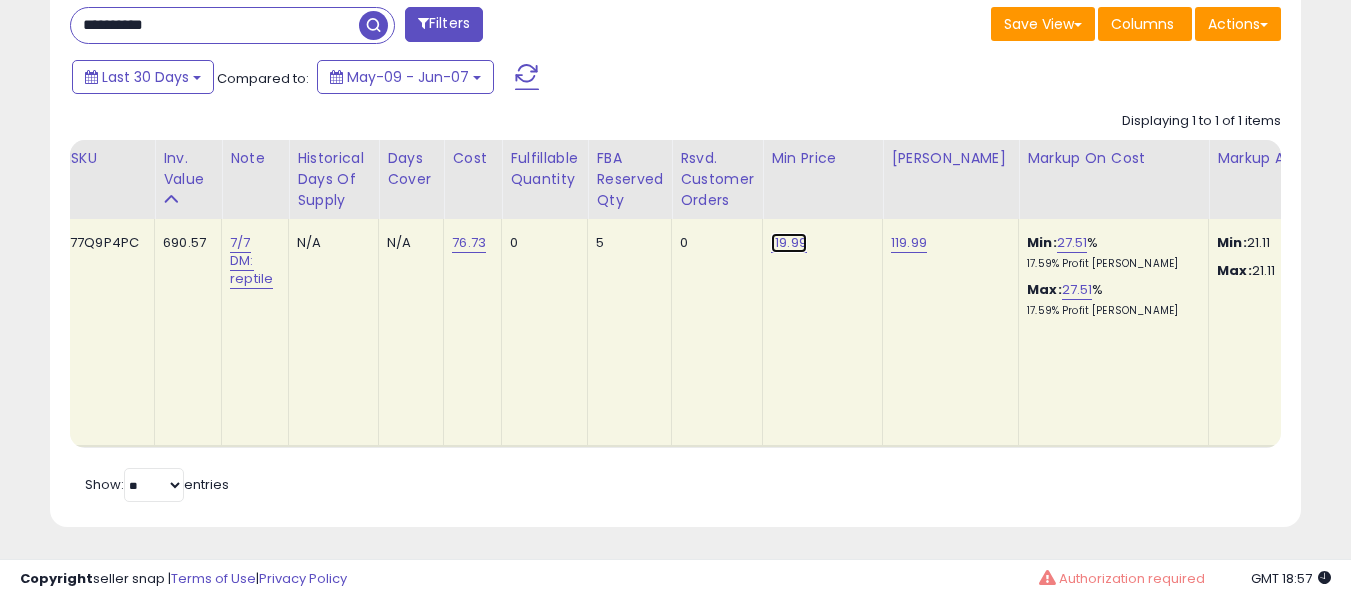 click on "119.99" at bounding box center [789, 243] 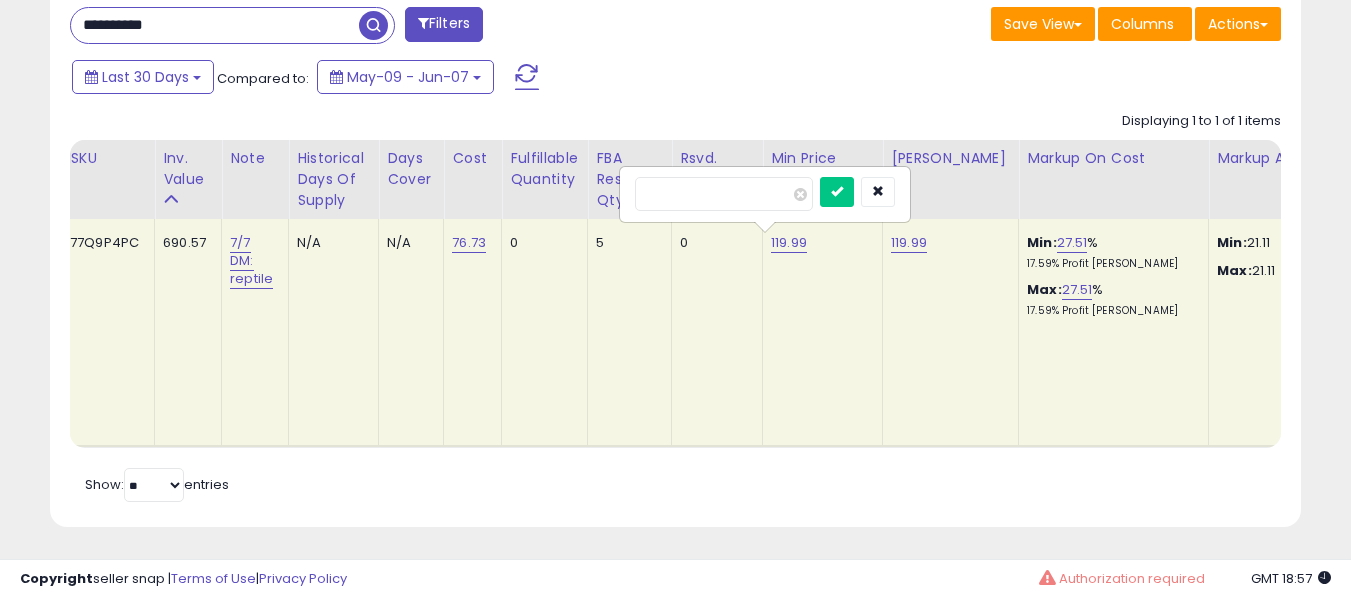 type on "*****" 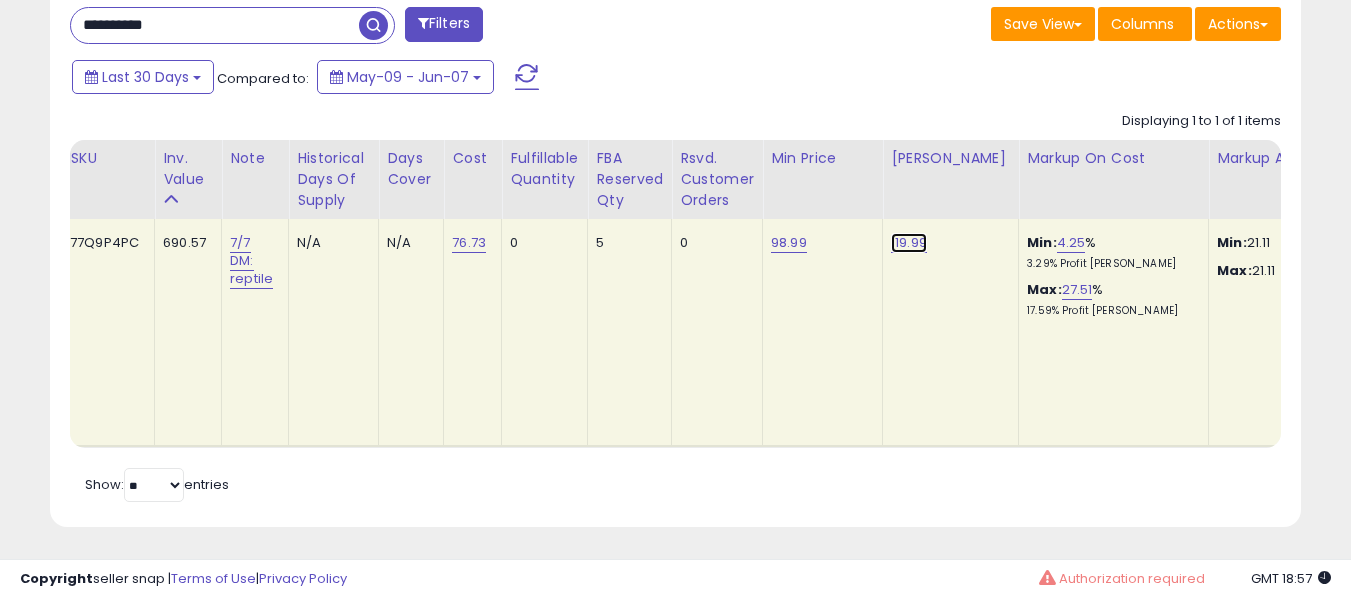 click on "119.99" at bounding box center [909, 243] 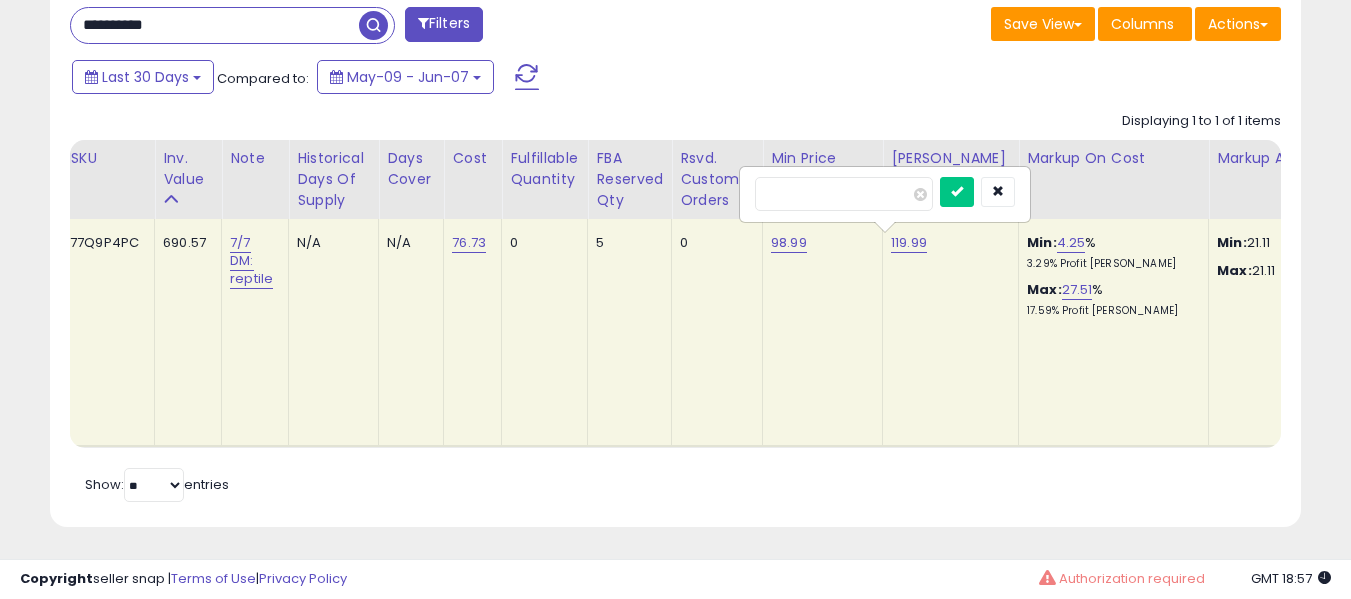type on "******" 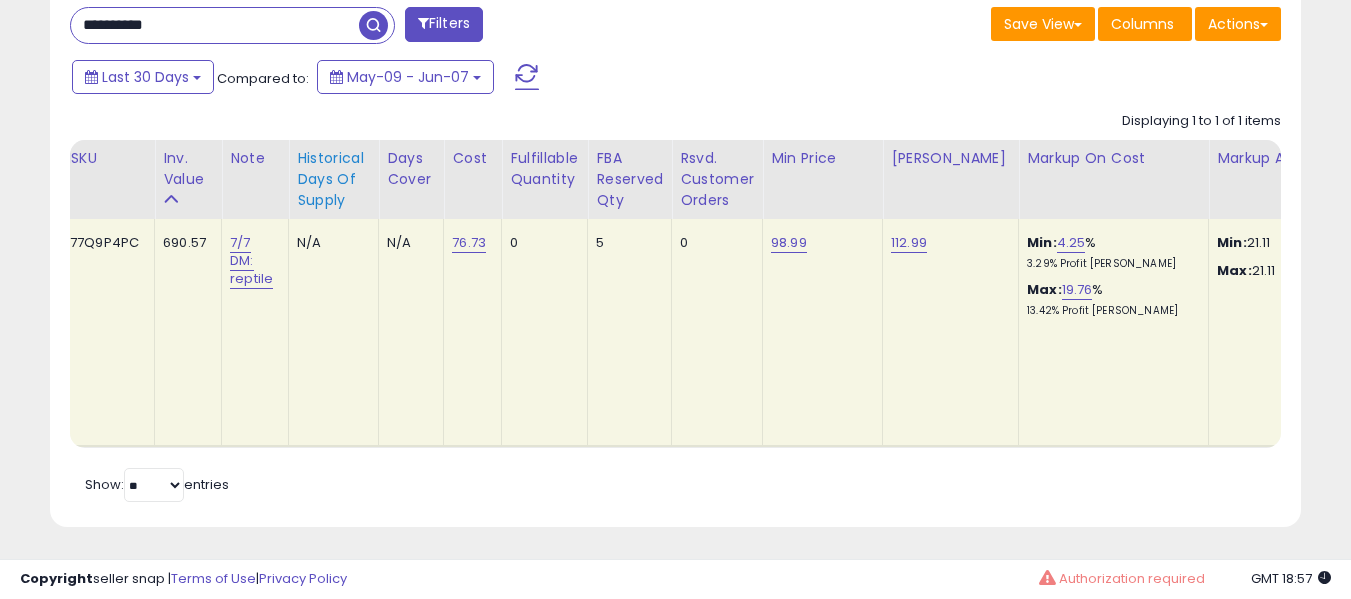 scroll, scrollTop: 0, scrollLeft: 284, axis: horizontal 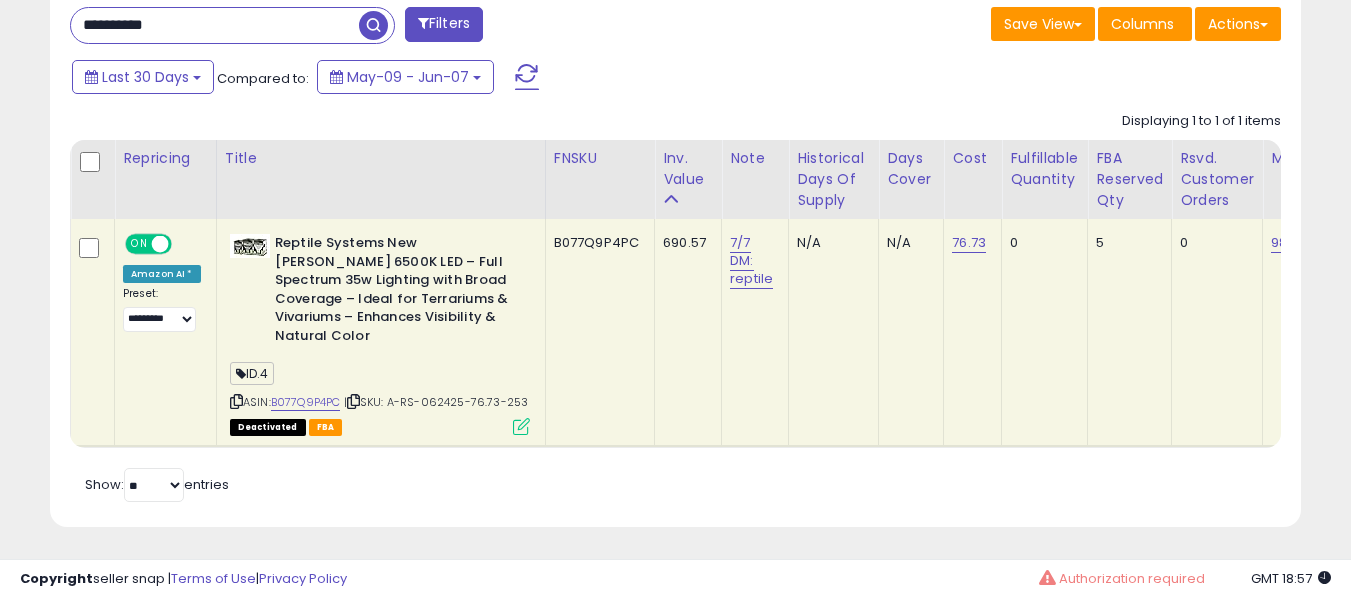 click on "**********" at bounding box center (215, 25) 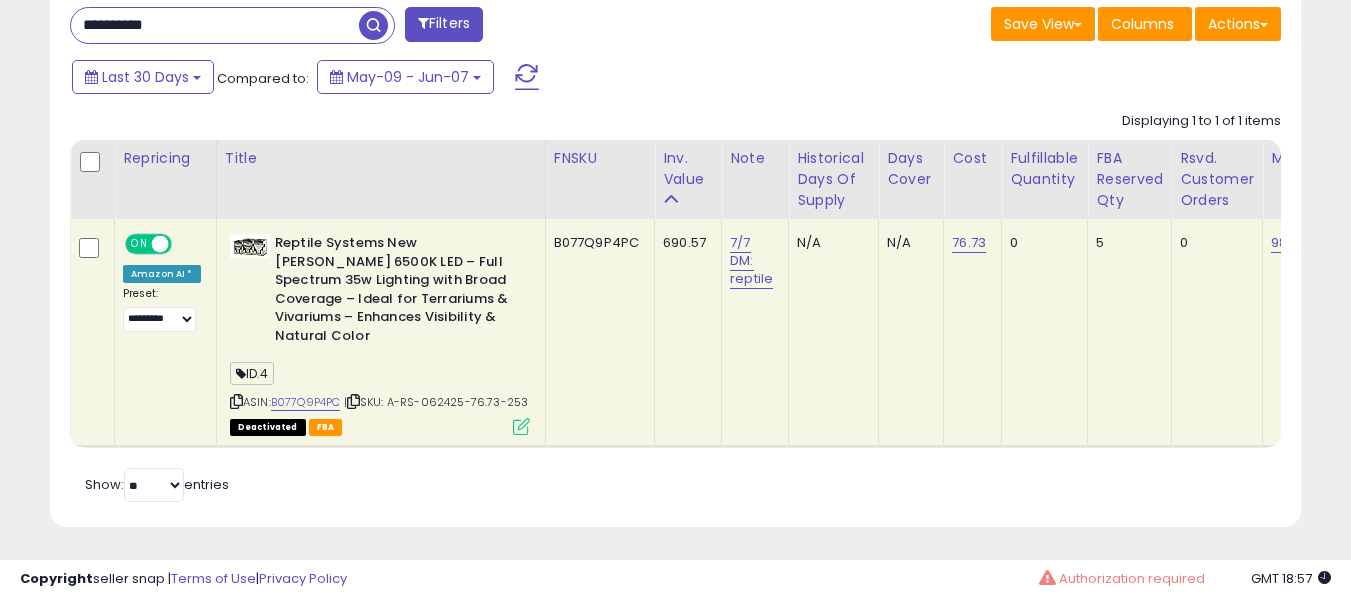 paste 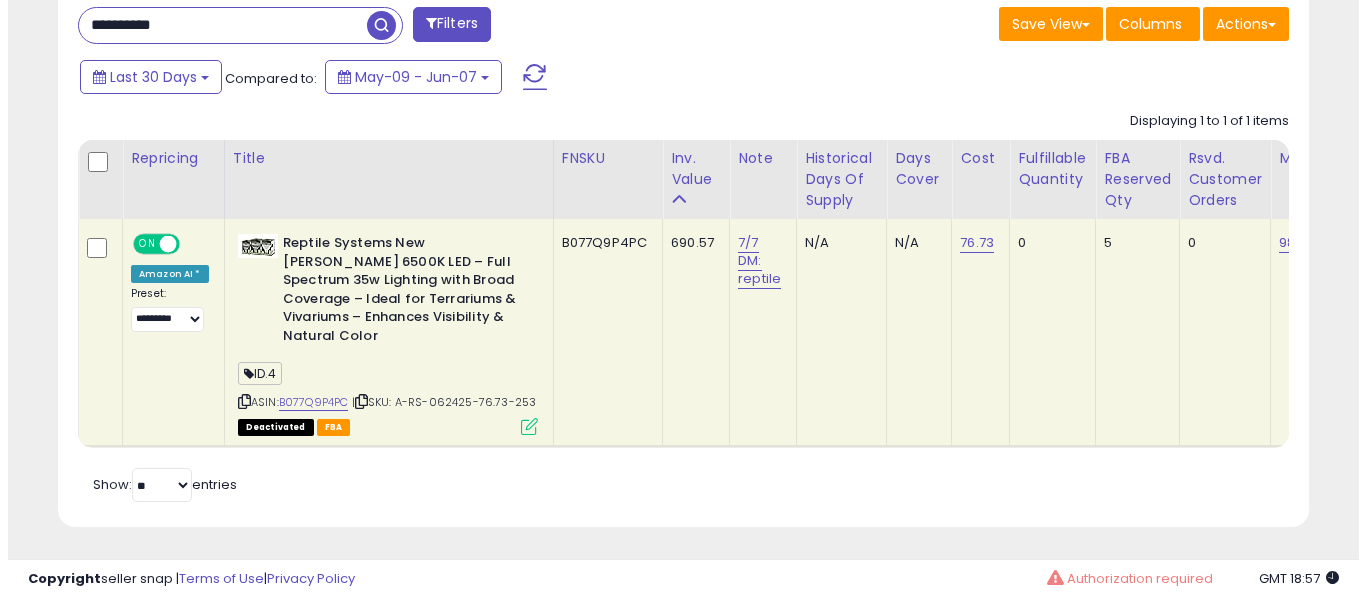 scroll, scrollTop: 671, scrollLeft: 0, axis: vertical 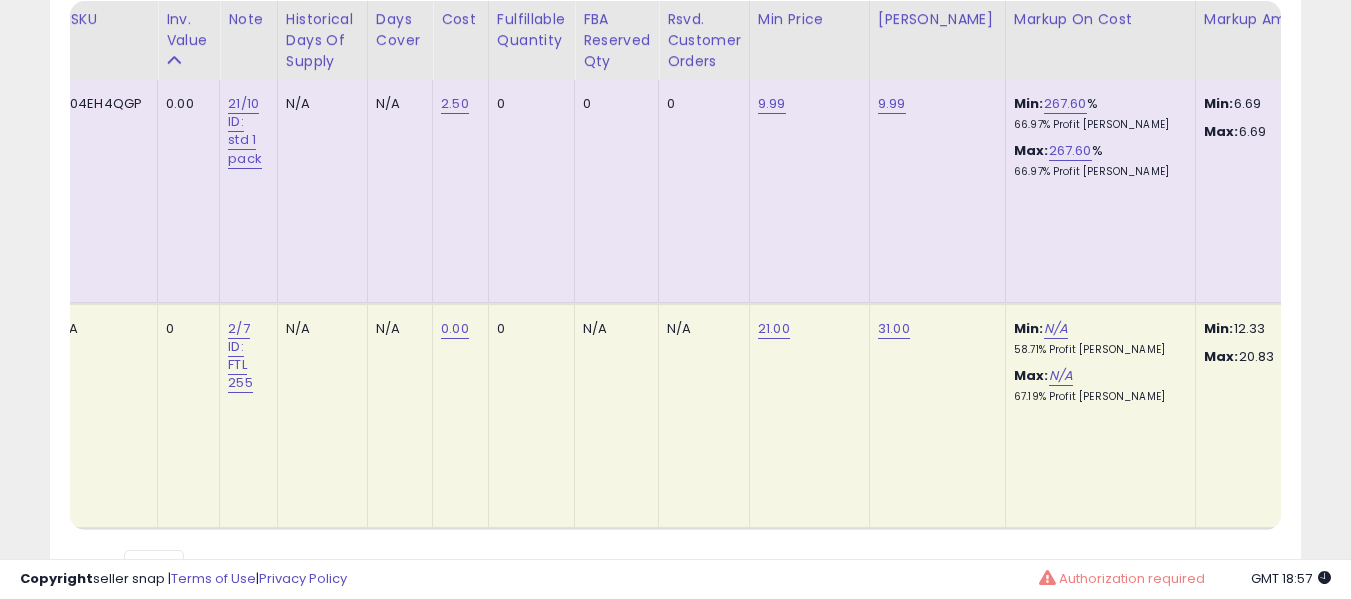 click on "21.00" 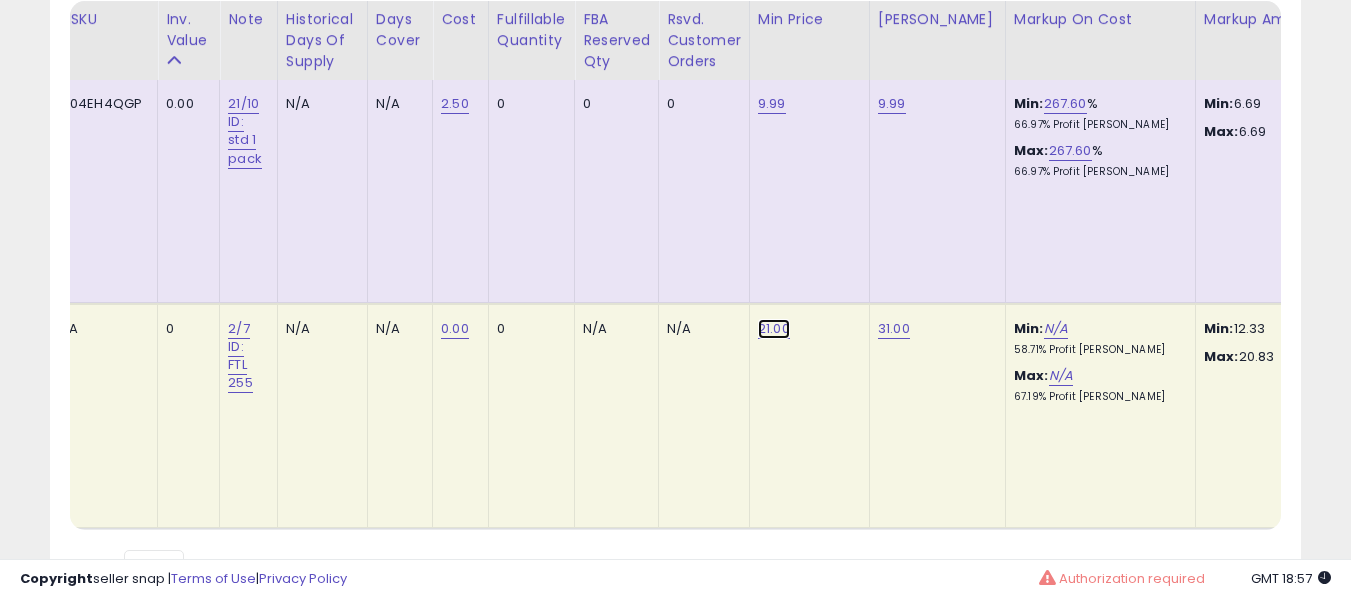 click on "21.00" at bounding box center [774, 329] 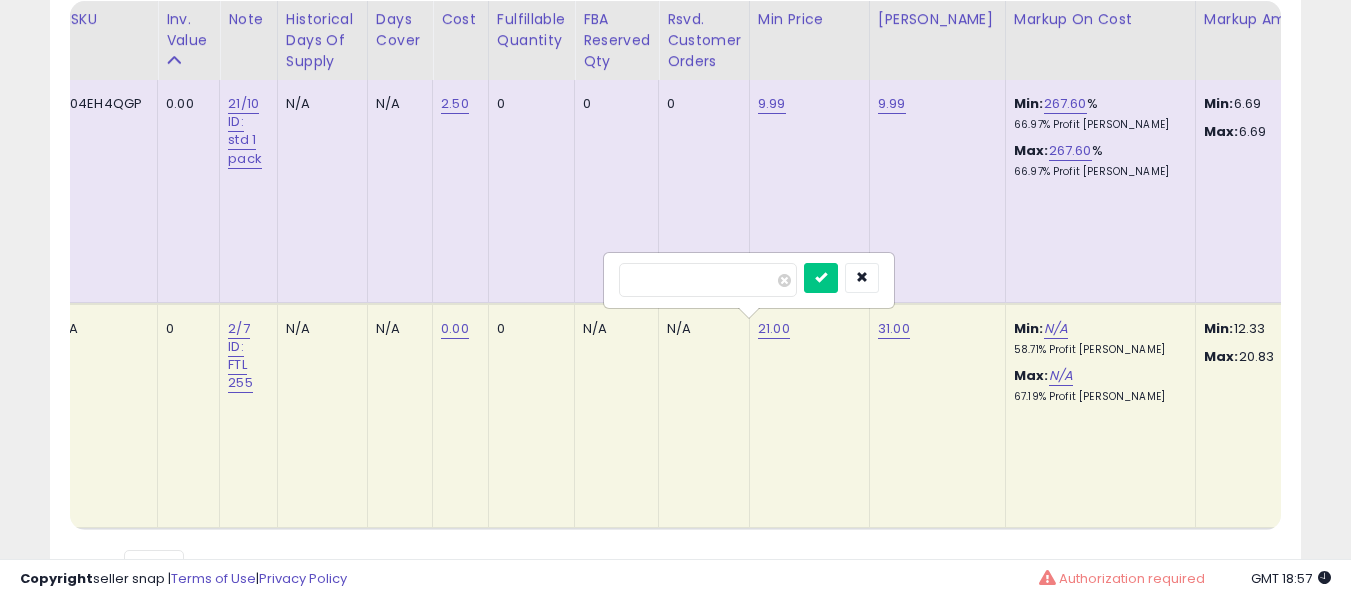 type on "****" 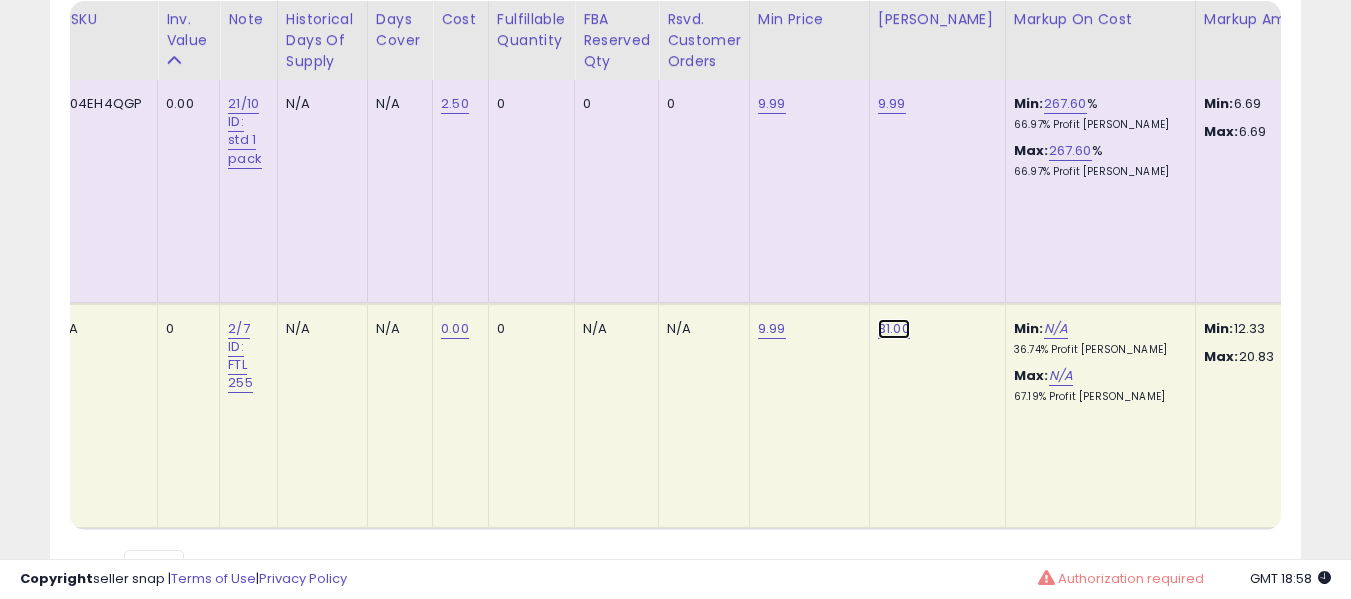 click on "31.00" at bounding box center (894, 329) 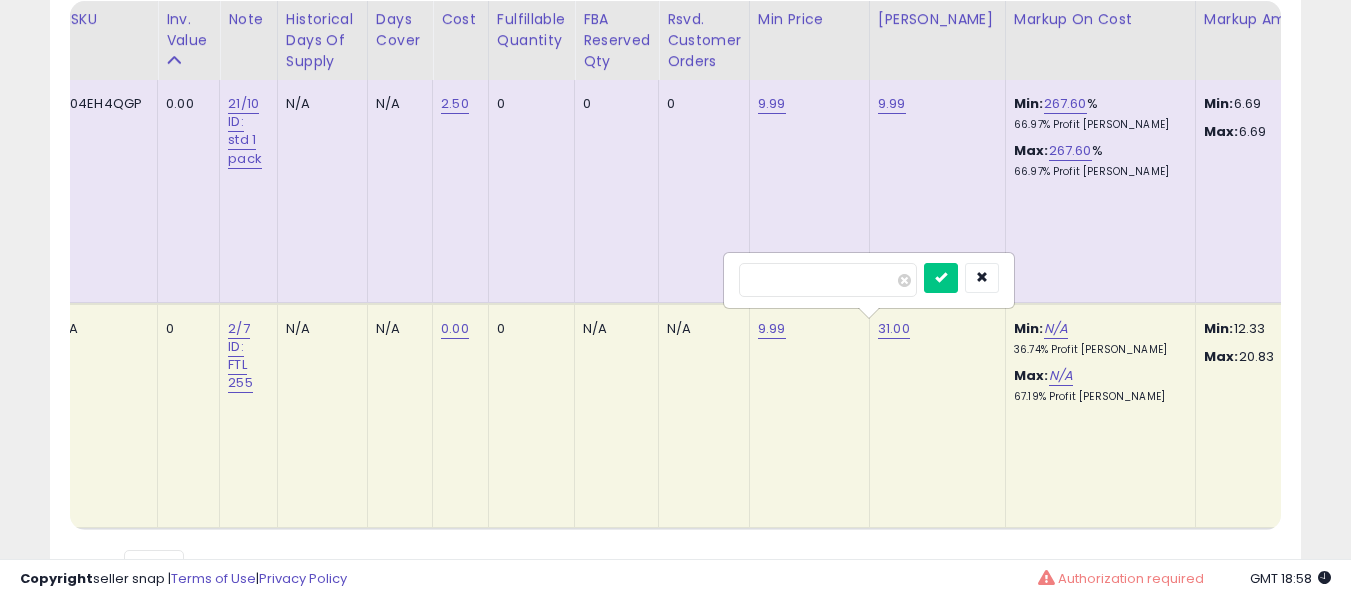 type on "****" 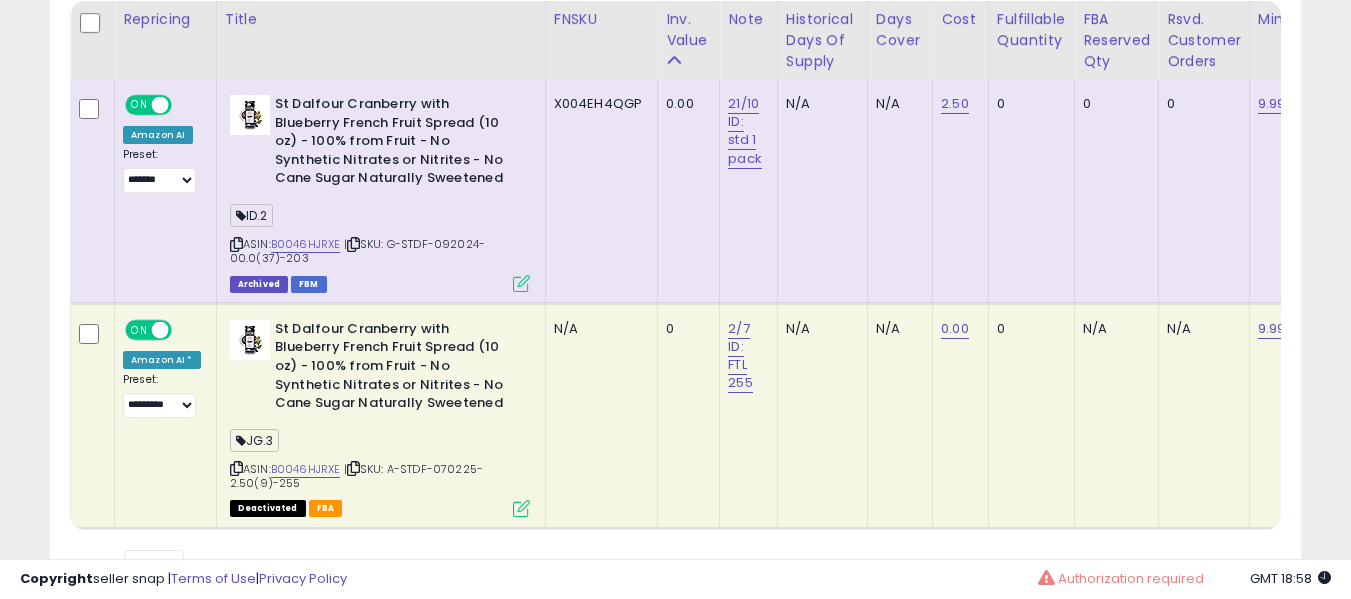 click on "0" 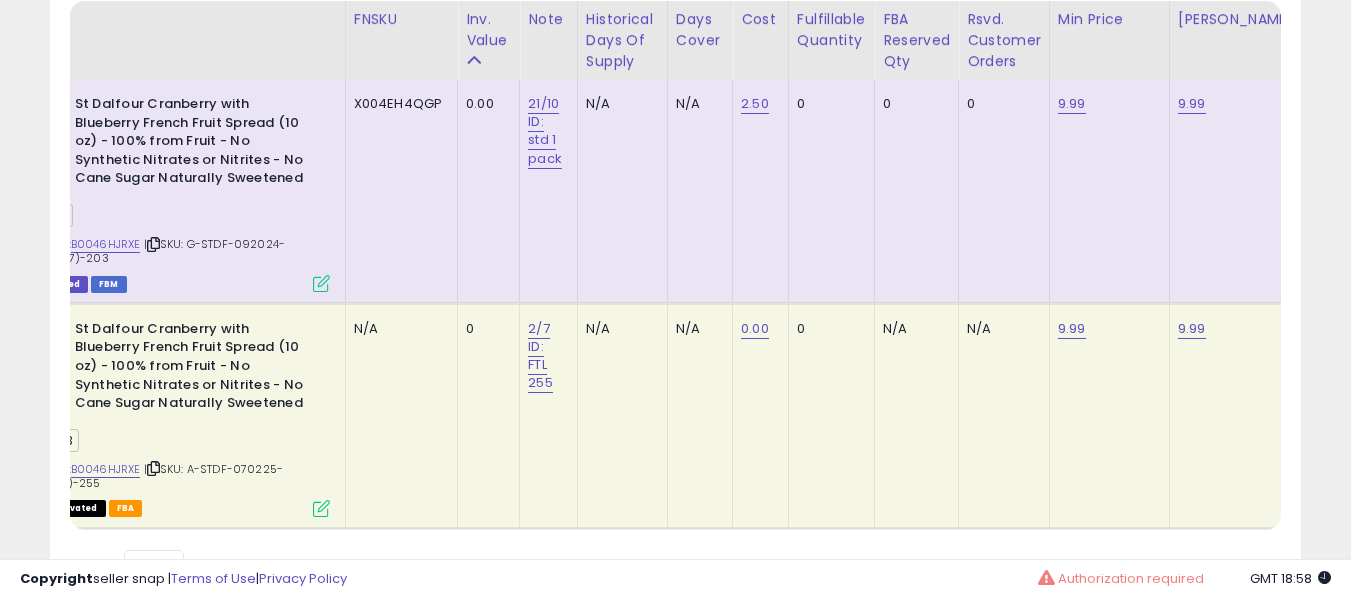 click on "9.99" 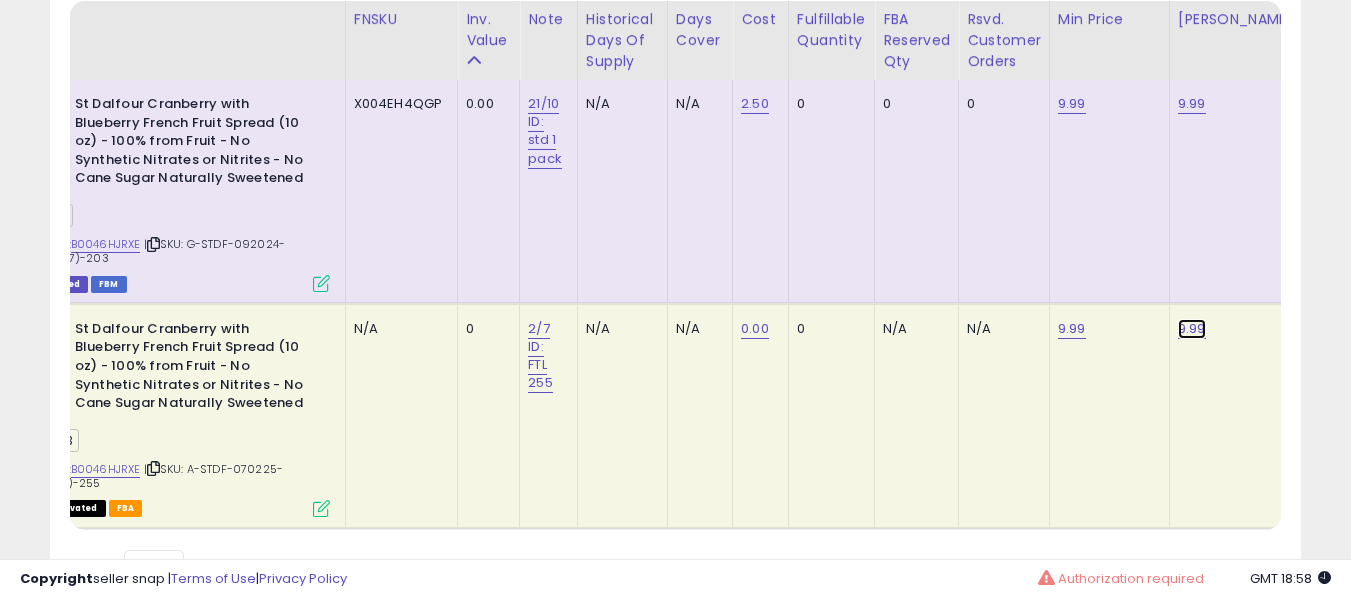 click on "9.99" at bounding box center [1192, 329] 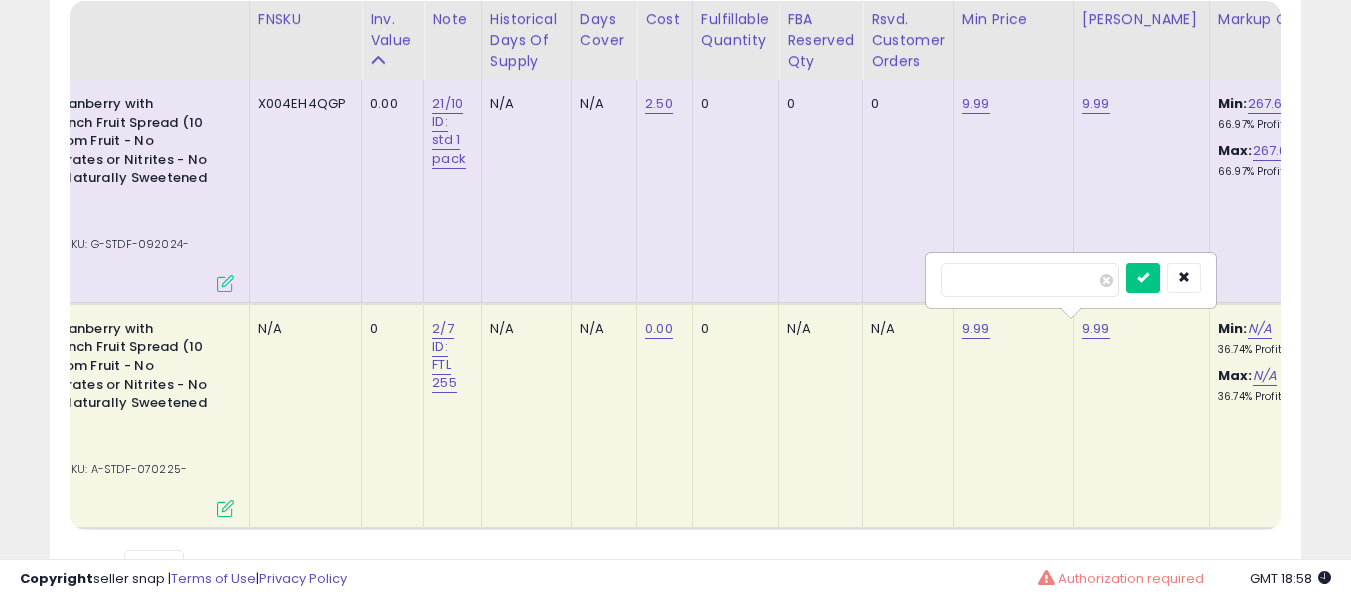 type on "*****" 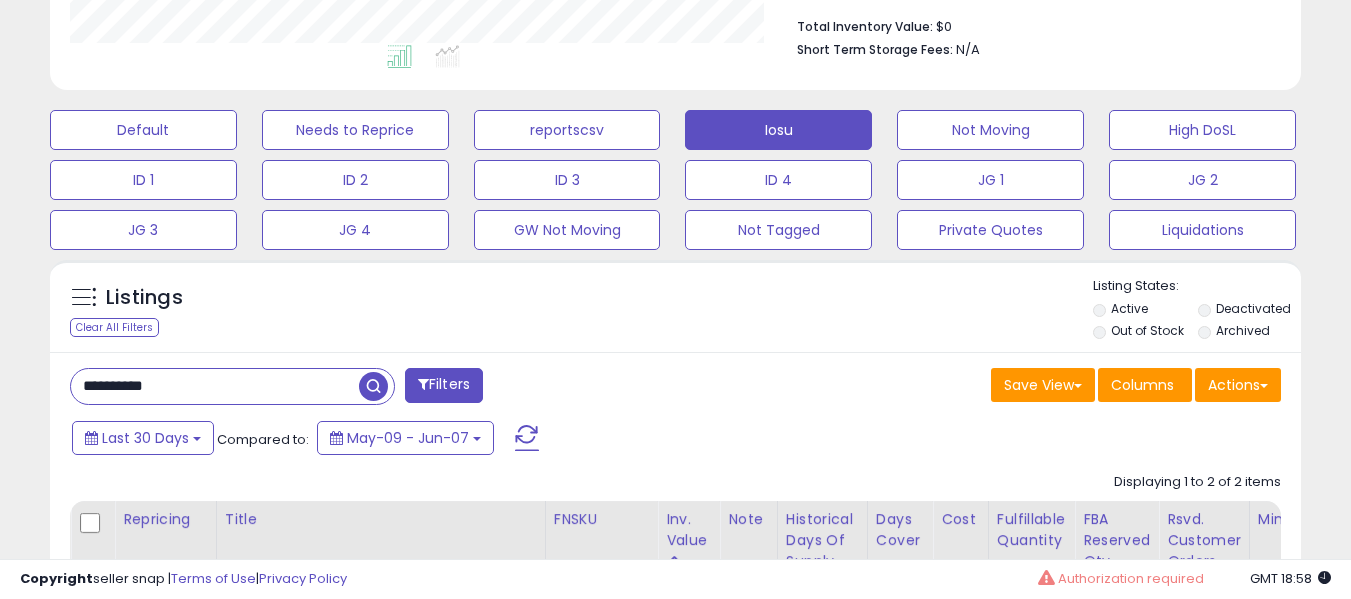 click on "**********" at bounding box center (675, 730) 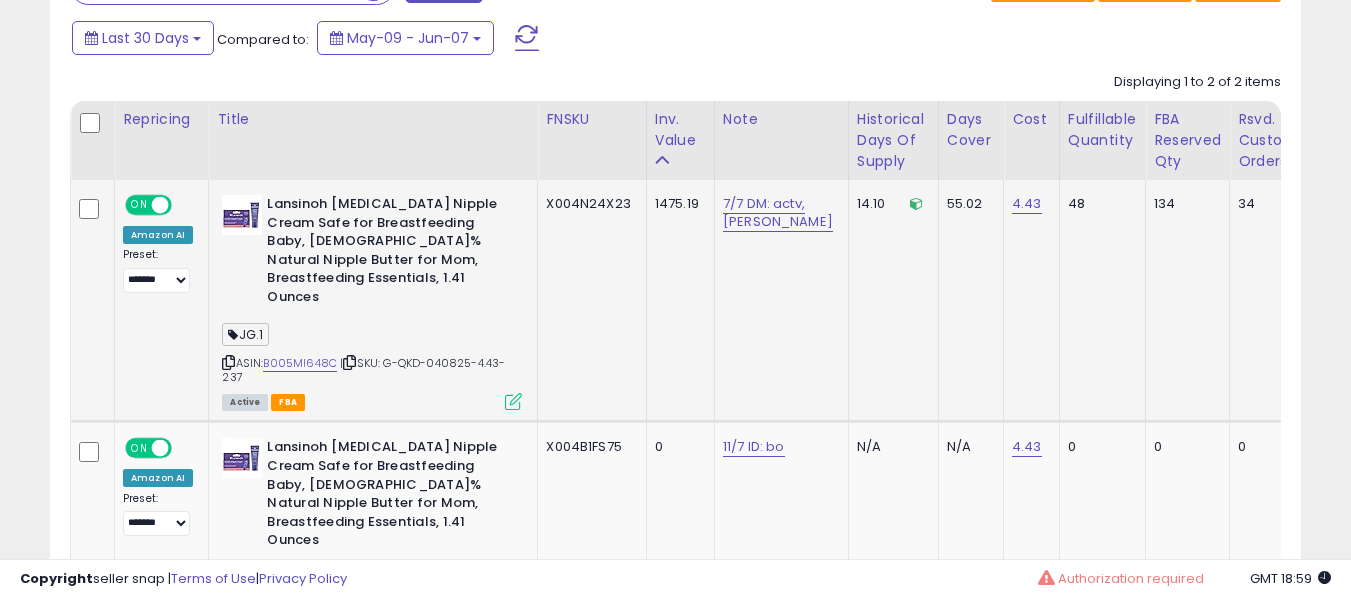 scroll, scrollTop: 895, scrollLeft: 0, axis: vertical 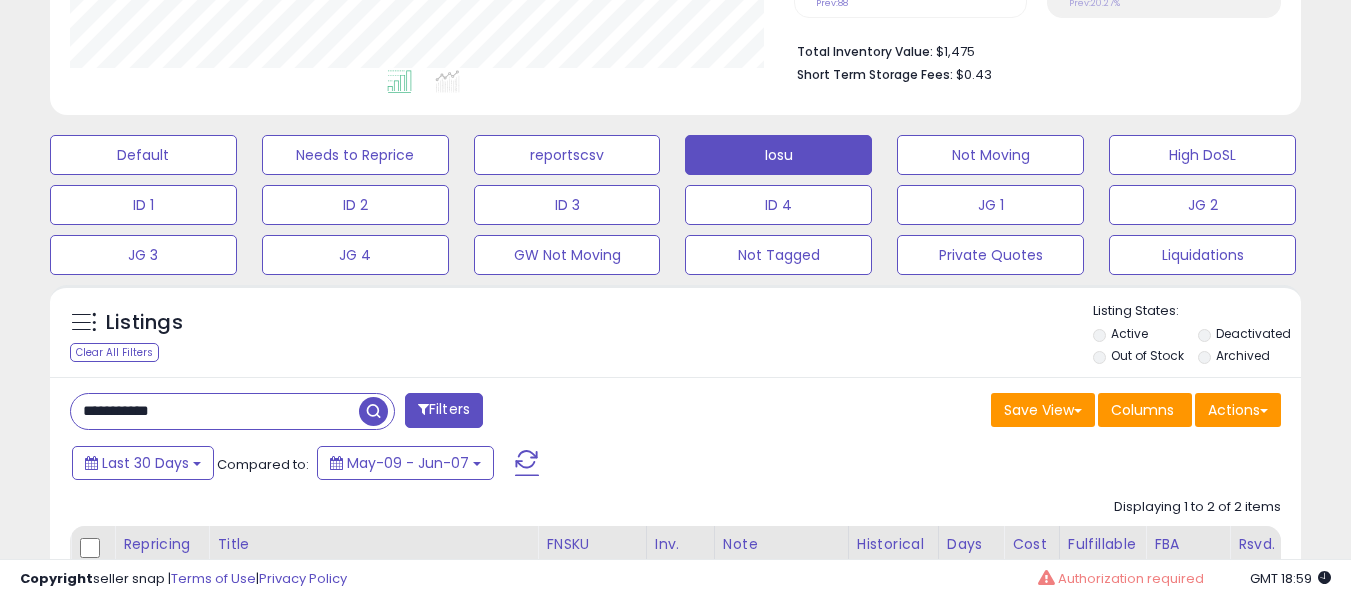 click on "**********" at bounding box center (215, 411) 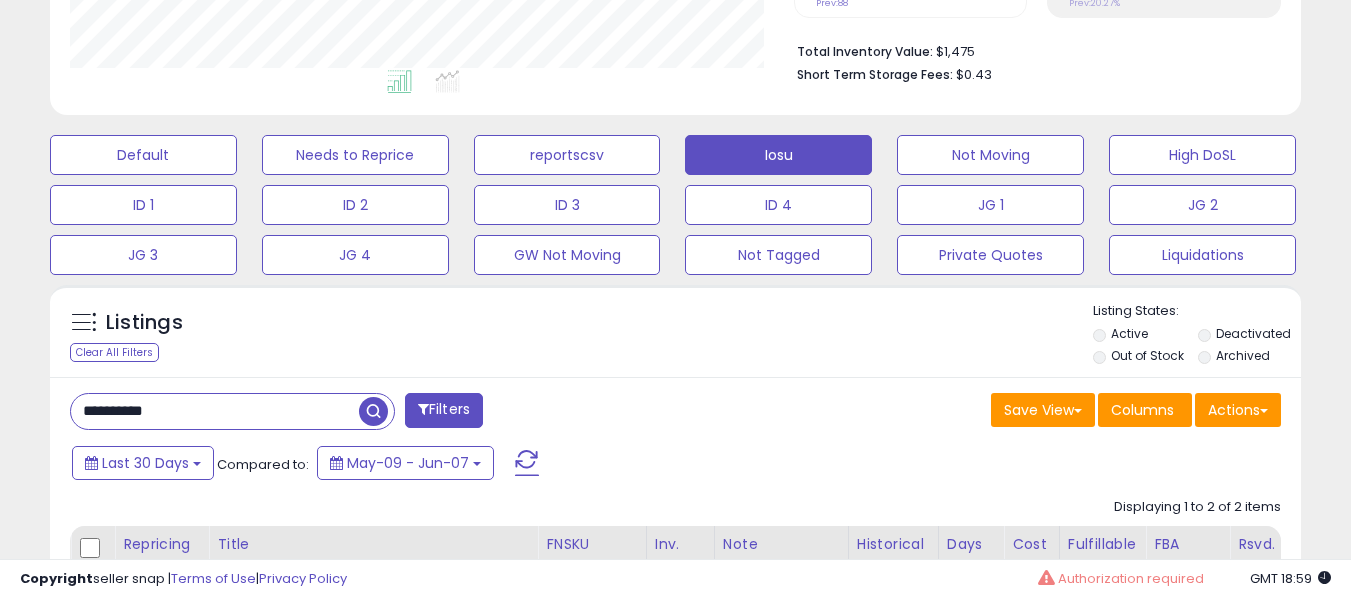 type on "**********" 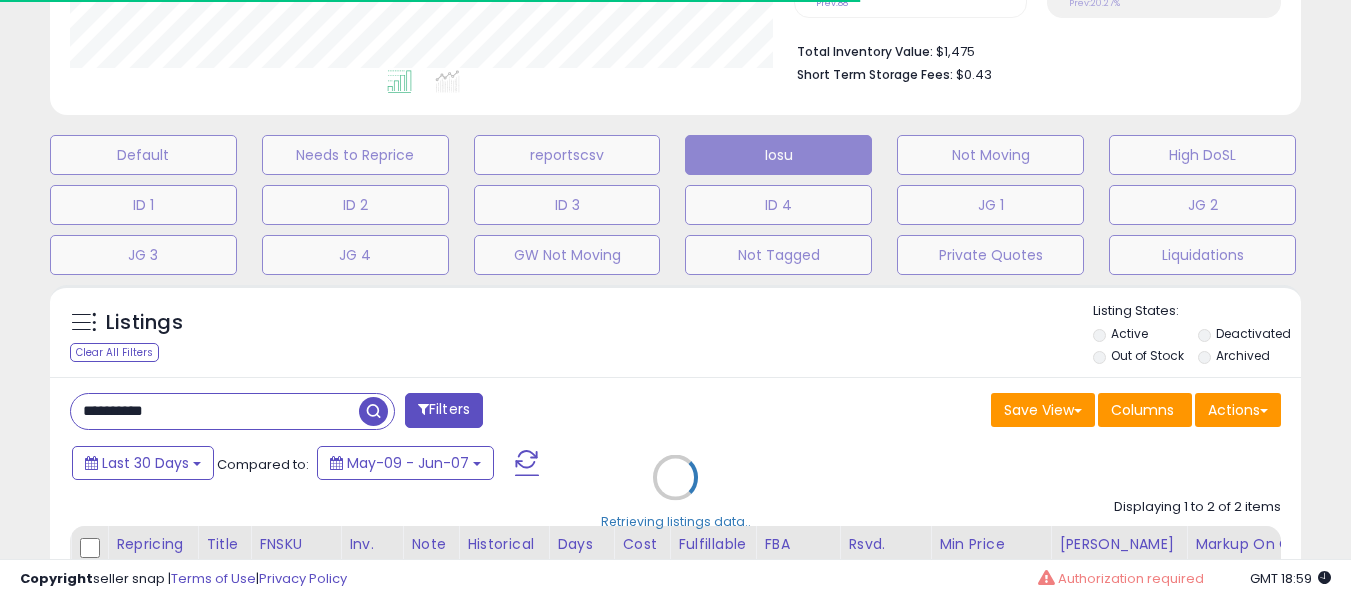 scroll, scrollTop: 410, scrollLeft: 724, axis: both 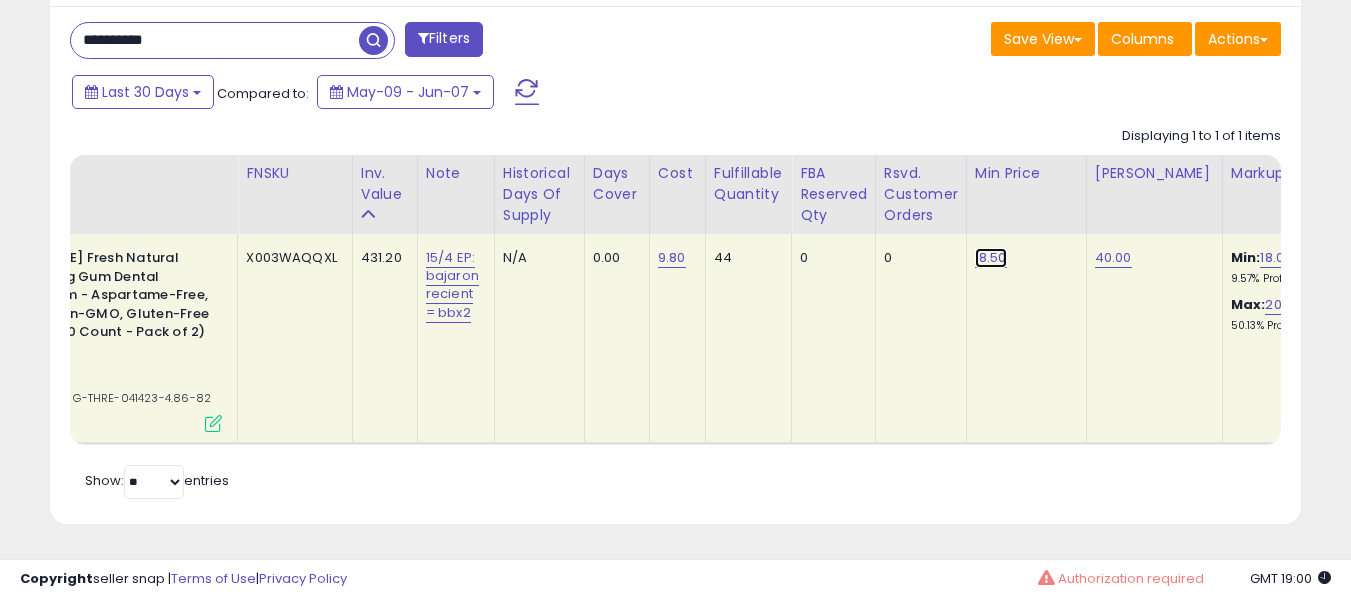 click on "18.50" at bounding box center (991, 258) 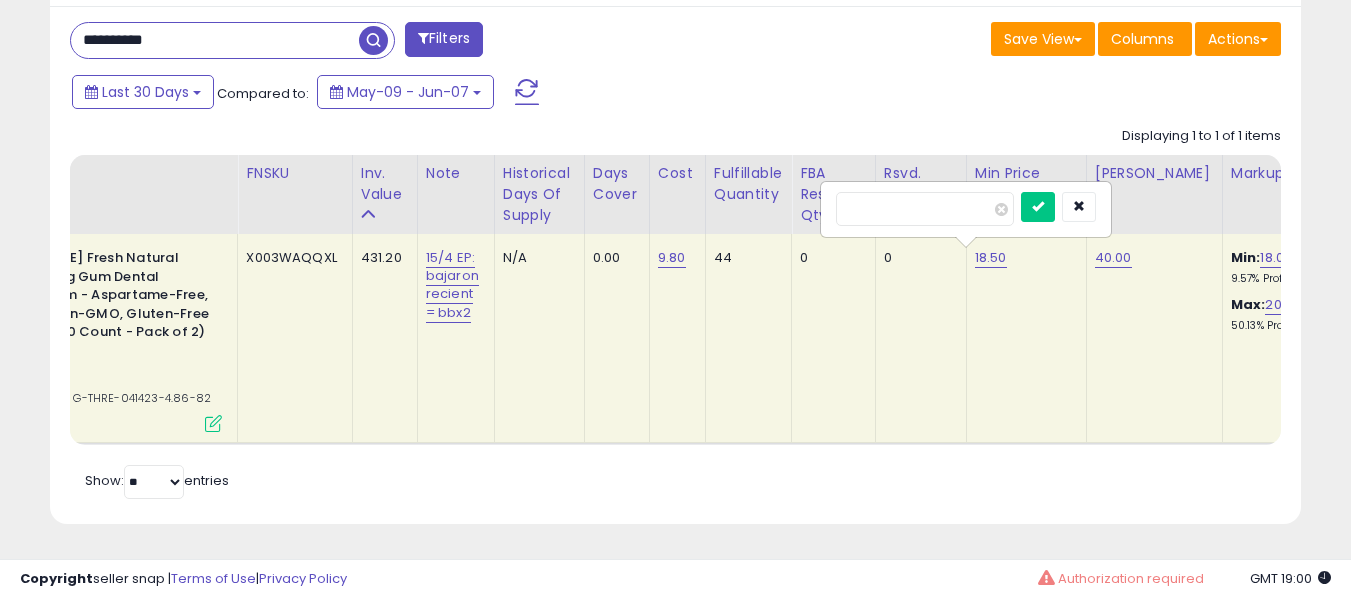 scroll, scrollTop: 0, scrollLeft: 153, axis: horizontal 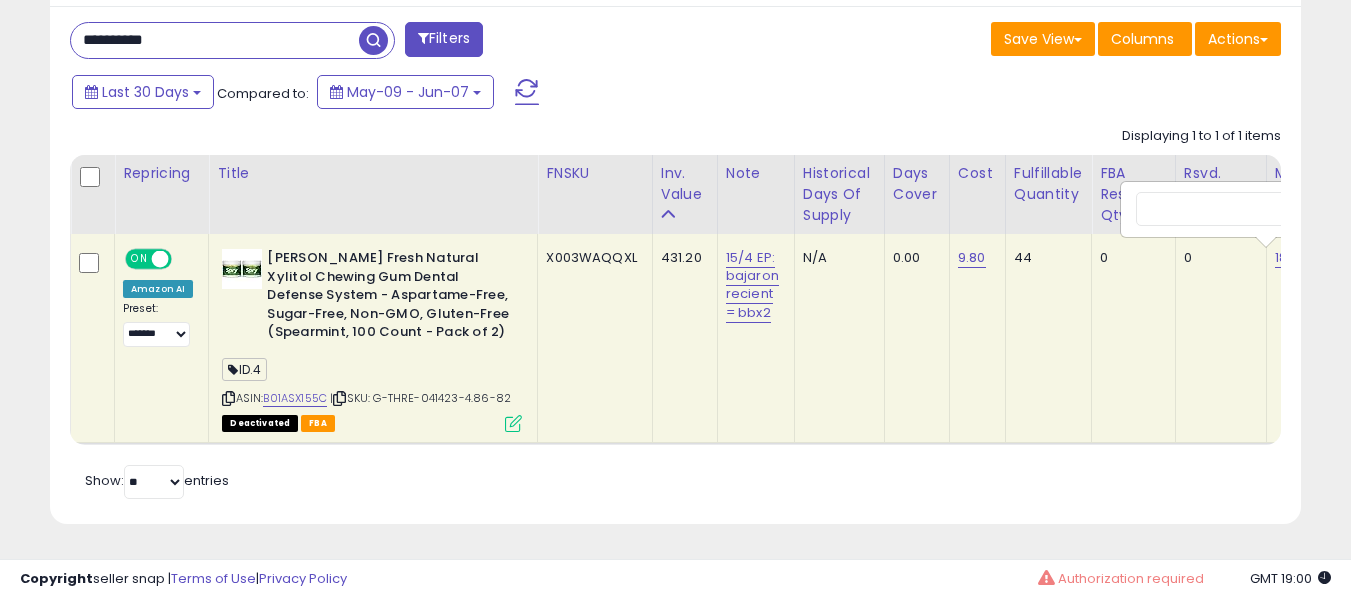 type on "*****" 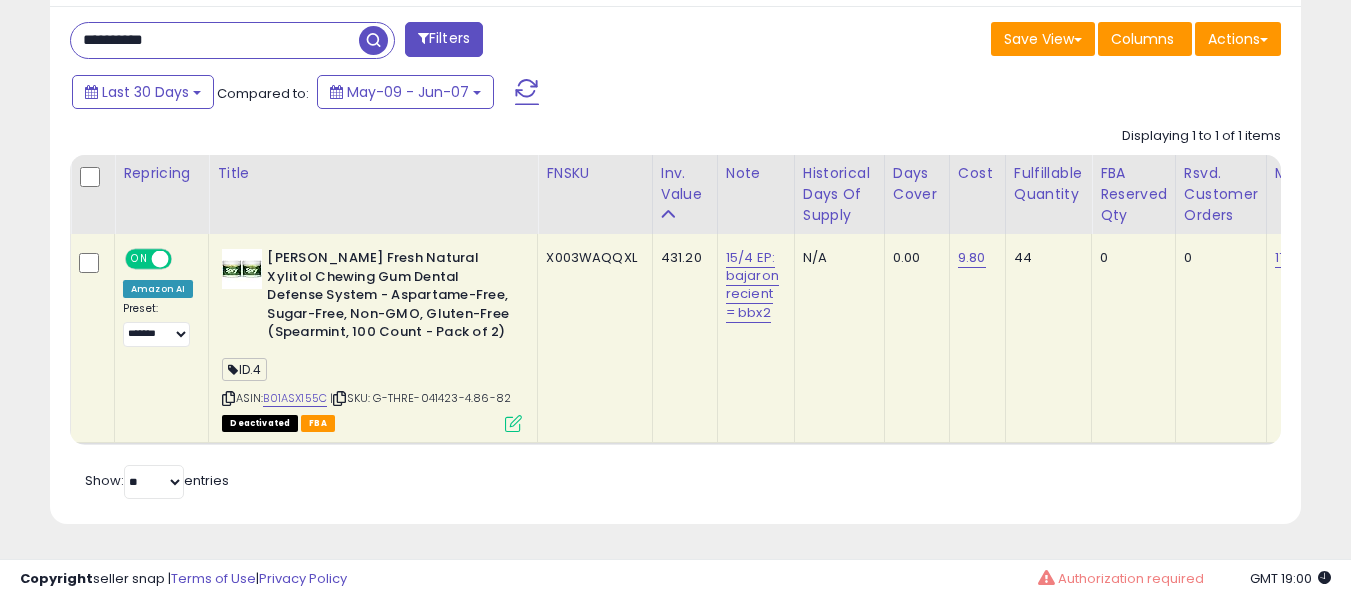 scroll, scrollTop: 0, scrollLeft: 163, axis: horizontal 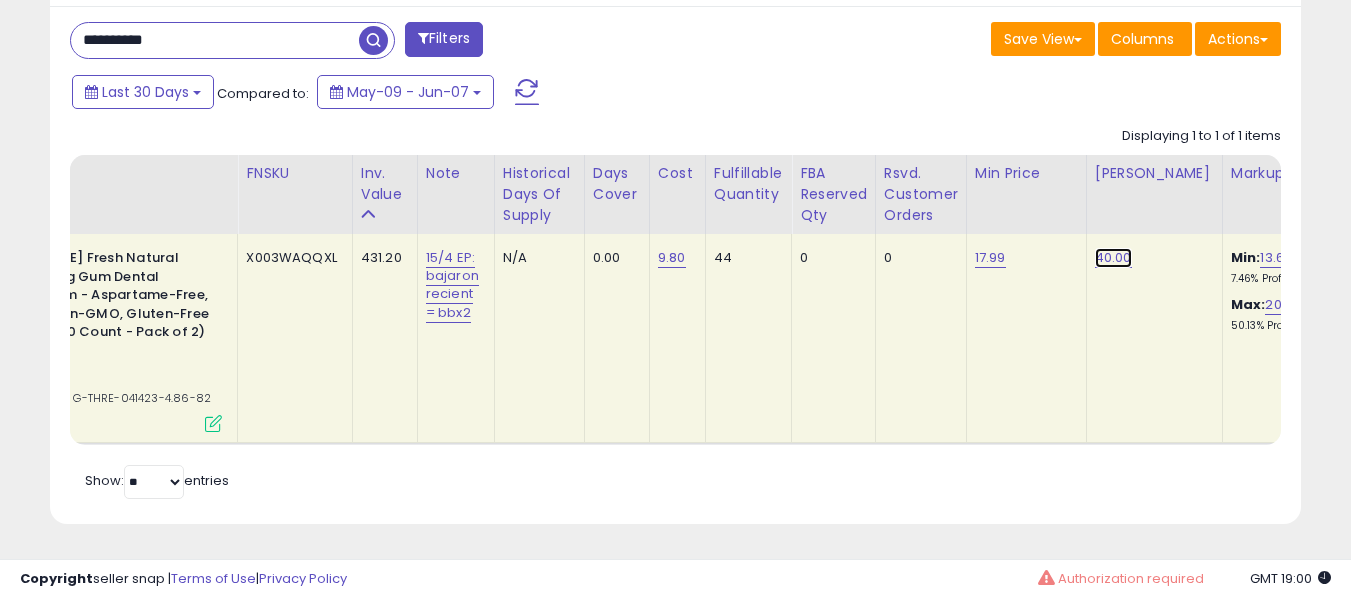 click on "40.00" at bounding box center [1113, 258] 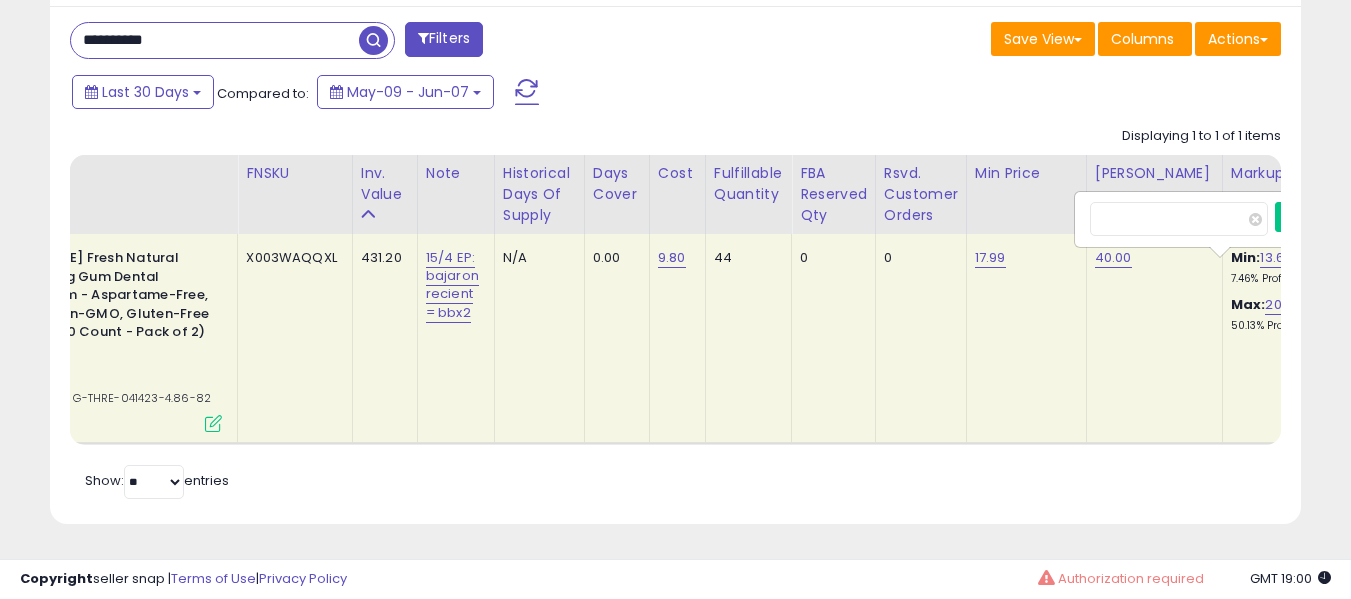 scroll, scrollTop: 0, scrollLeft: 317, axis: horizontal 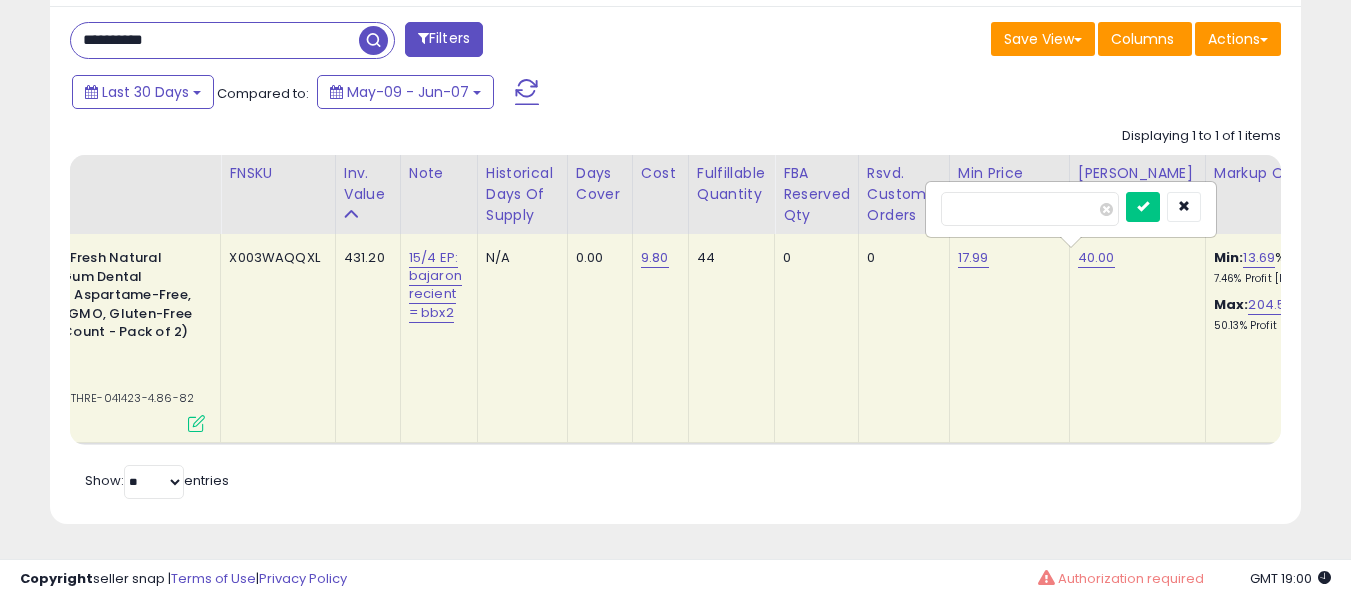 type on "*****" 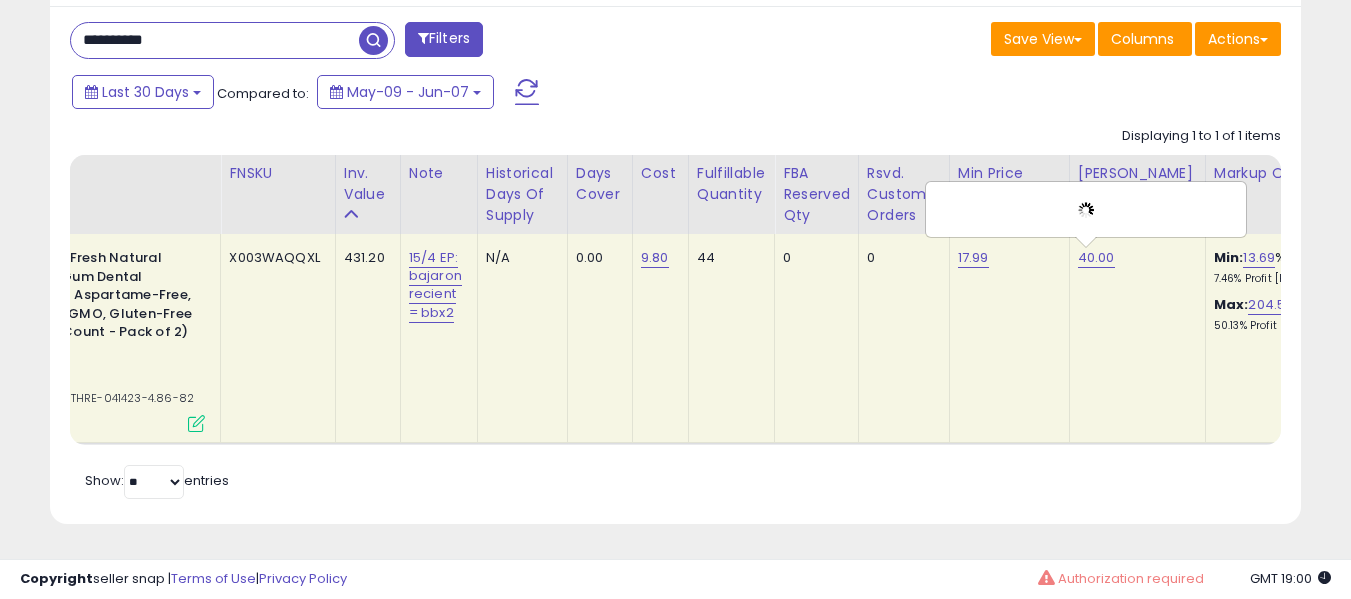 scroll, scrollTop: 0, scrollLeft: 145, axis: horizontal 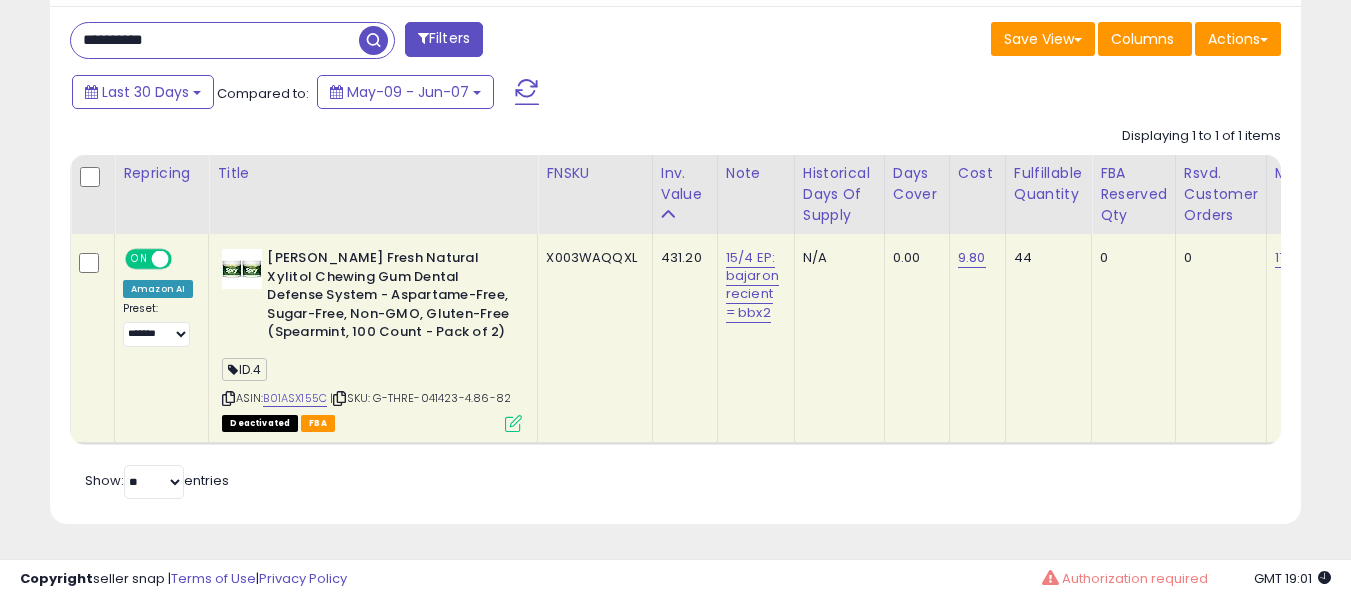 click on "**********" at bounding box center (215, 40) 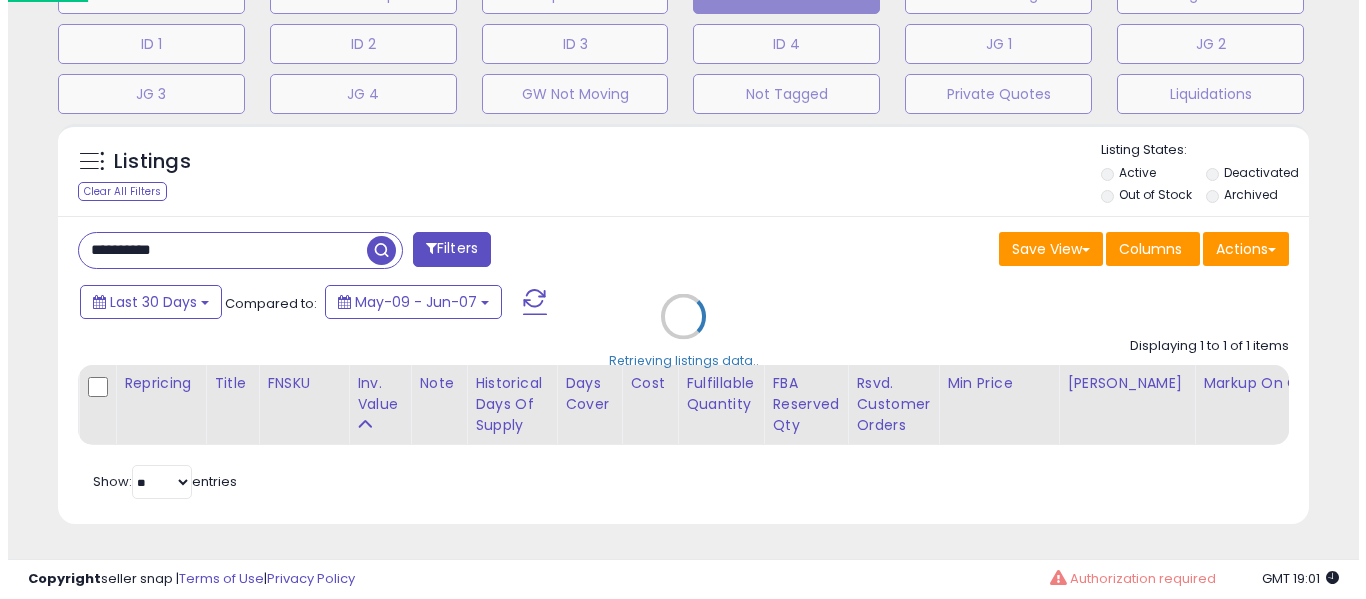 scroll, scrollTop: 671, scrollLeft: 0, axis: vertical 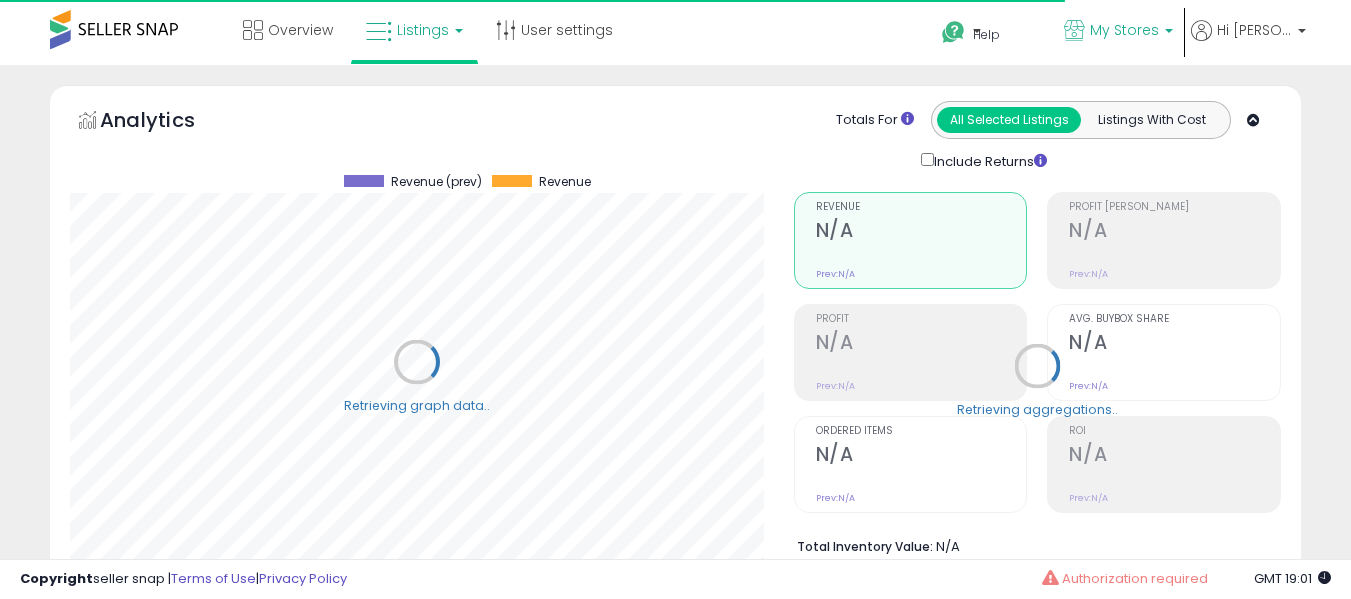 click on "My Stores" at bounding box center [1118, 32] 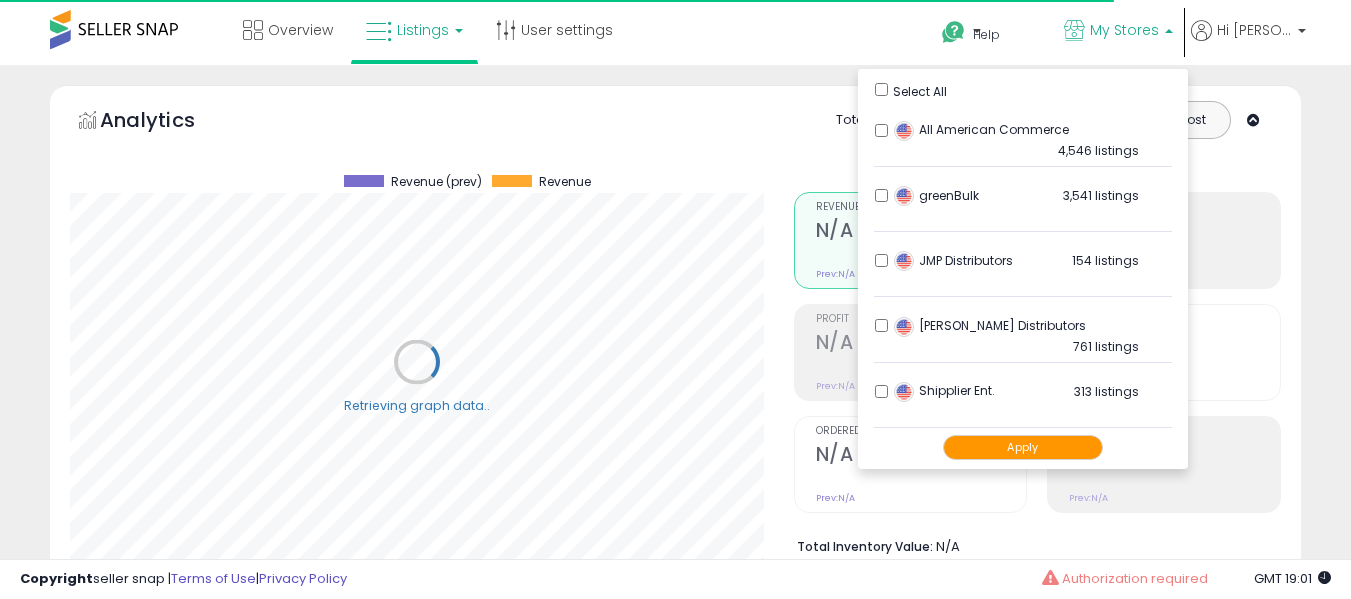 click on "My Stores" at bounding box center (1118, 32) 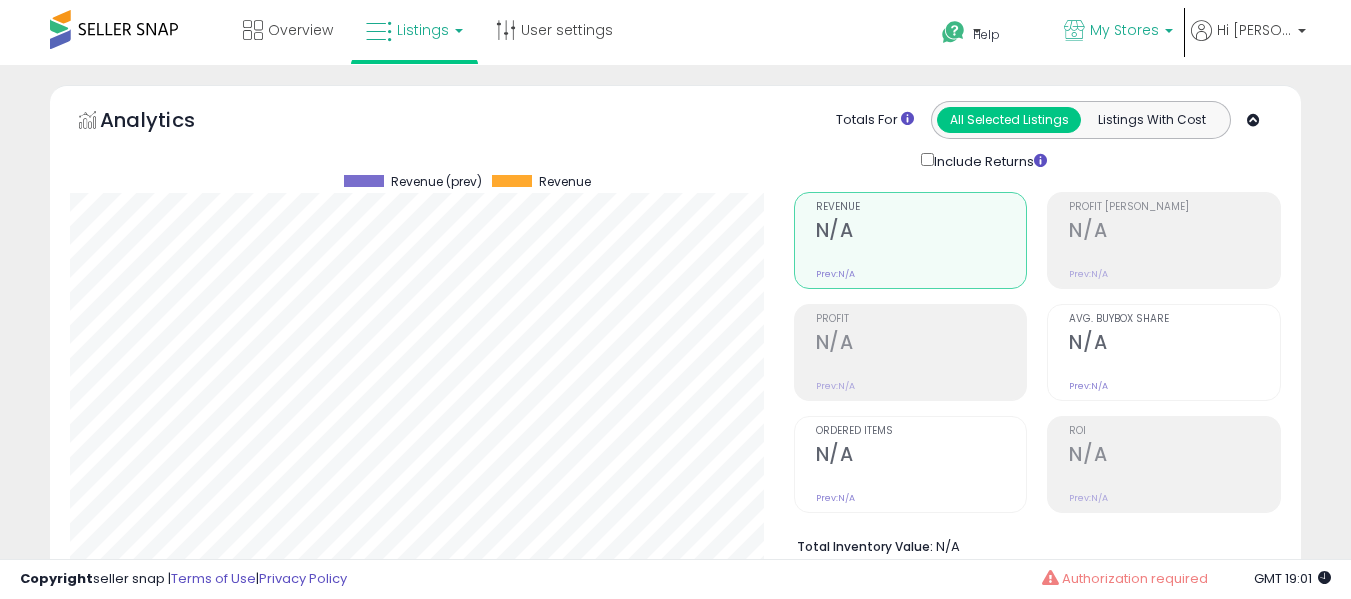 click on "My Stores" at bounding box center (1118, 32) 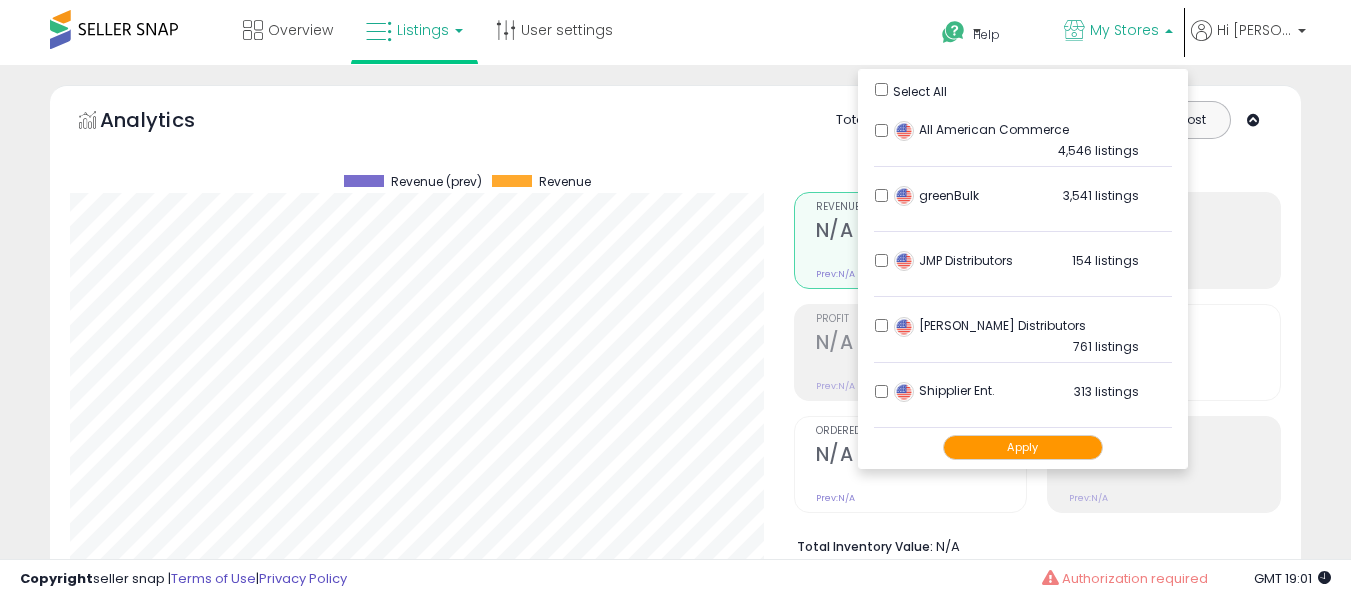 click on "My Stores" at bounding box center [1118, 32] 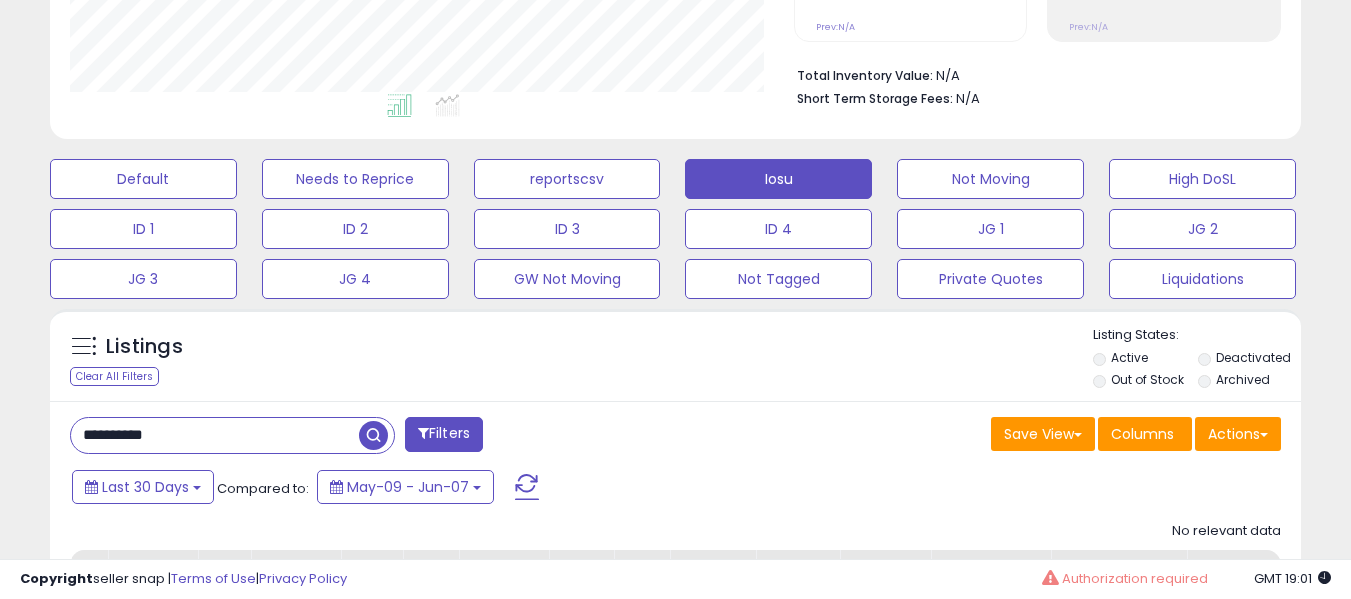 click on "**********" at bounding box center [675, 555] 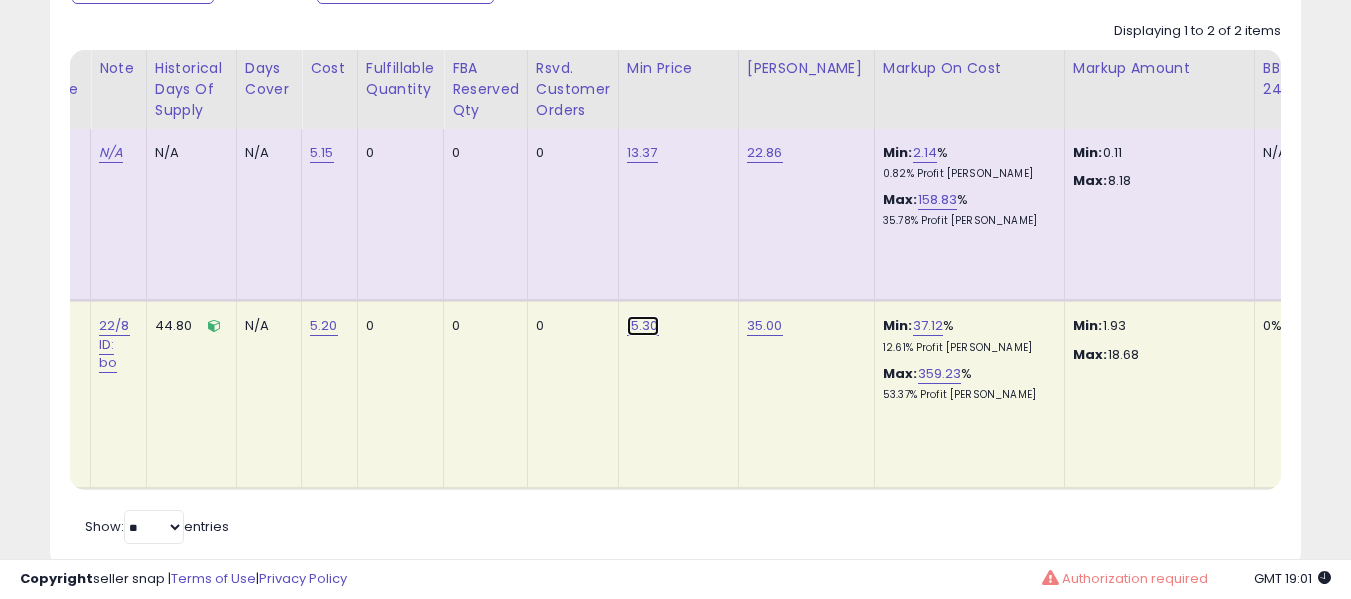 click on "15.30" at bounding box center [643, 326] 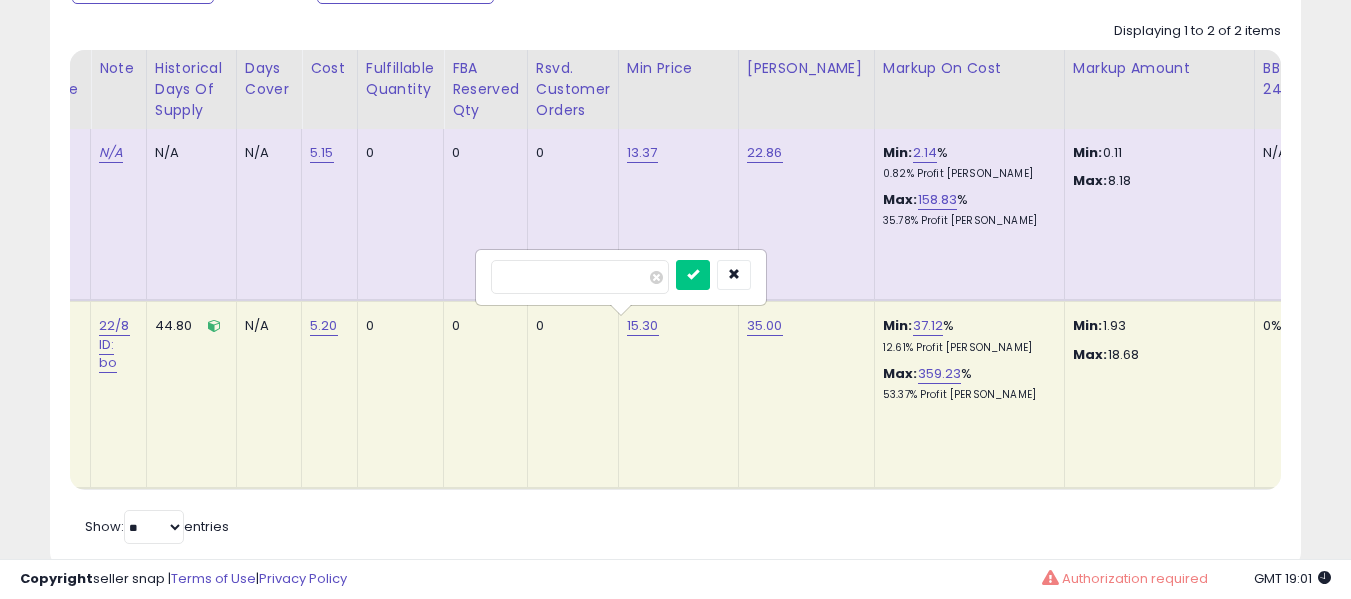 type on "*****" 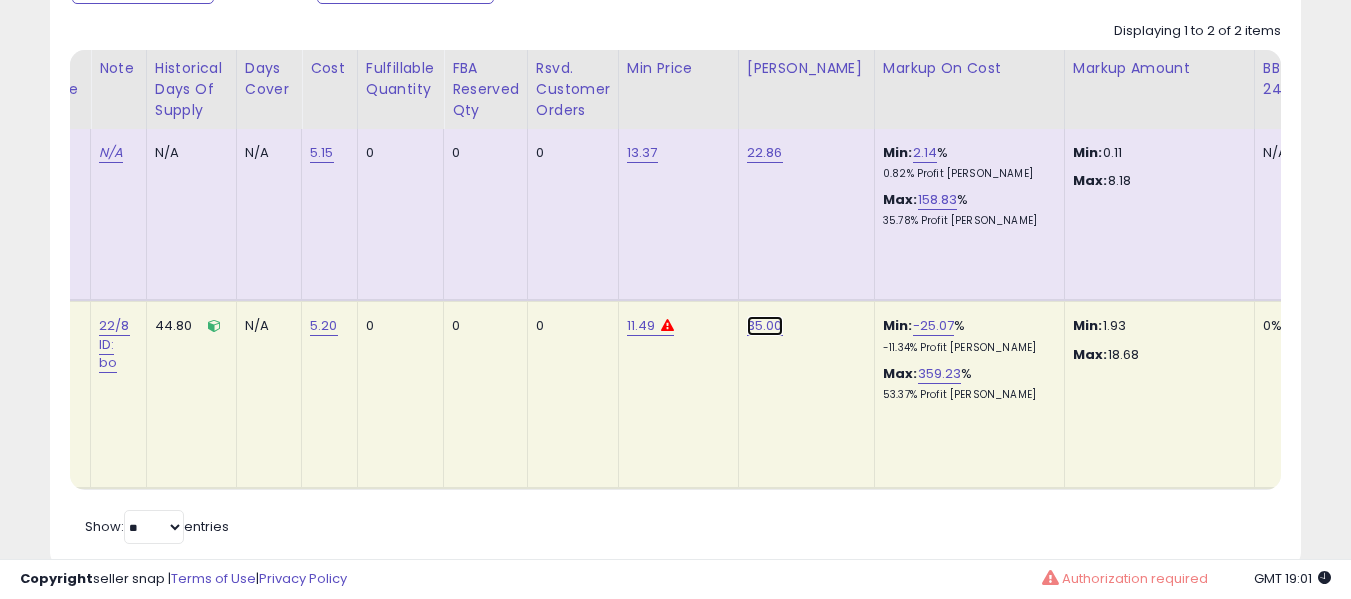 click on "35.00" at bounding box center (765, 326) 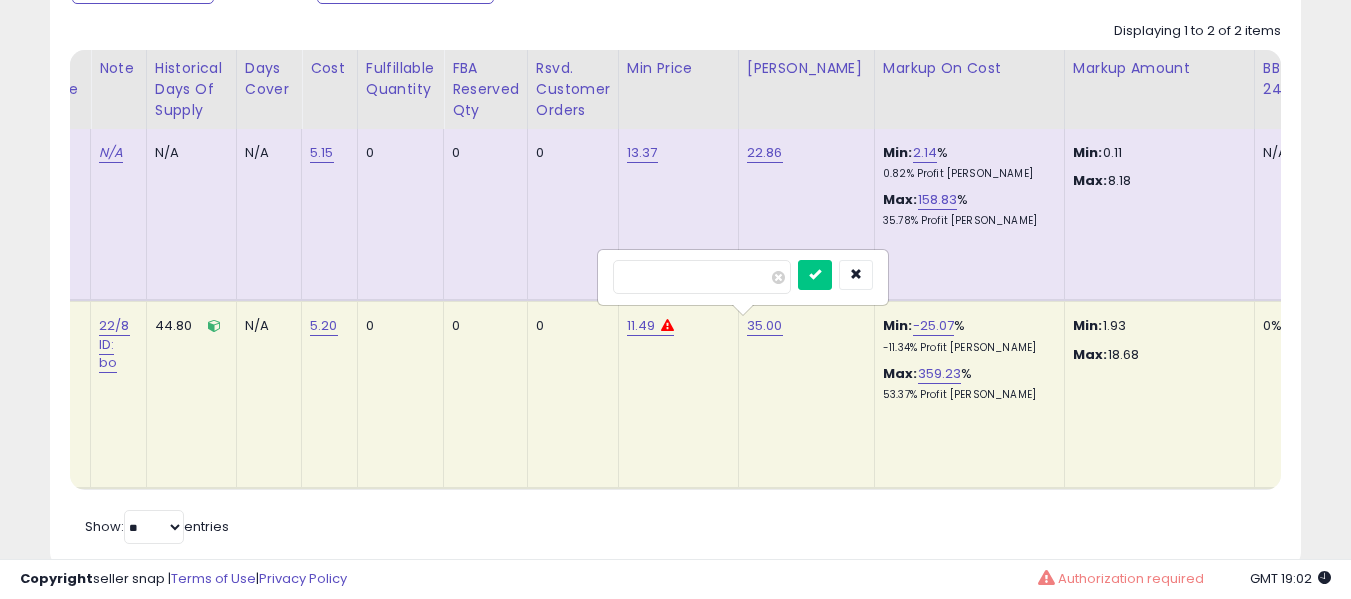type on "*****" 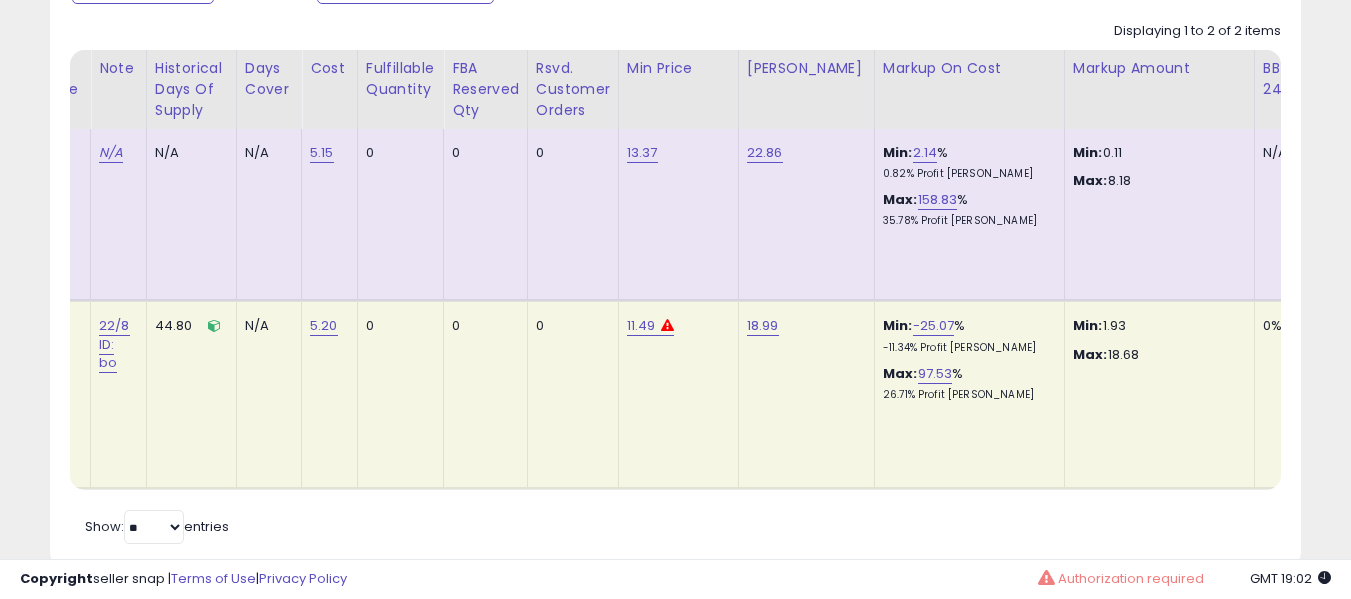 click on "11.49" 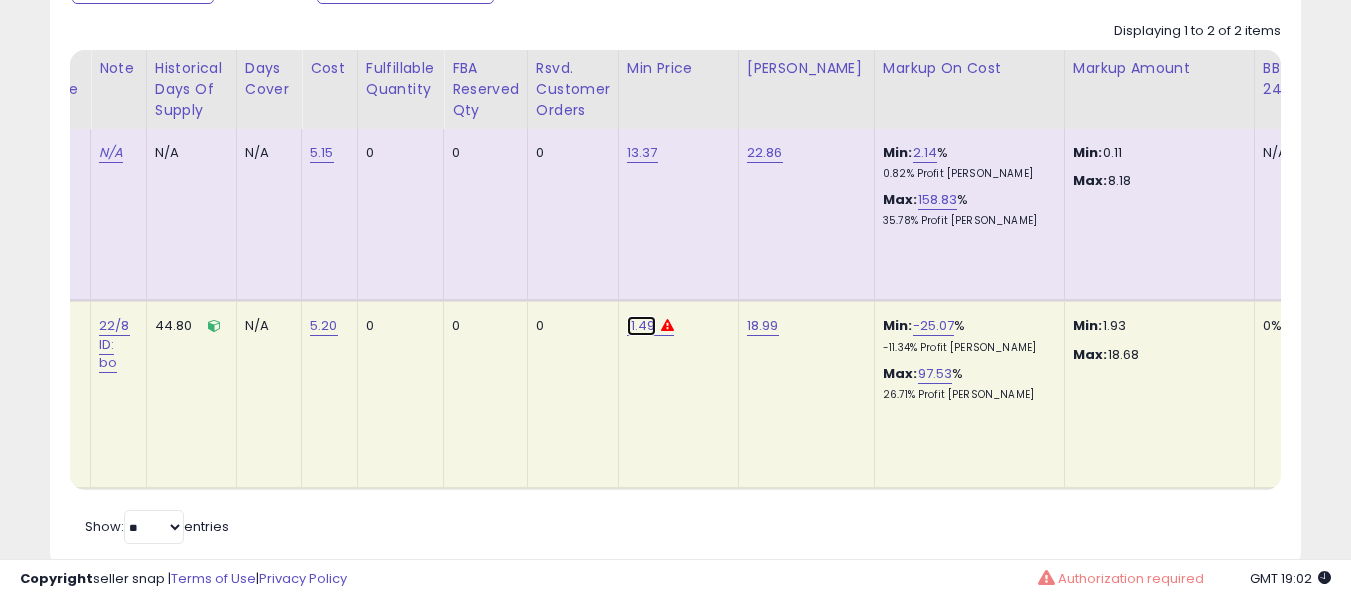 click on "11.49" at bounding box center [641, 326] 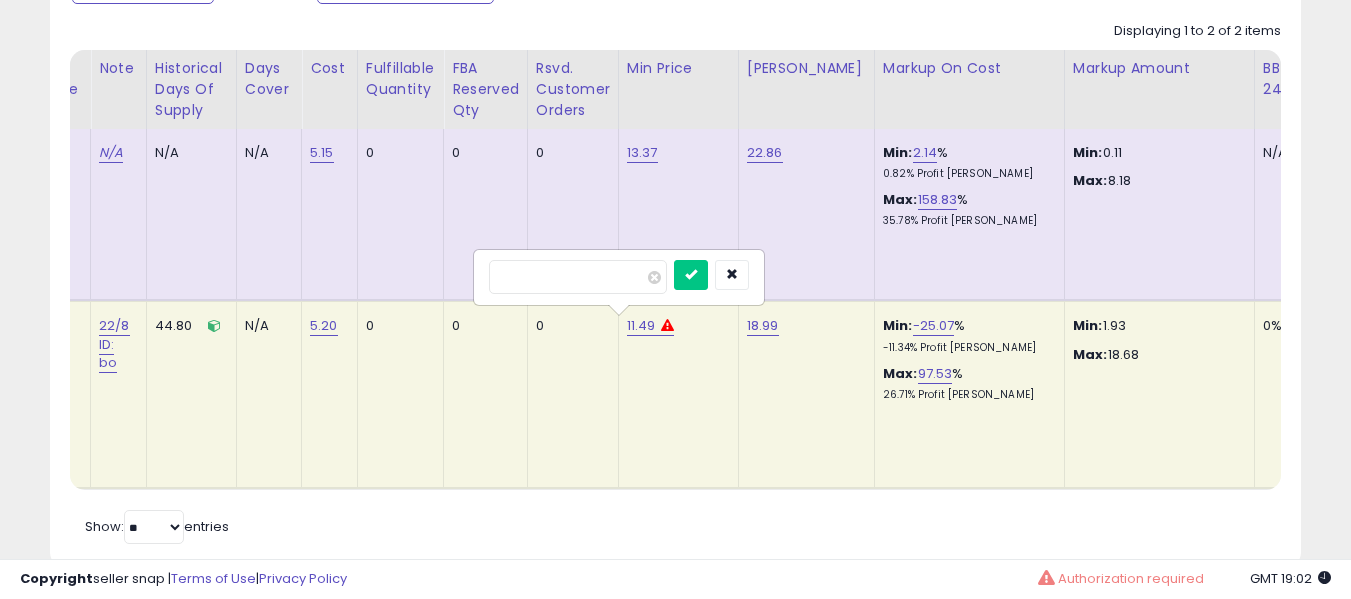type on "****" 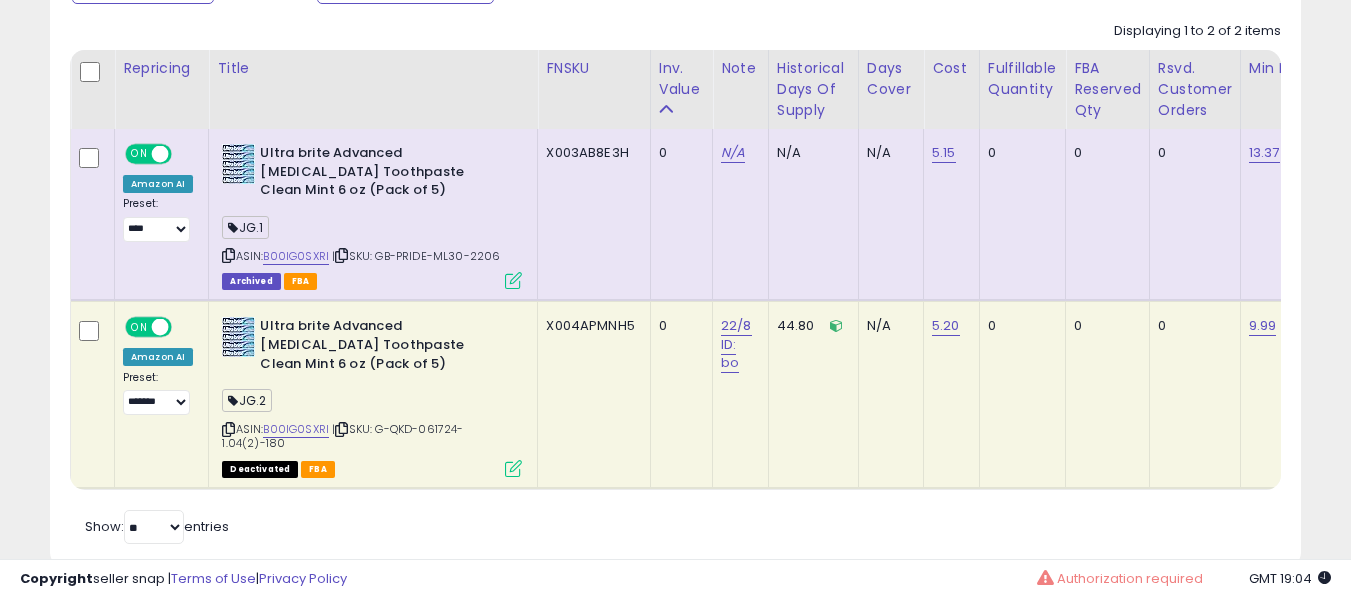 click on "ASIN:  B00IG0SXRI    |   SKU: G-QKD-061724-1.04(2)-180 Deactivated FBA" at bounding box center (372, 396) 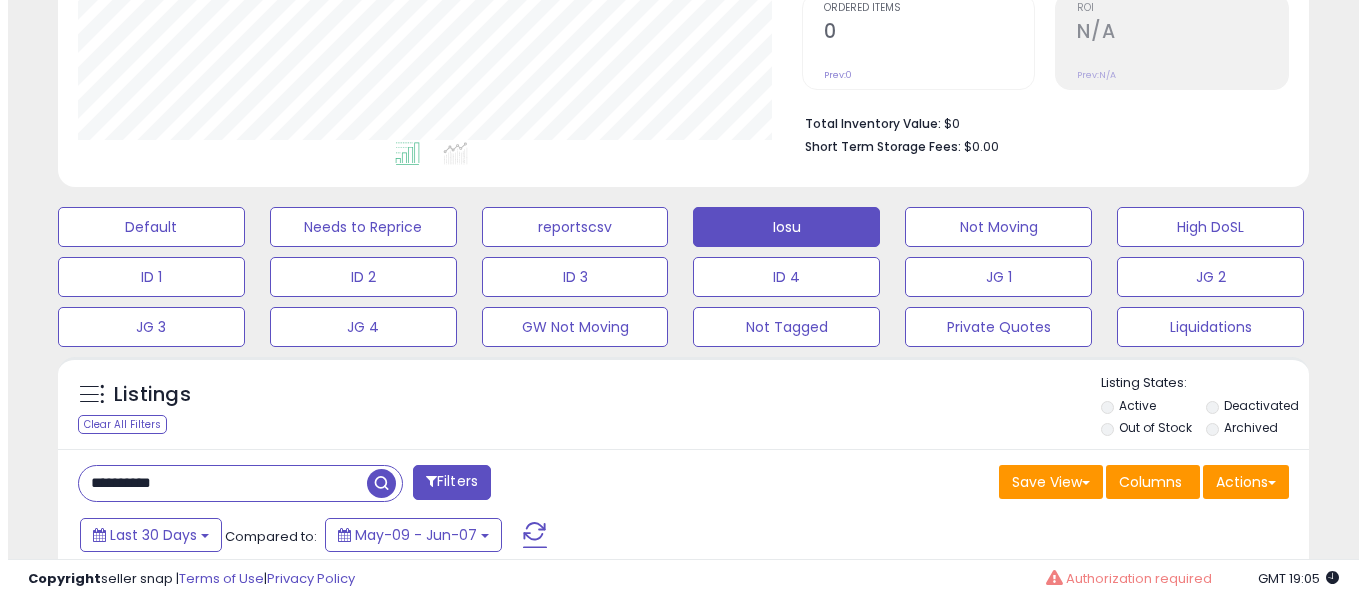 scroll, scrollTop: 500, scrollLeft: 0, axis: vertical 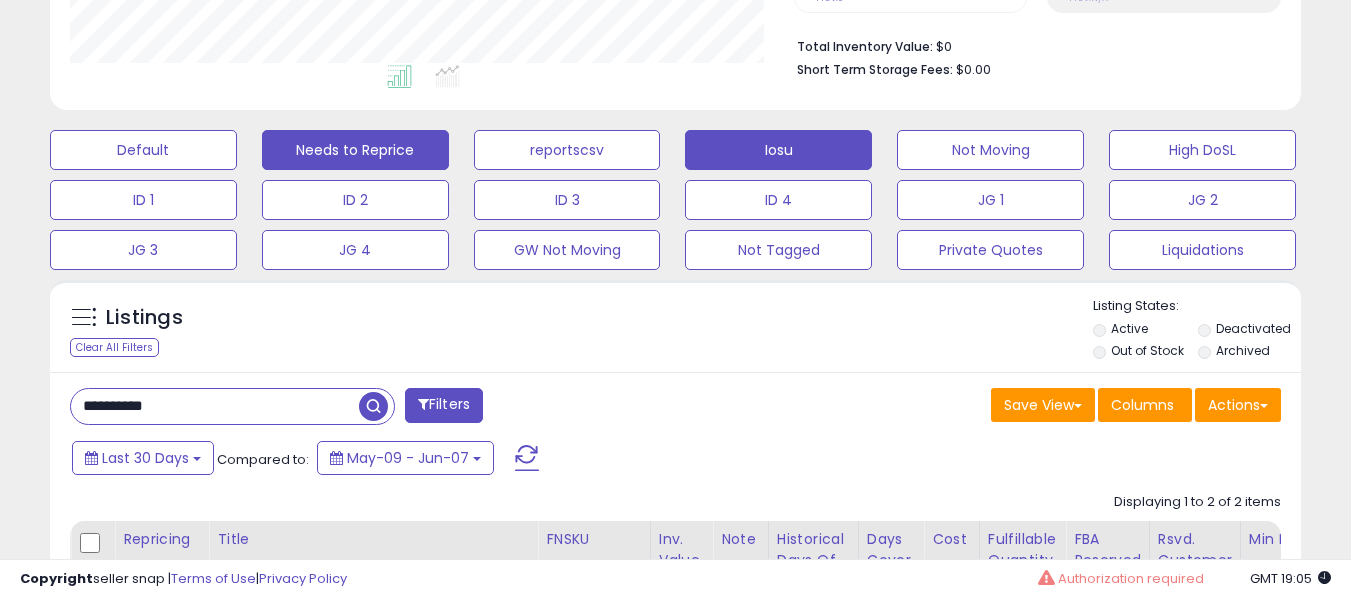 click on "Needs to Reprice" at bounding box center (143, 150) 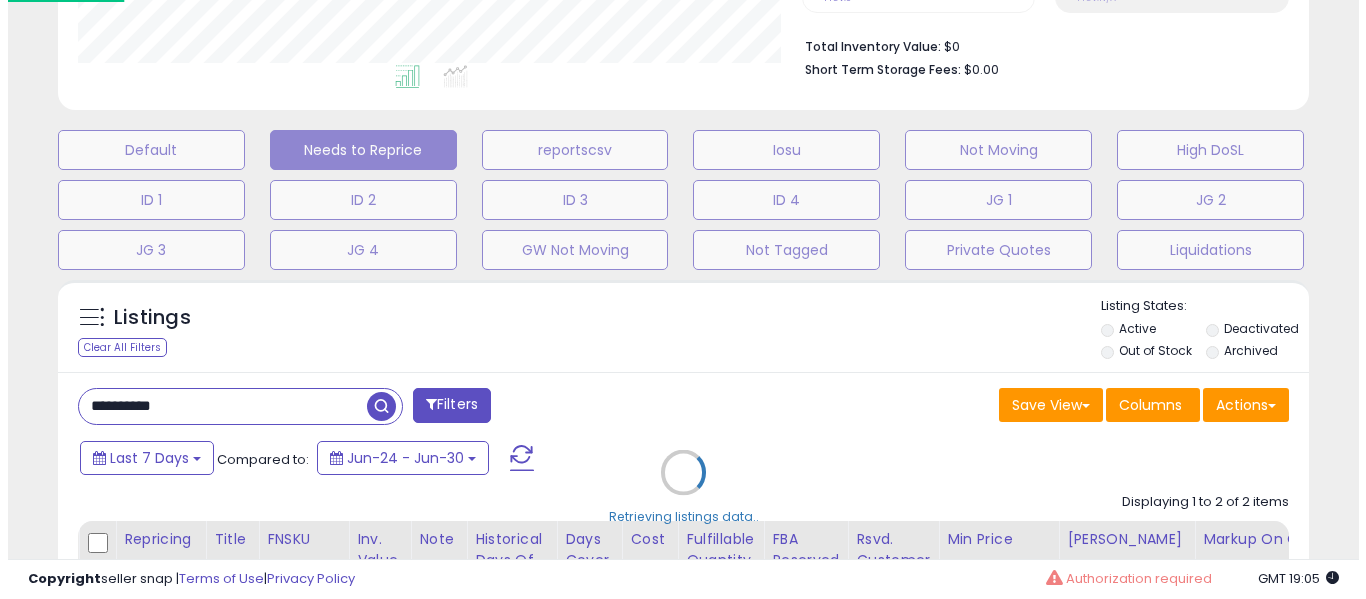 scroll, scrollTop: 999590, scrollLeft: 999267, axis: both 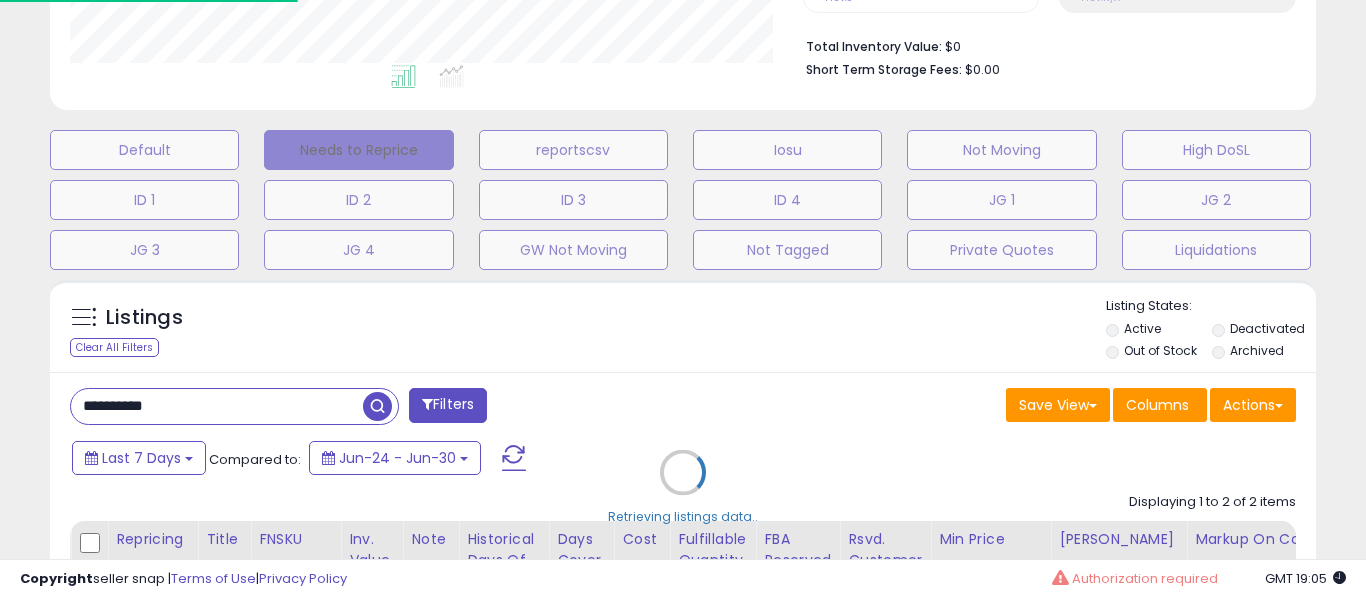 type 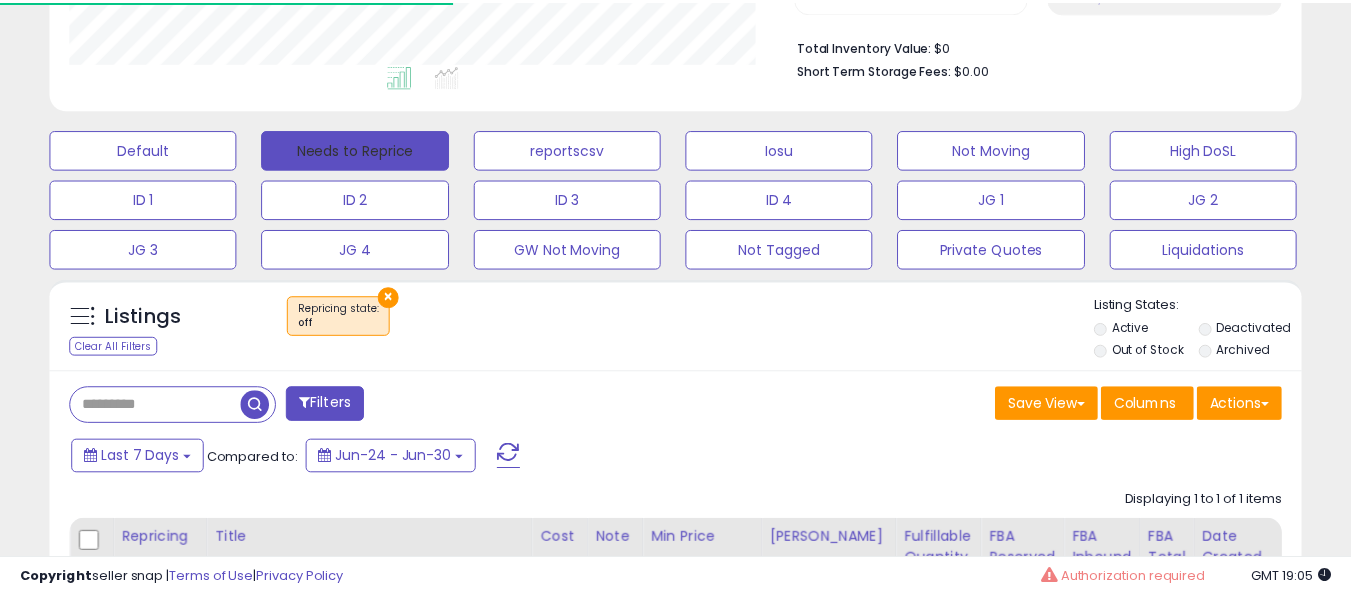 scroll, scrollTop: 410, scrollLeft: 724, axis: both 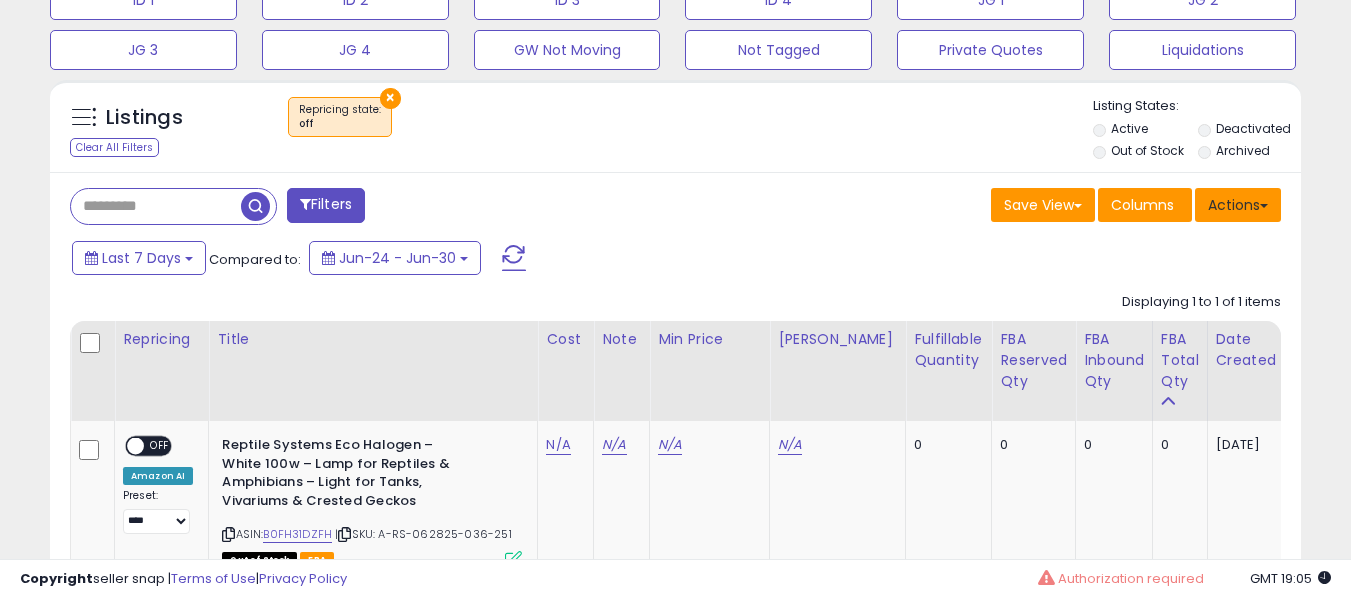 click on "Actions" at bounding box center (1238, 205) 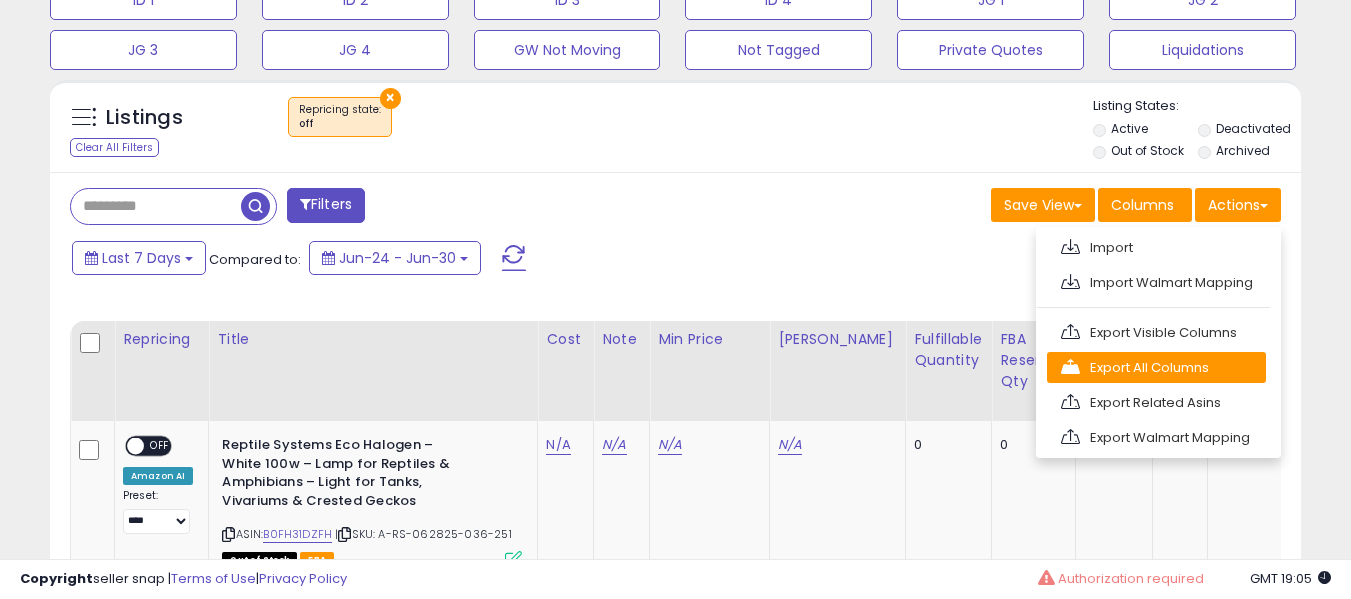 click on "Export All Columns" at bounding box center (1156, 367) 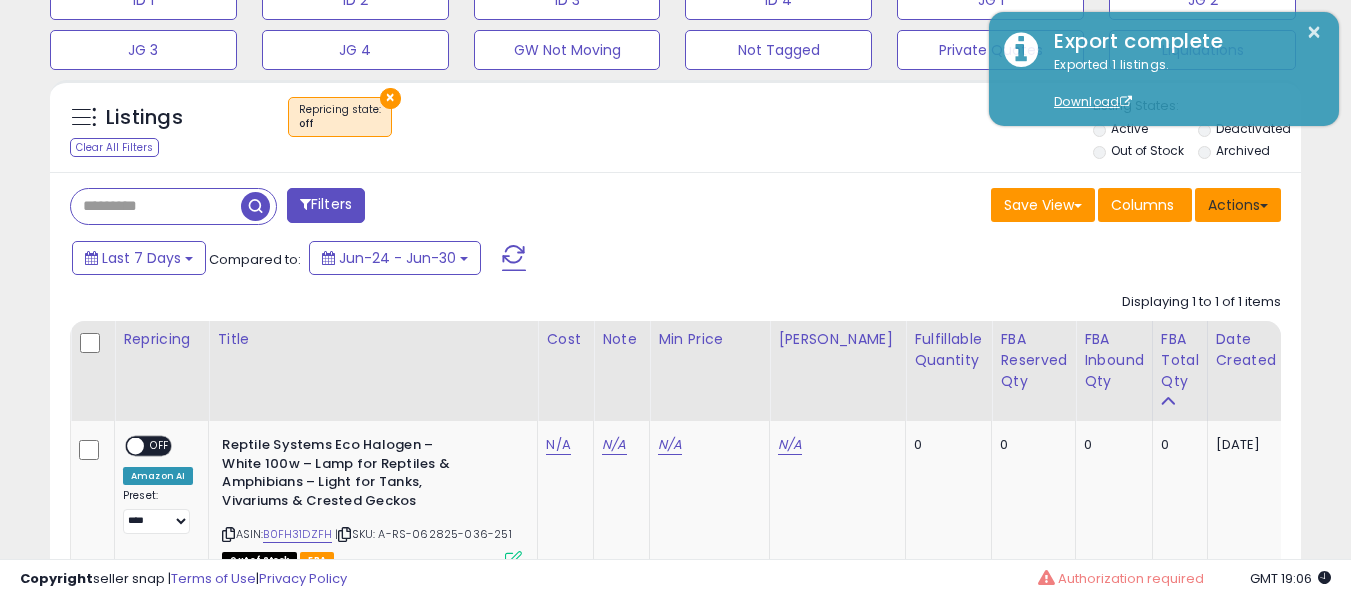 click on "Actions" at bounding box center [1238, 205] 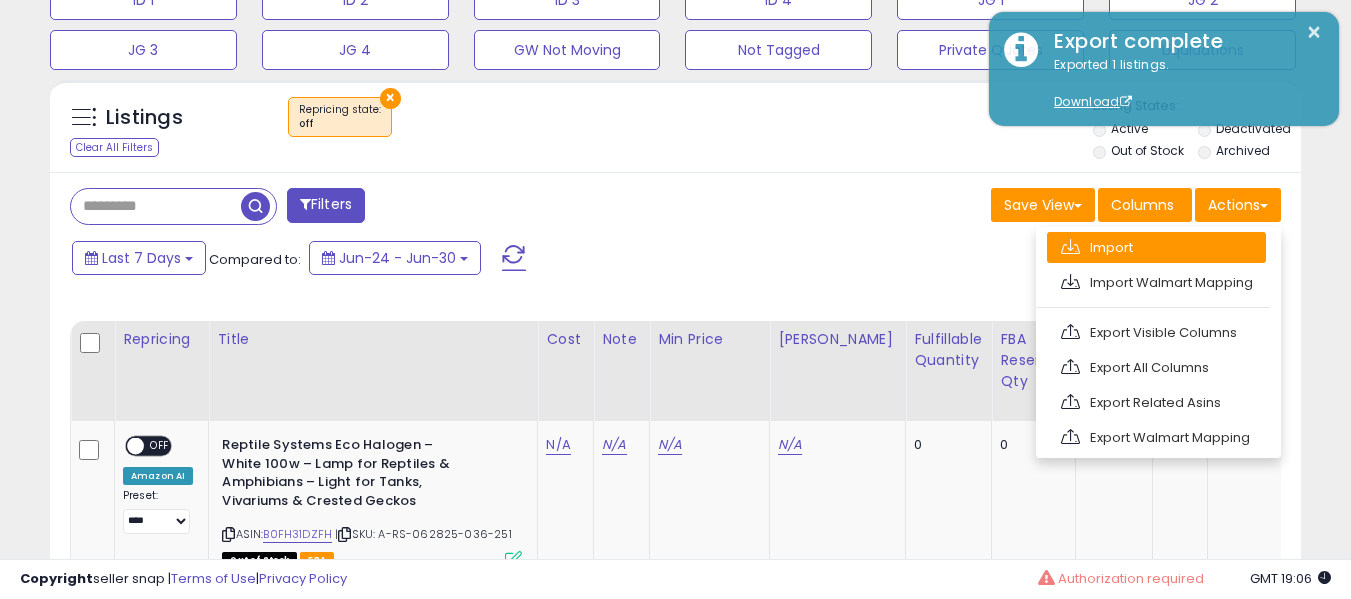 click on "Import" at bounding box center (1156, 247) 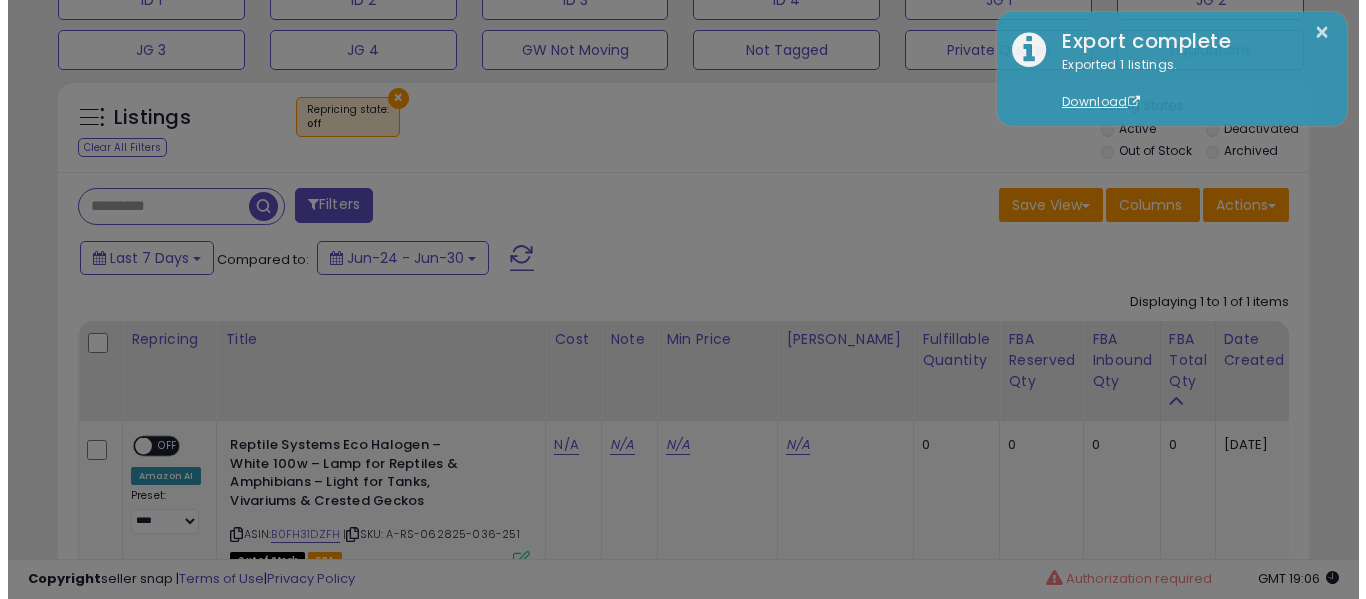 scroll, scrollTop: 999590, scrollLeft: 999267, axis: both 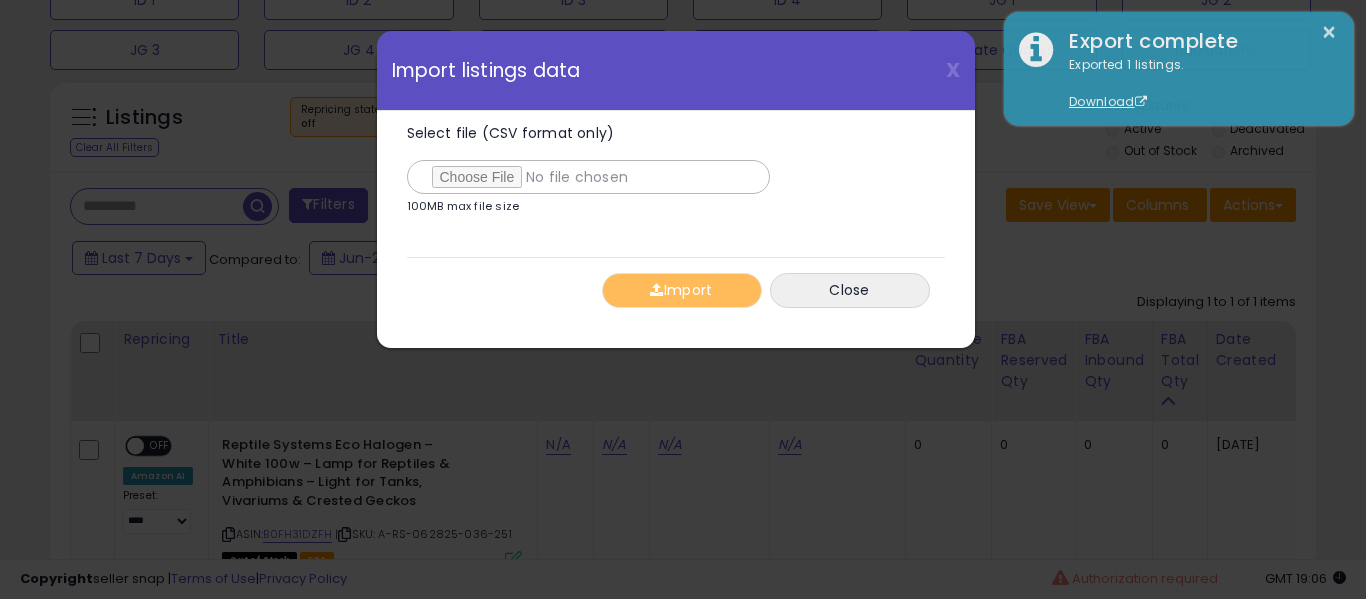 type on "**********" 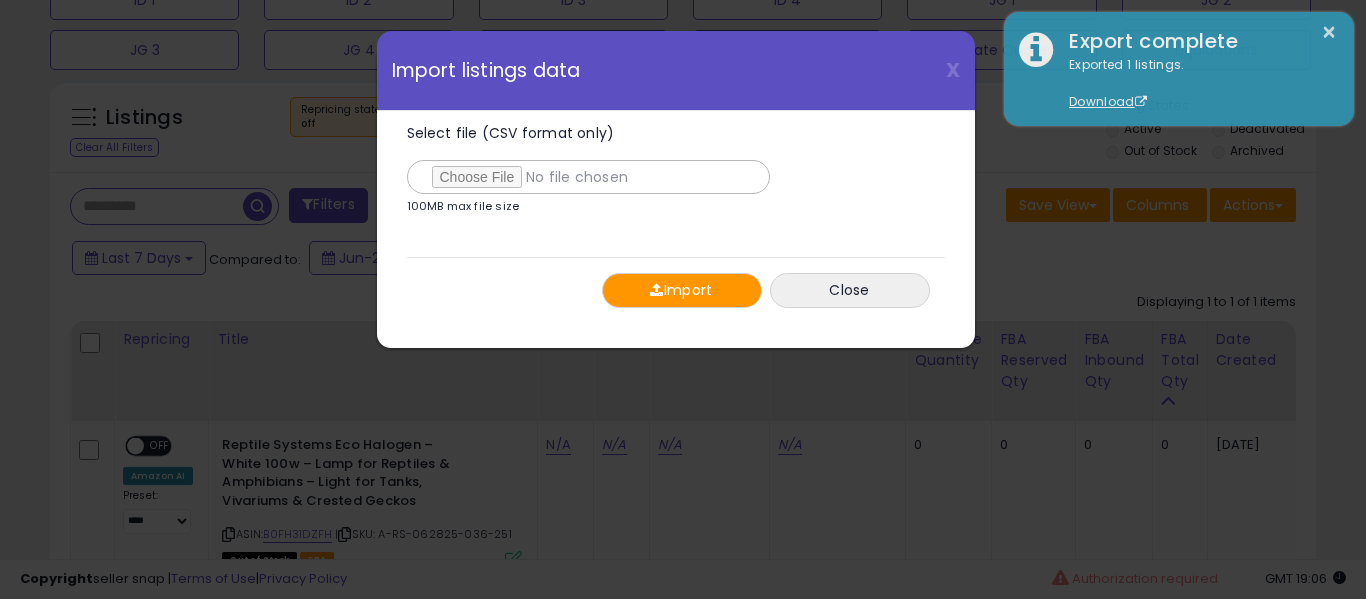 click on "Import" at bounding box center [682, 290] 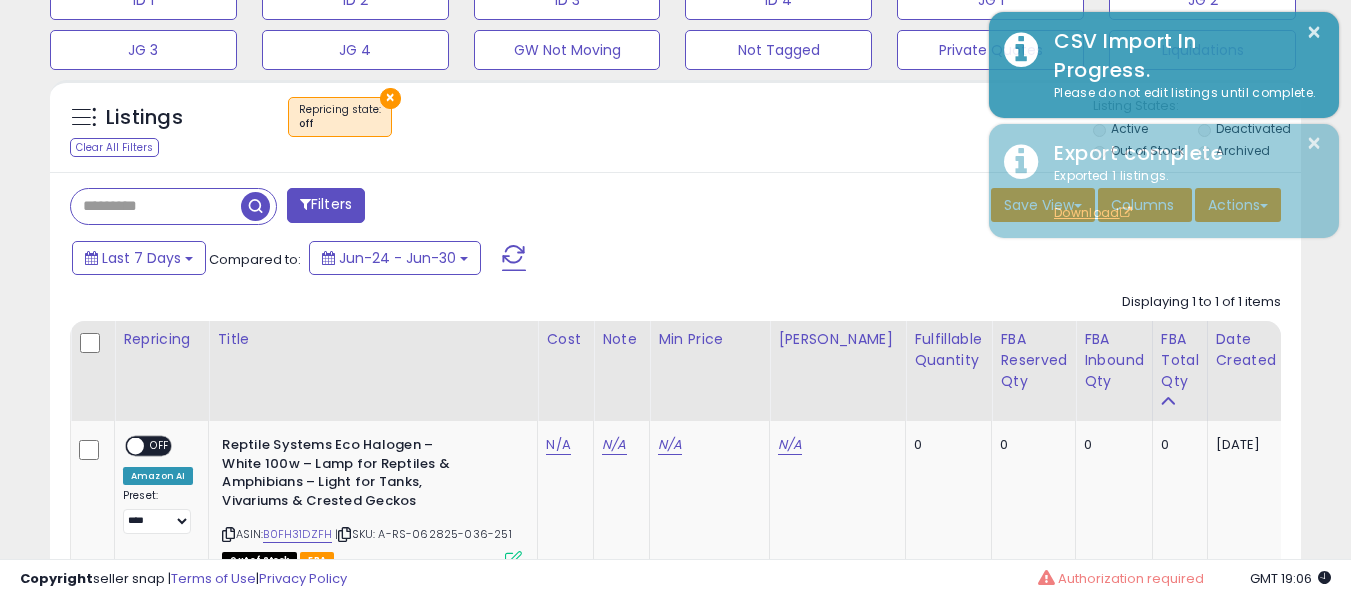 scroll, scrollTop: 410, scrollLeft: 724, axis: both 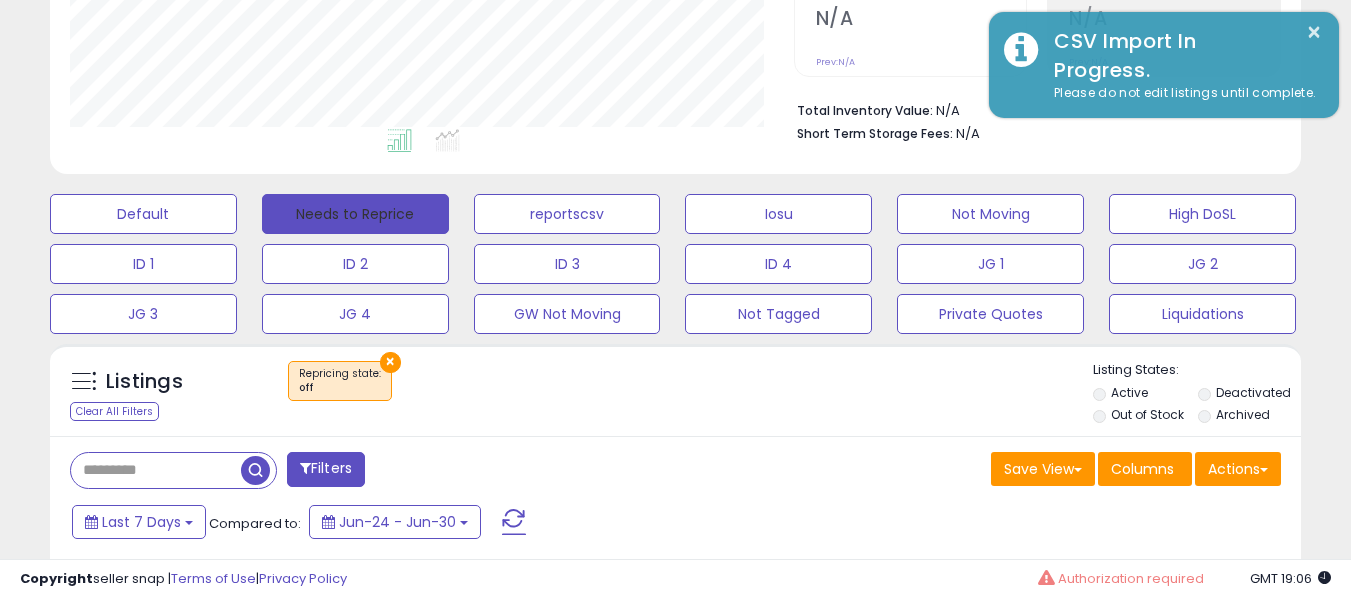 click on "Needs to Reprice" at bounding box center [355, 214] 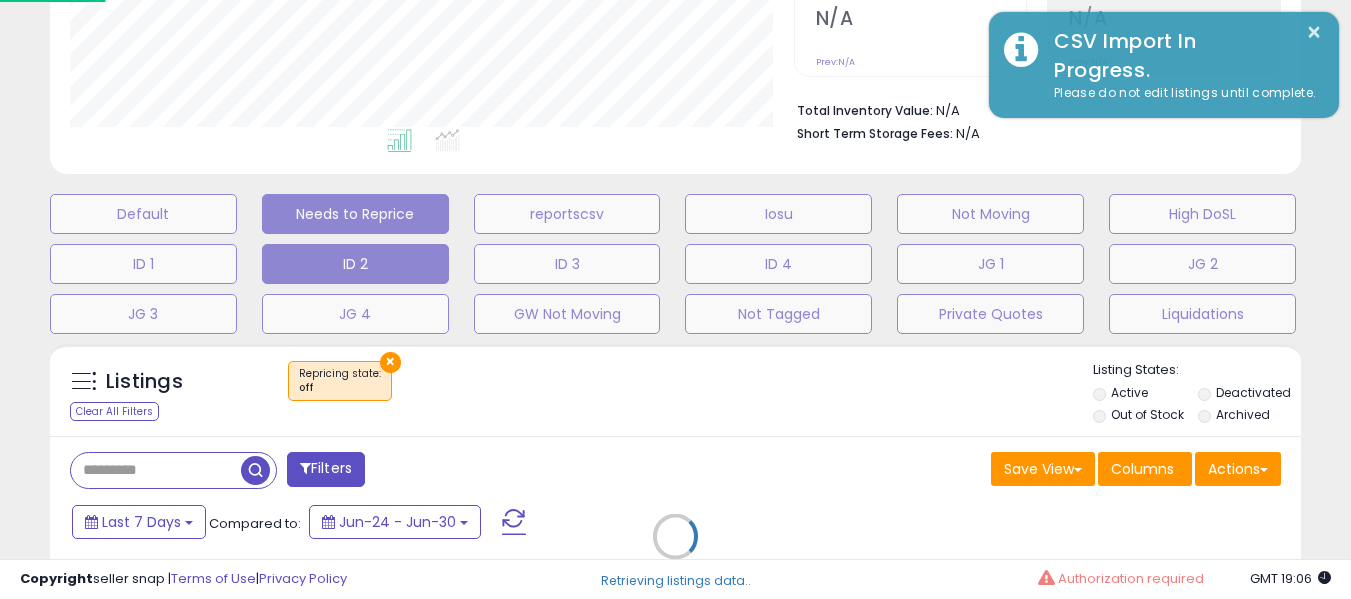 scroll, scrollTop: 999590, scrollLeft: 999267, axis: both 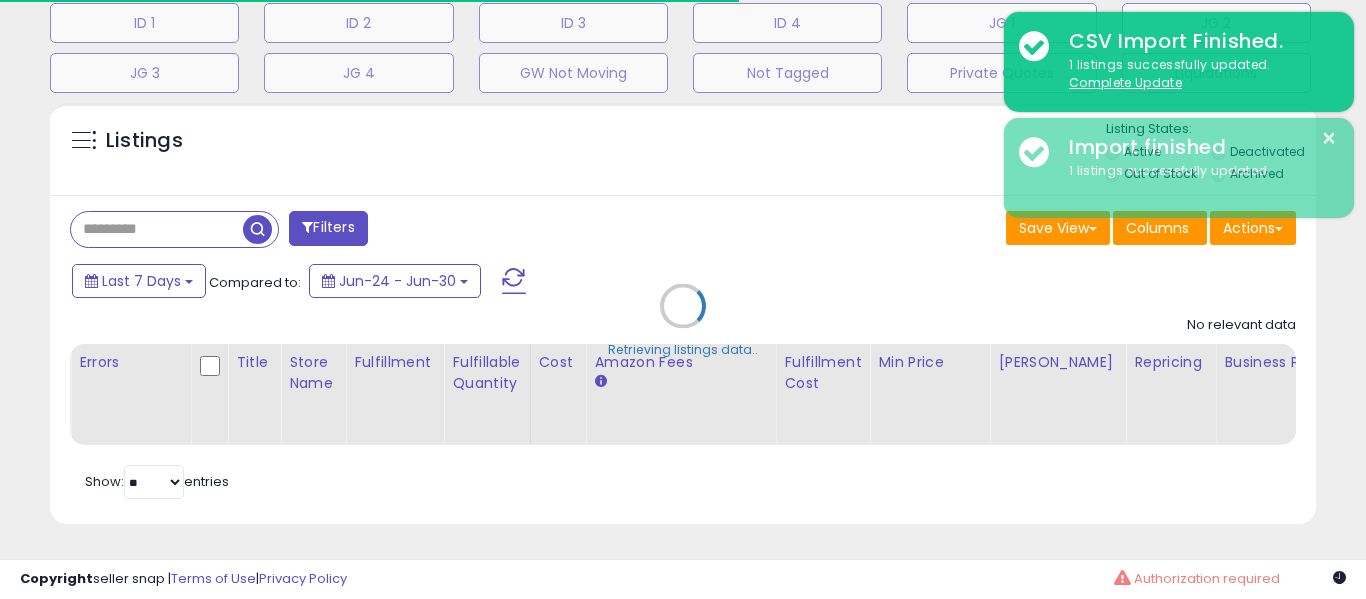 select on "**" 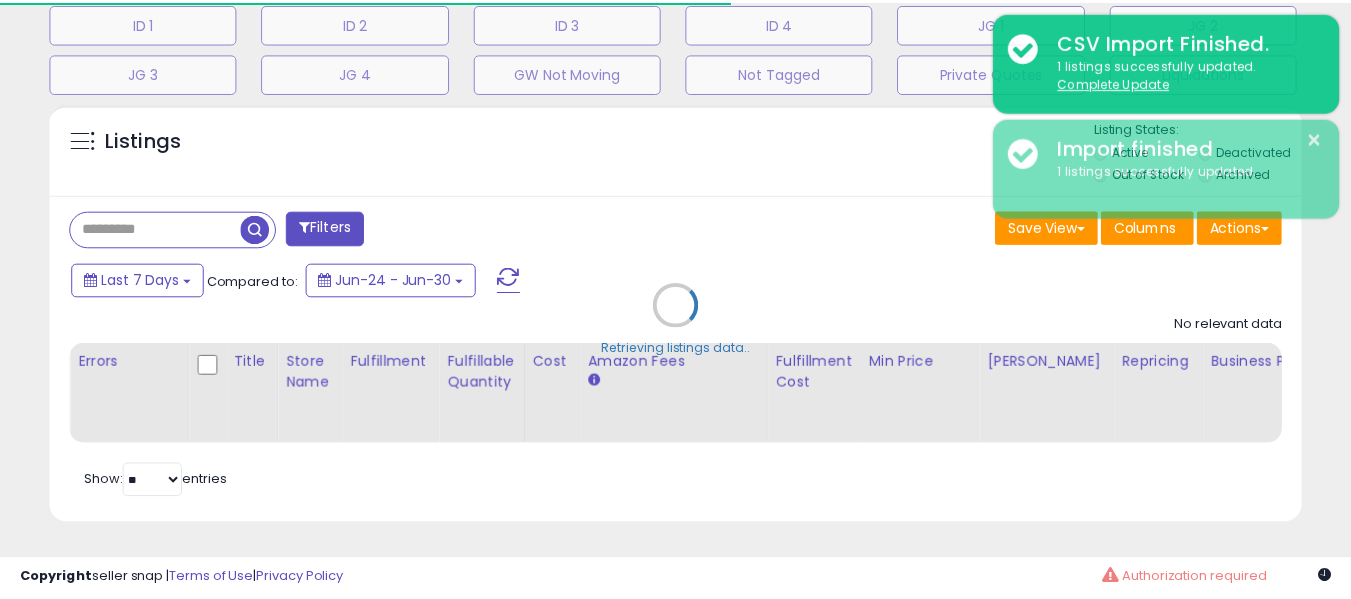 scroll, scrollTop: 656, scrollLeft: 0, axis: vertical 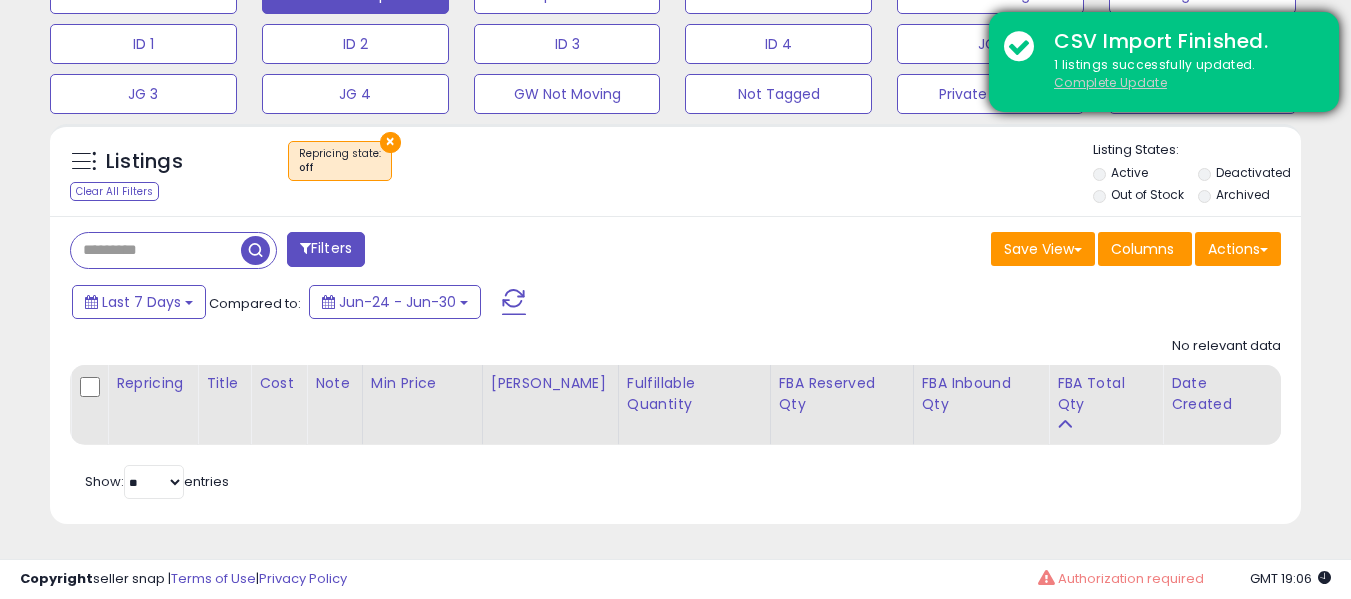 click on "Complete Update" at bounding box center [1110, 82] 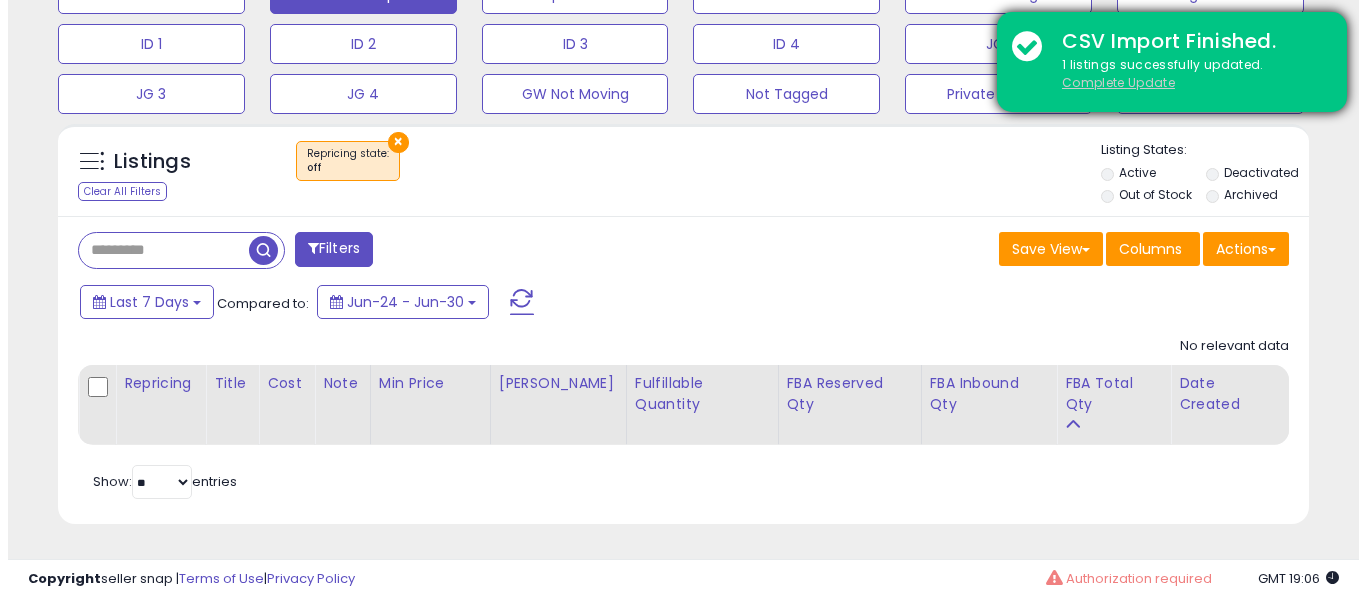 scroll, scrollTop: 635, scrollLeft: 0, axis: vertical 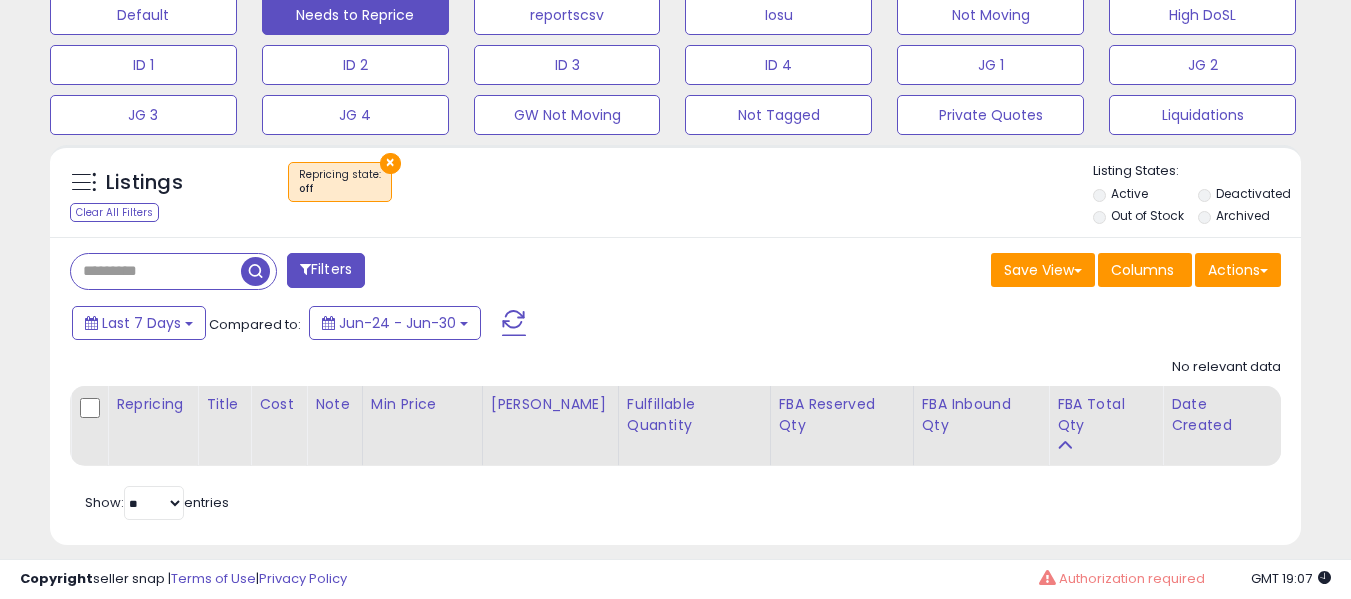 click on "×
Repricing state :
off" at bounding box center (678, 190) 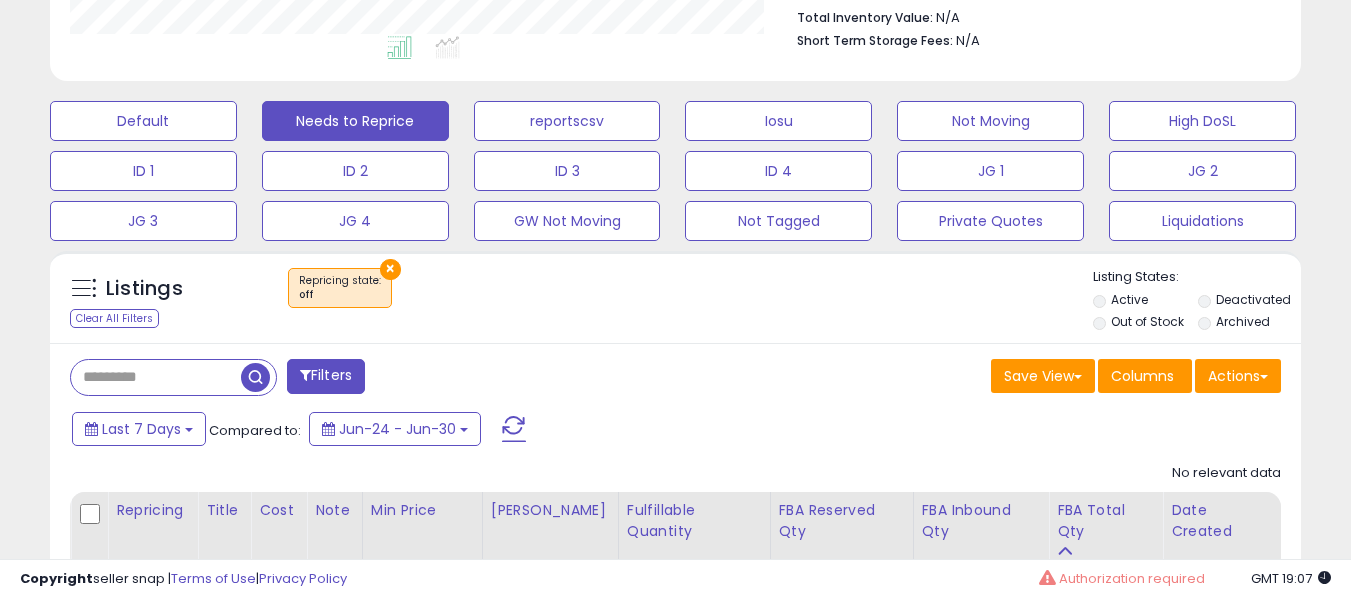 scroll, scrollTop: 656, scrollLeft: 0, axis: vertical 